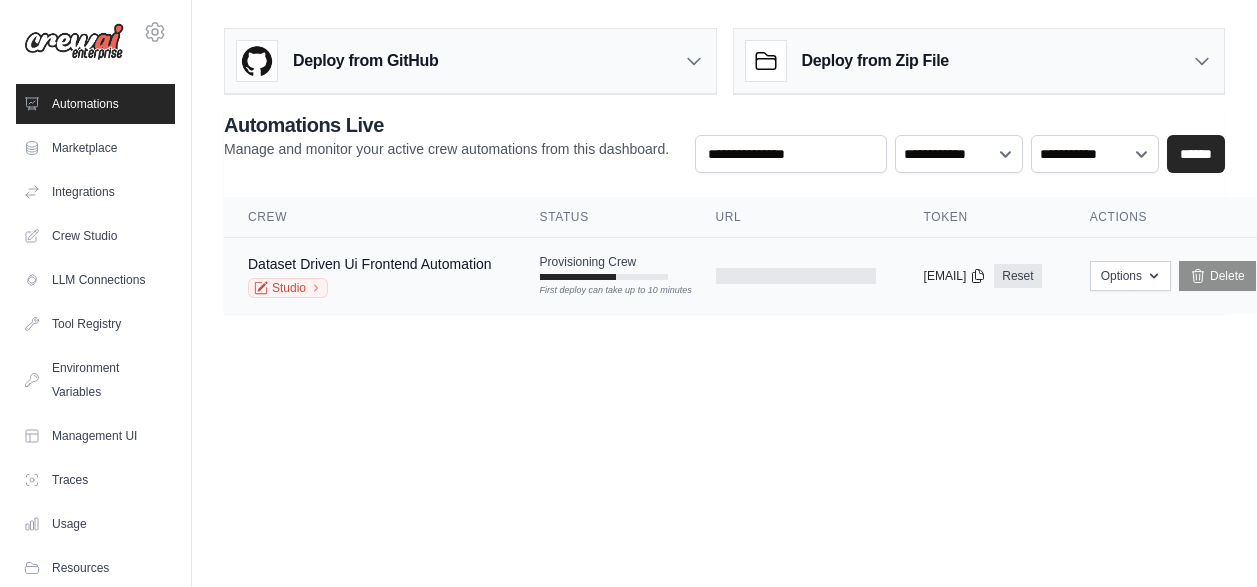 scroll, scrollTop: 15, scrollLeft: 0, axis: vertical 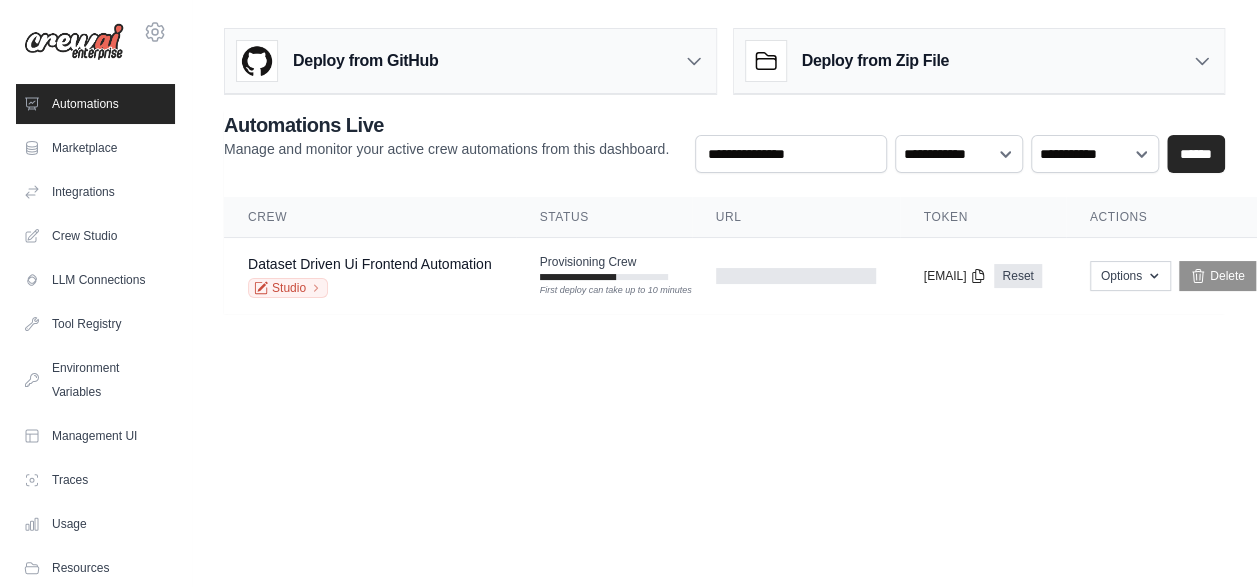 click at bounding box center (74, 42) 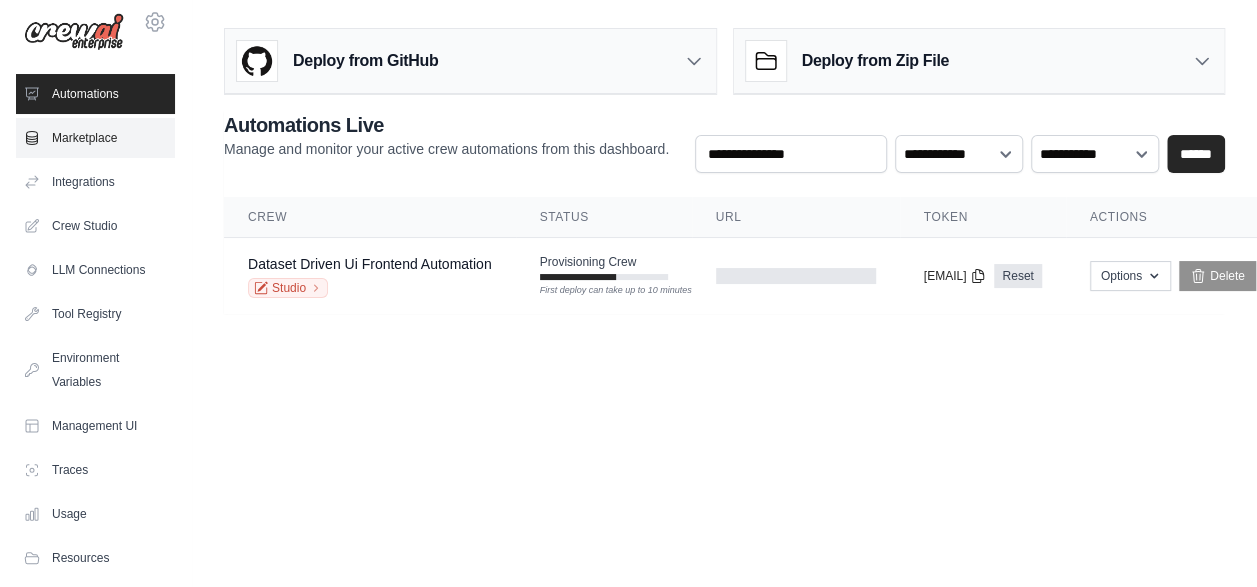 scroll, scrollTop: 0, scrollLeft: 0, axis: both 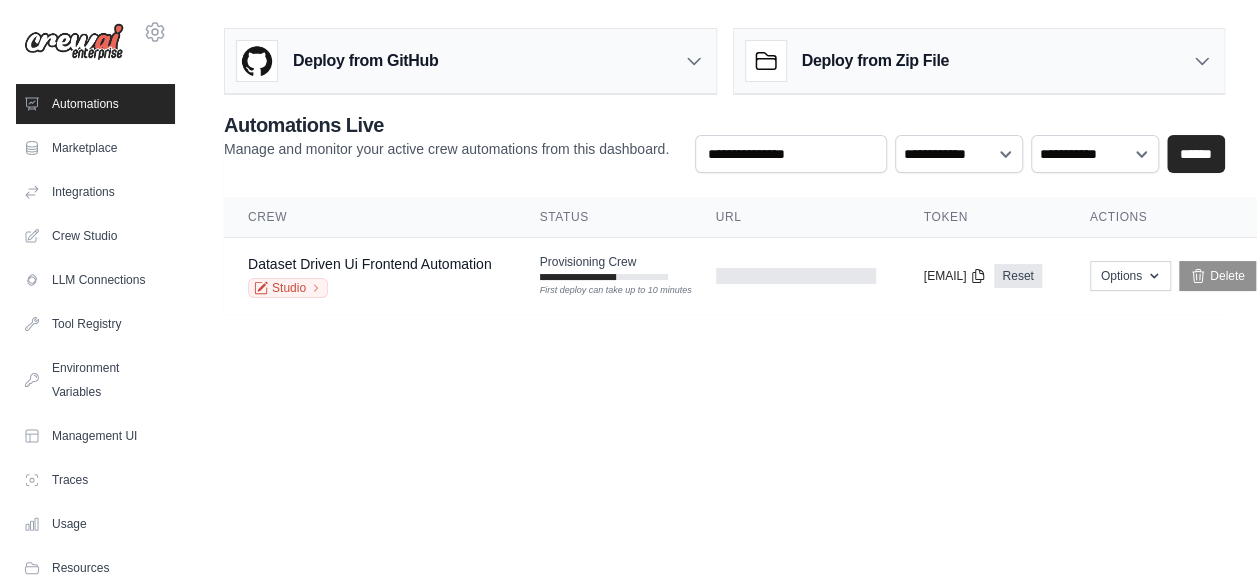 click on "Automations" at bounding box center (95, 104) 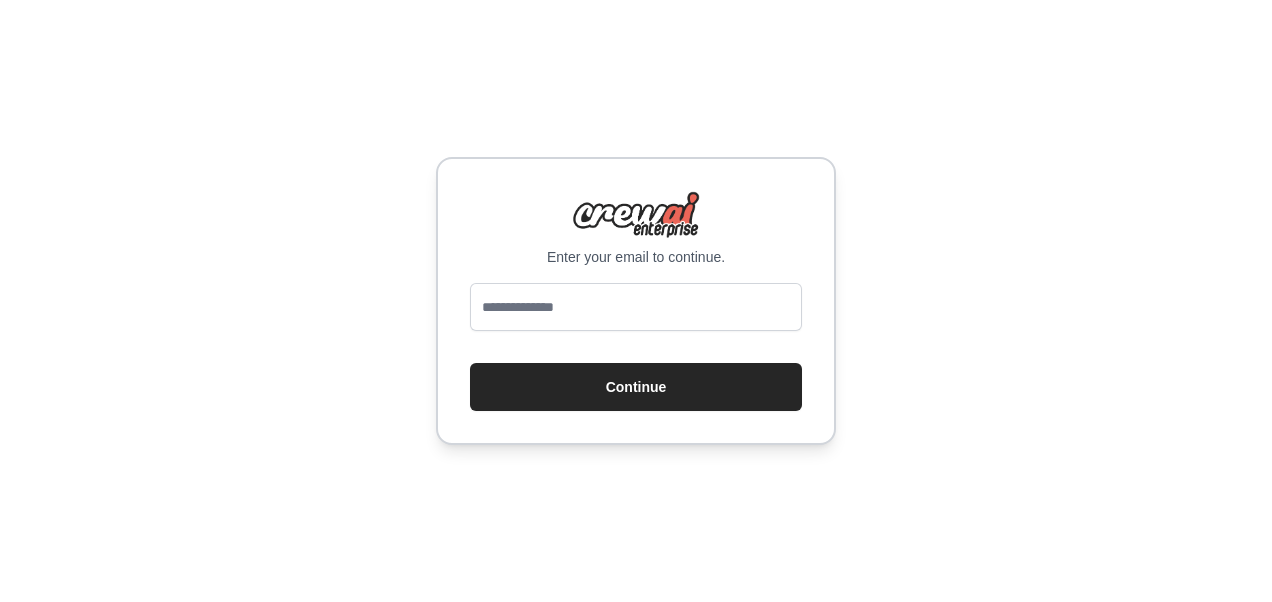 scroll, scrollTop: 0, scrollLeft: 0, axis: both 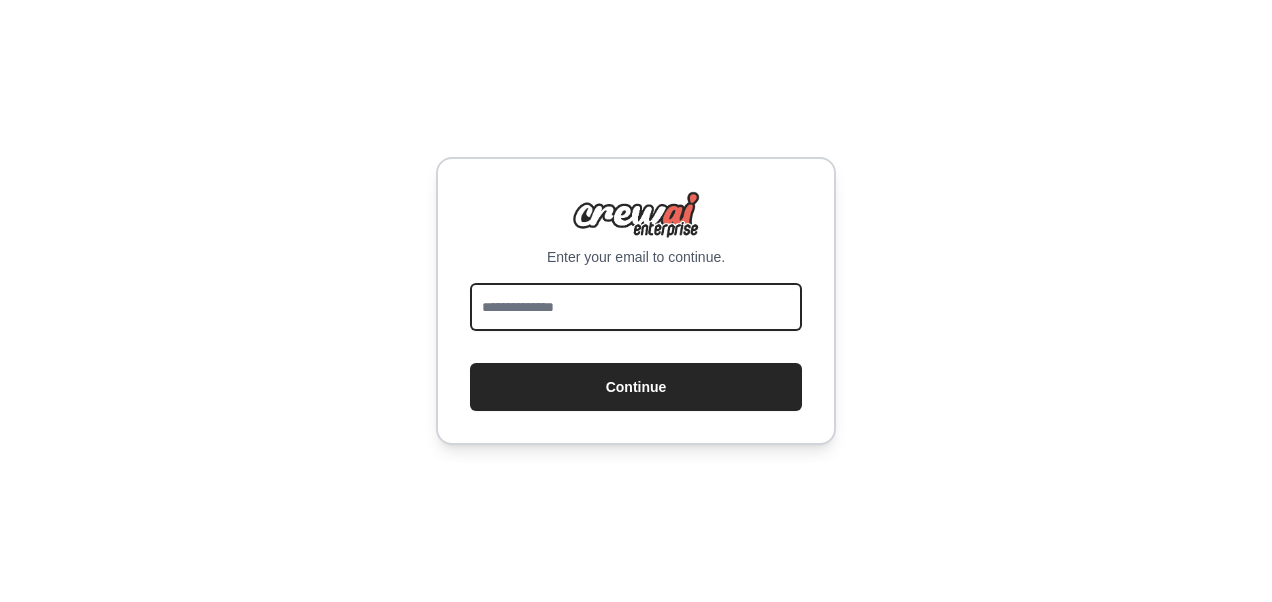 click at bounding box center [636, 307] 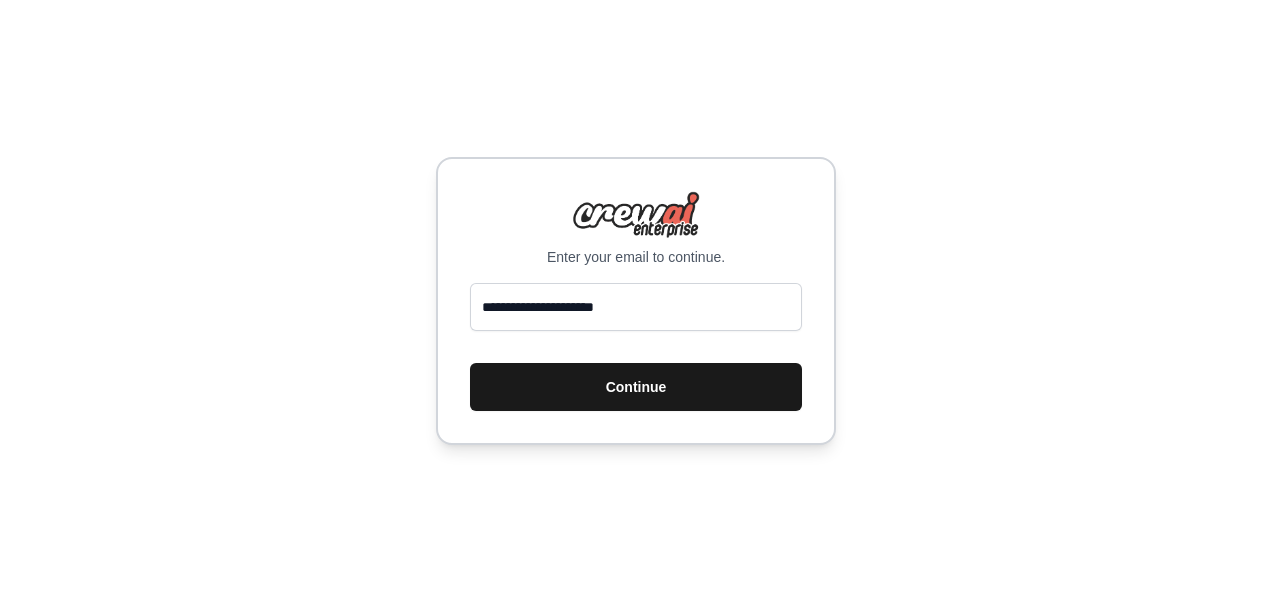 click on "Continue" at bounding box center [636, 387] 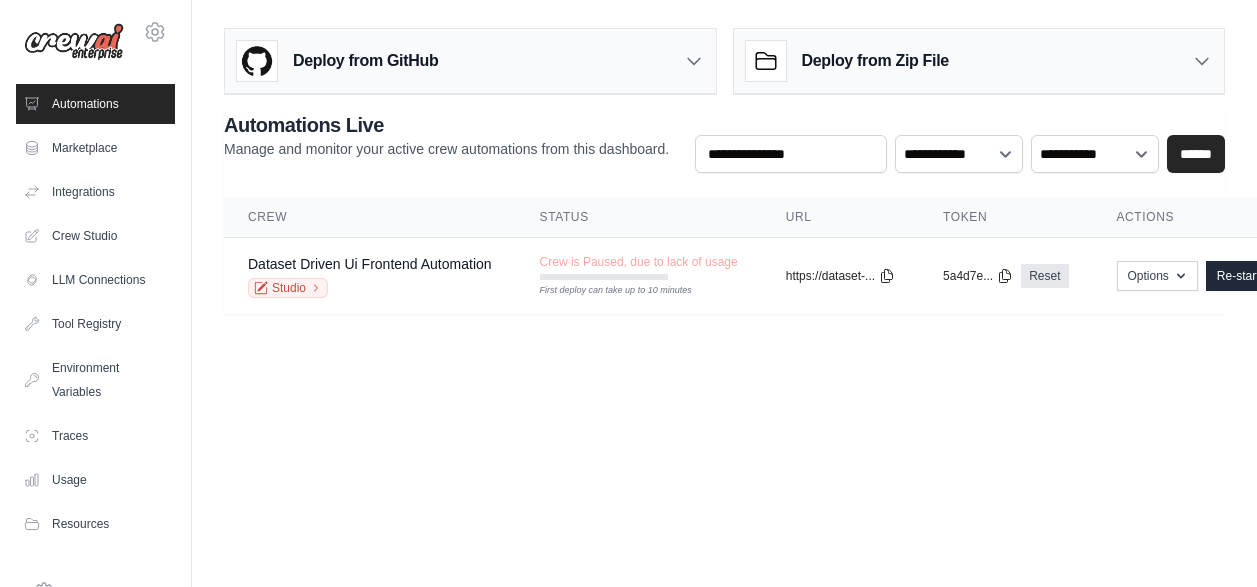 scroll, scrollTop: 0, scrollLeft: 0, axis: both 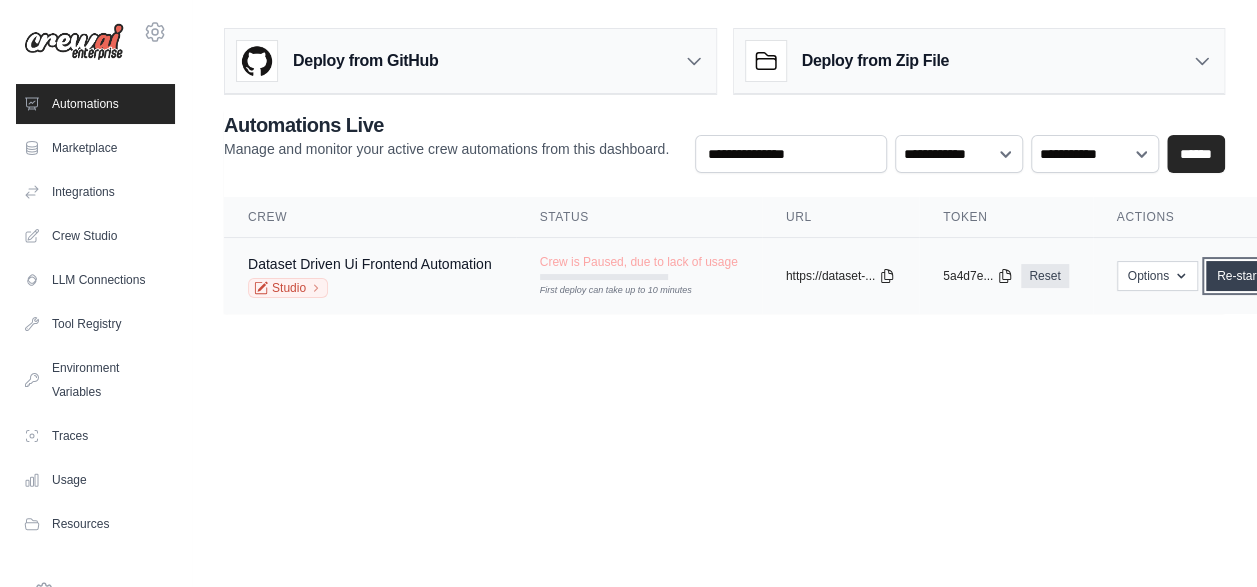 click on "Re-start Crew" at bounding box center (1254, 276) 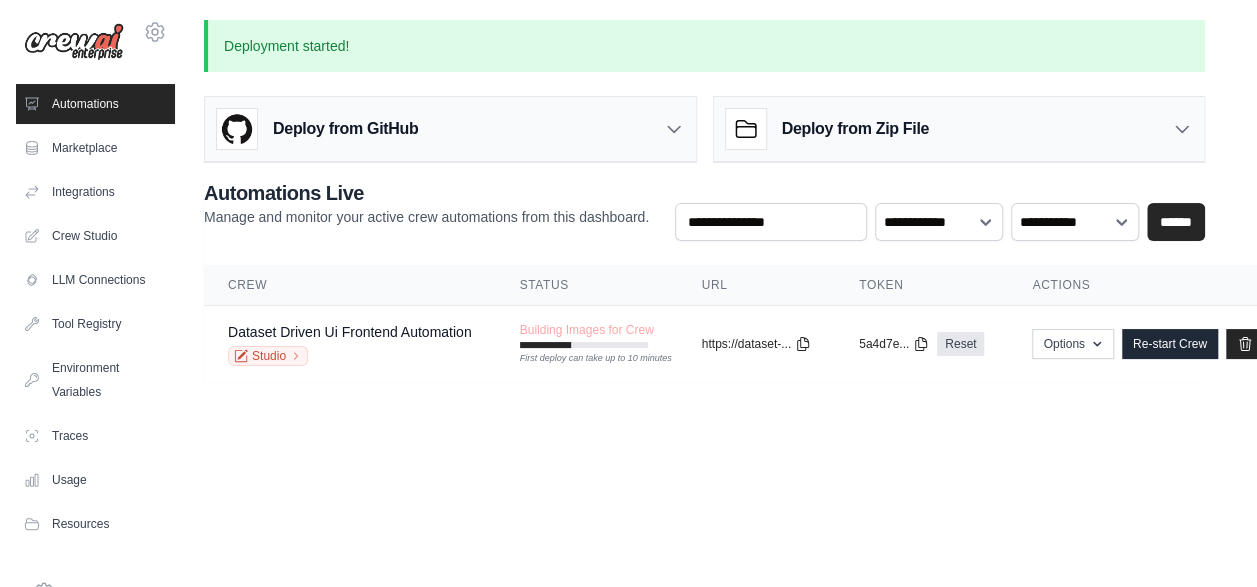 scroll, scrollTop: 0, scrollLeft: 88, axis: horizontal 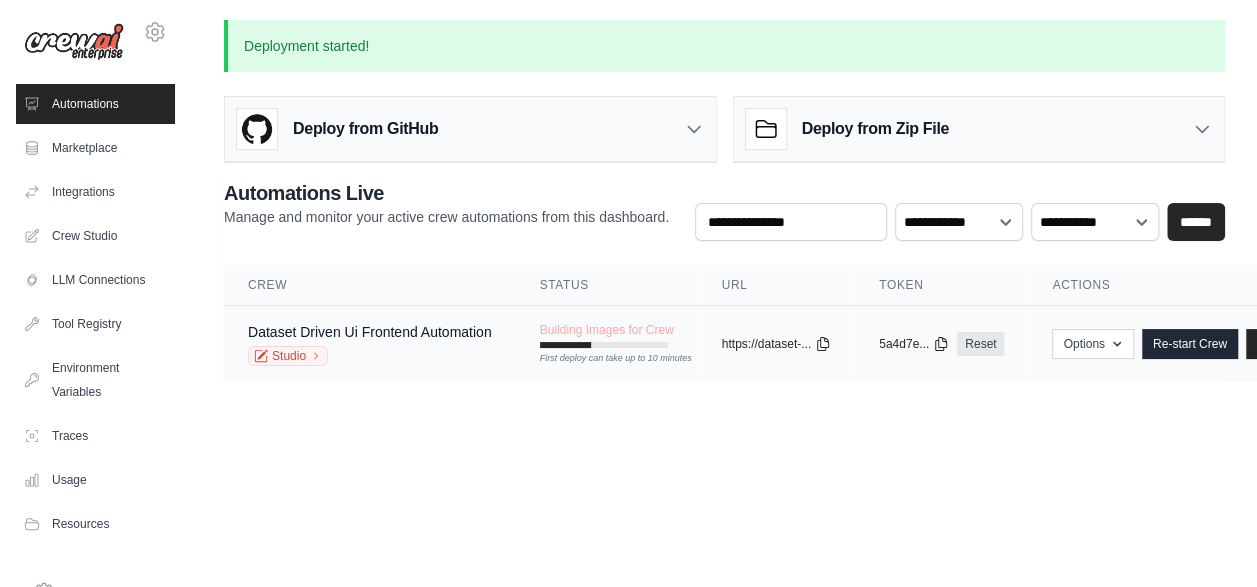 click on "Dataset Driven Ui Frontend Automation" at bounding box center (370, 332) 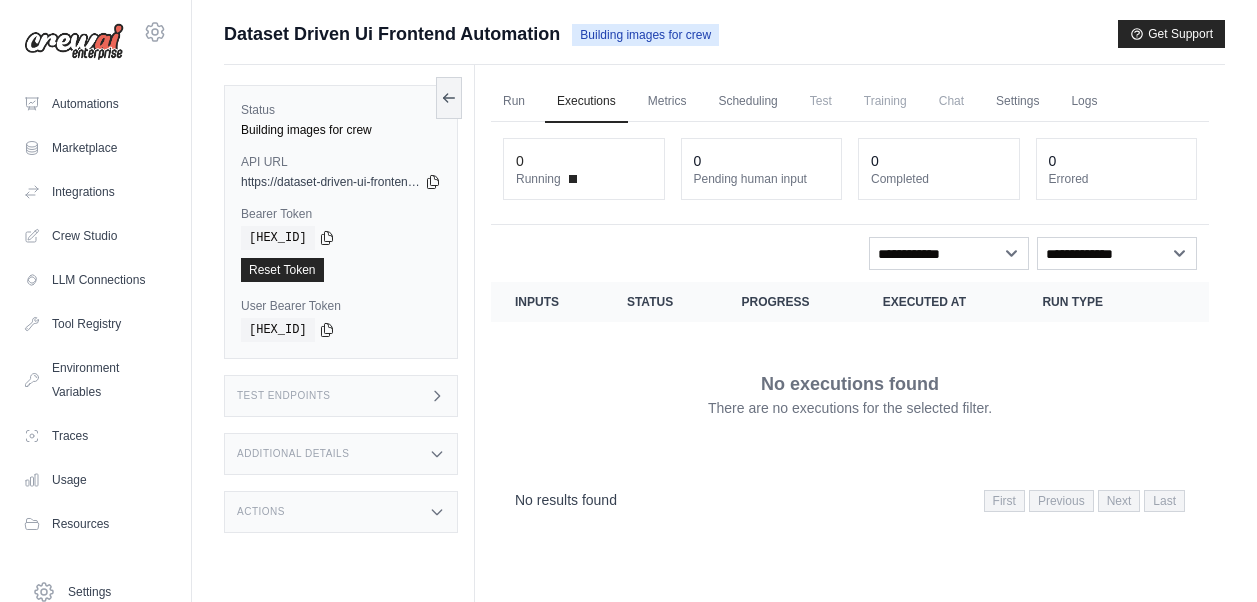 scroll, scrollTop: 0, scrollLeft: 0, axis: both 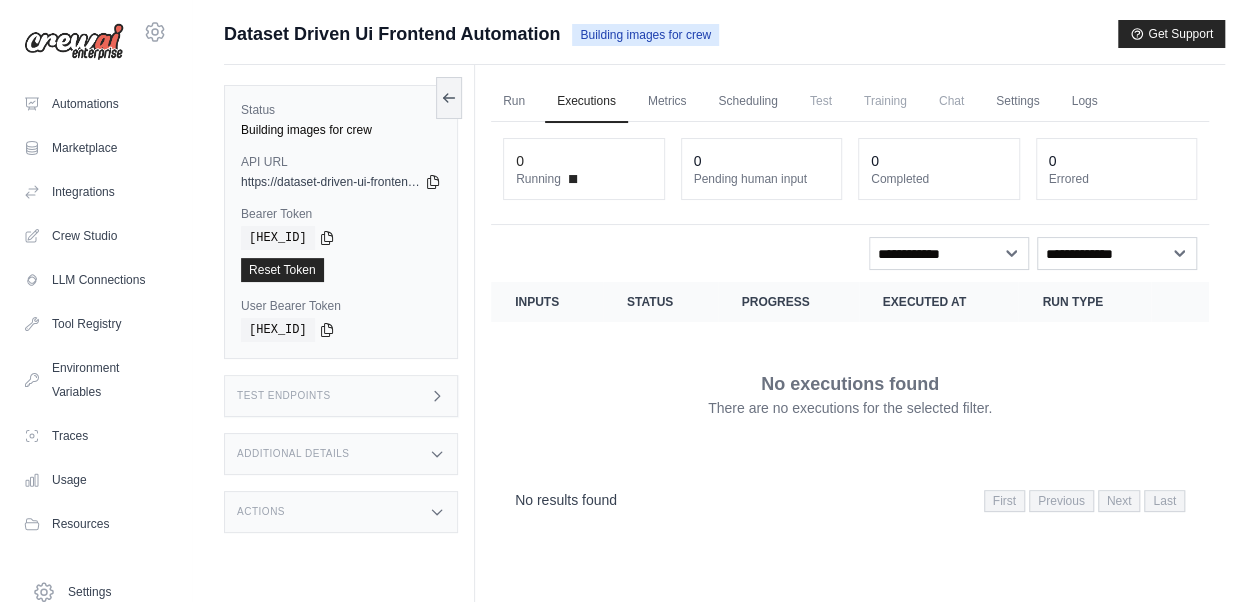 click on "Building images for crew" at bounding box center [341, 130] 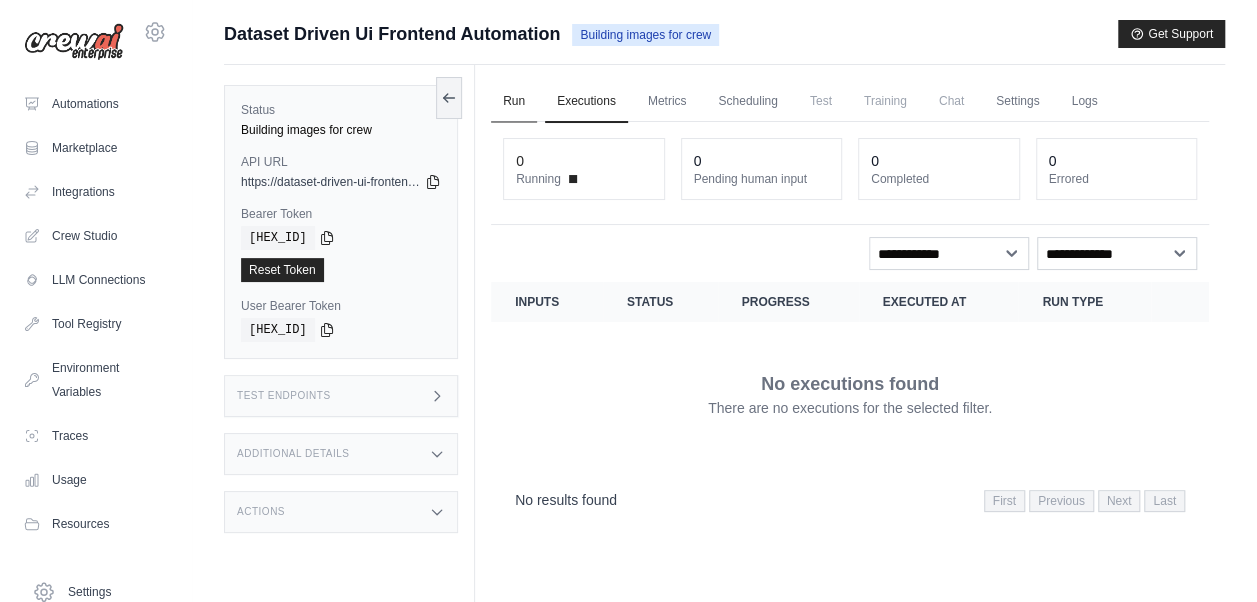 click on "Run" at bounding box center [514, 102] 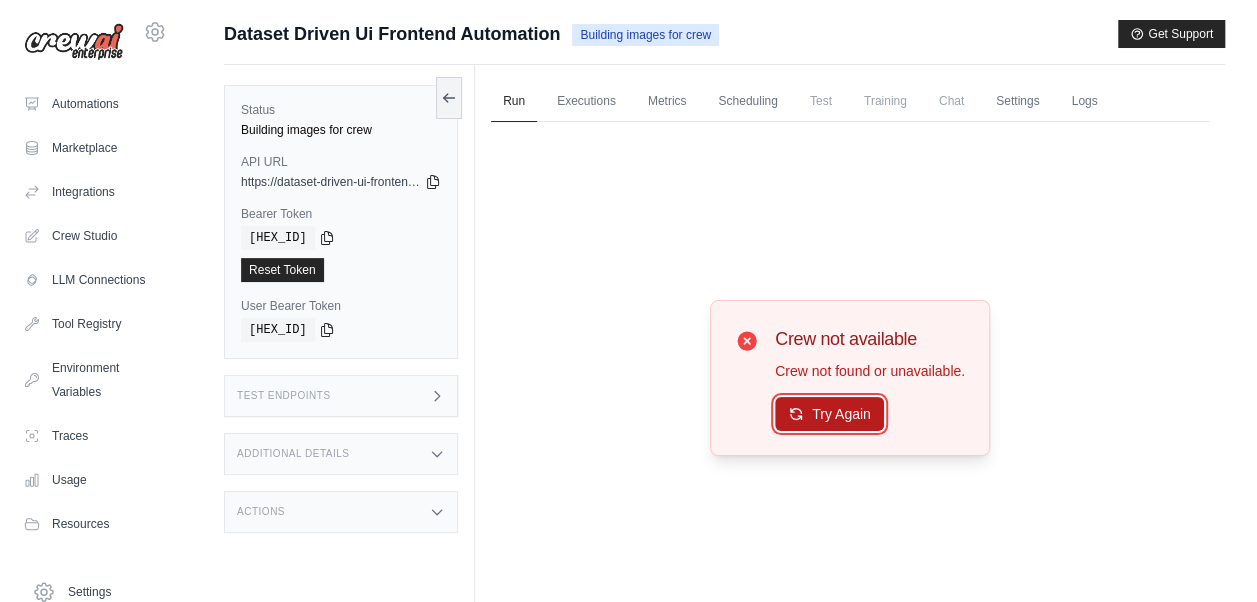 click on "Try Again" at bounding box center (829, 414) 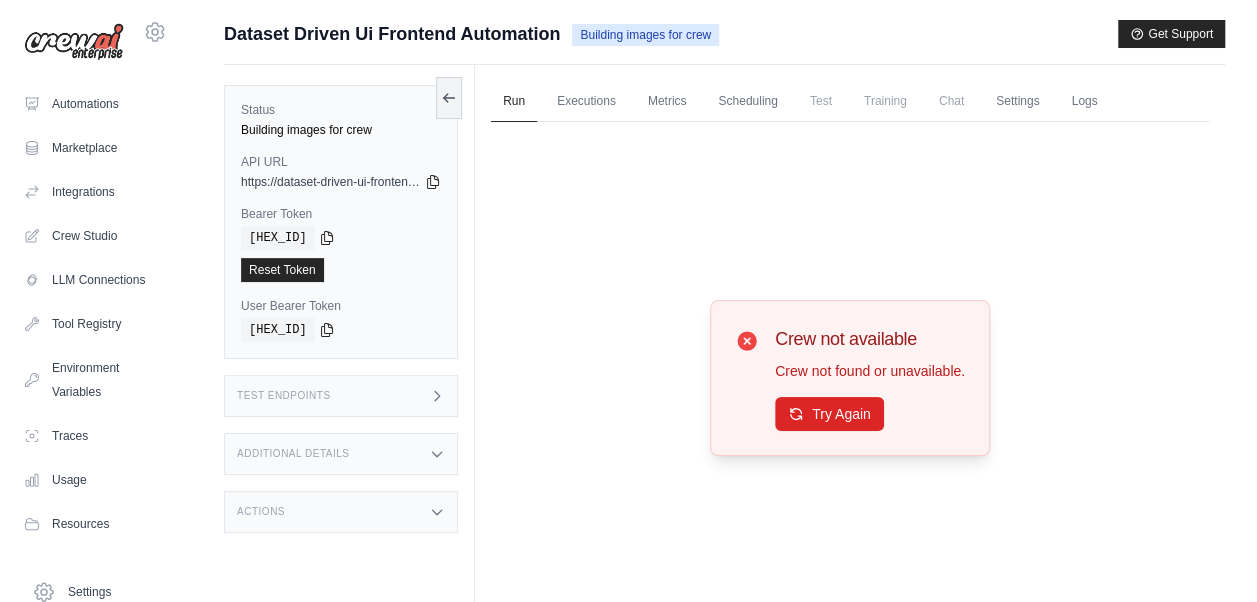 click on "Building images for crew" at bounding box center (645, 35) 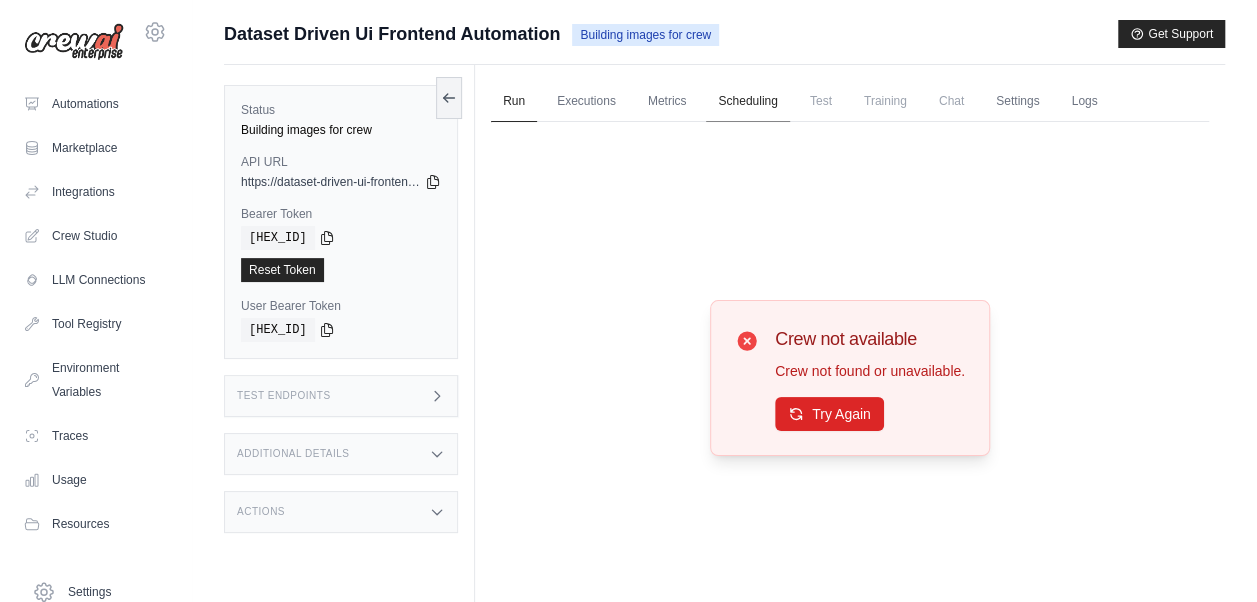 click on "Scheduling" at bounding box center [747, 102] 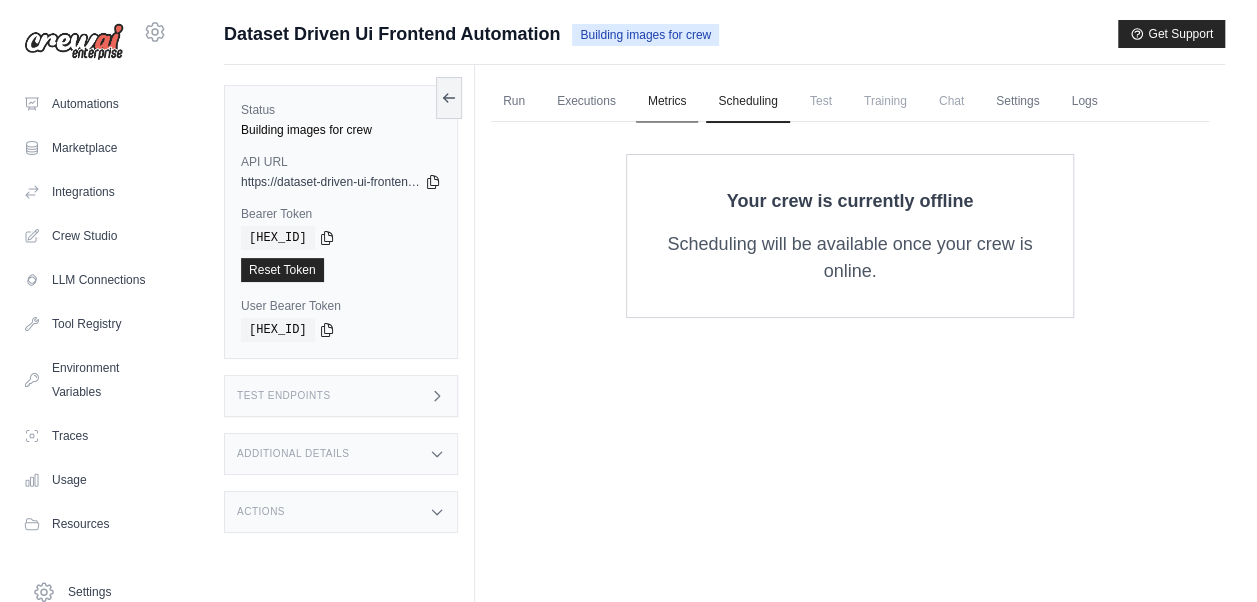 click on "Metrics" at bounding box center [667, 102] 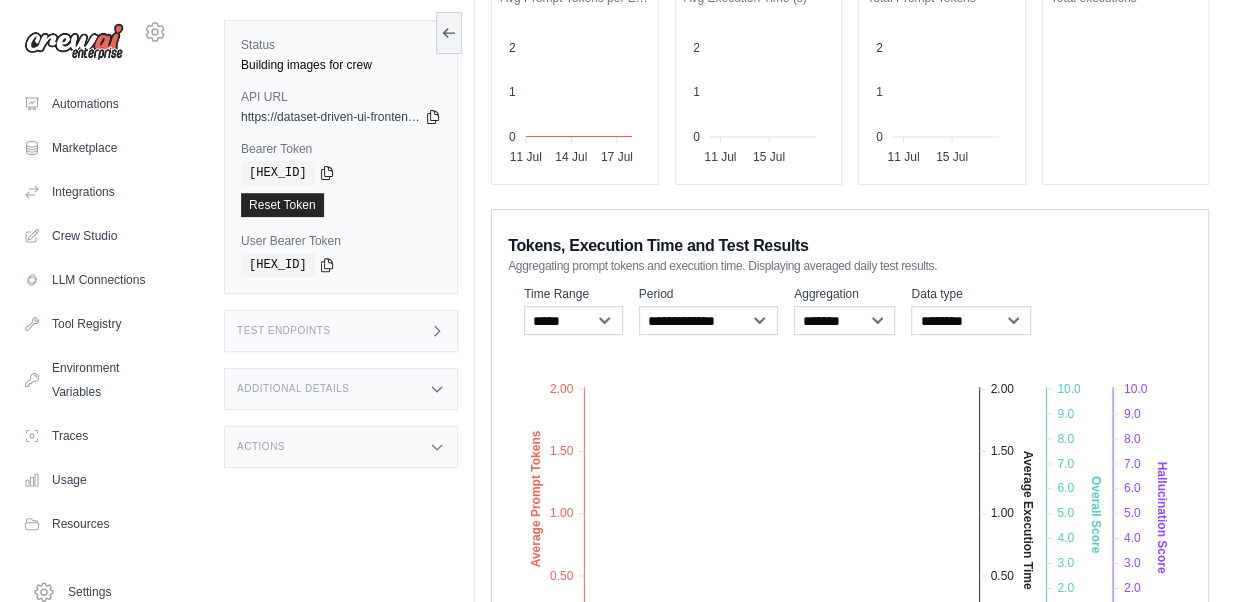 scroll, scrollTop: 405, scrollLeft: 0, axis: vertical 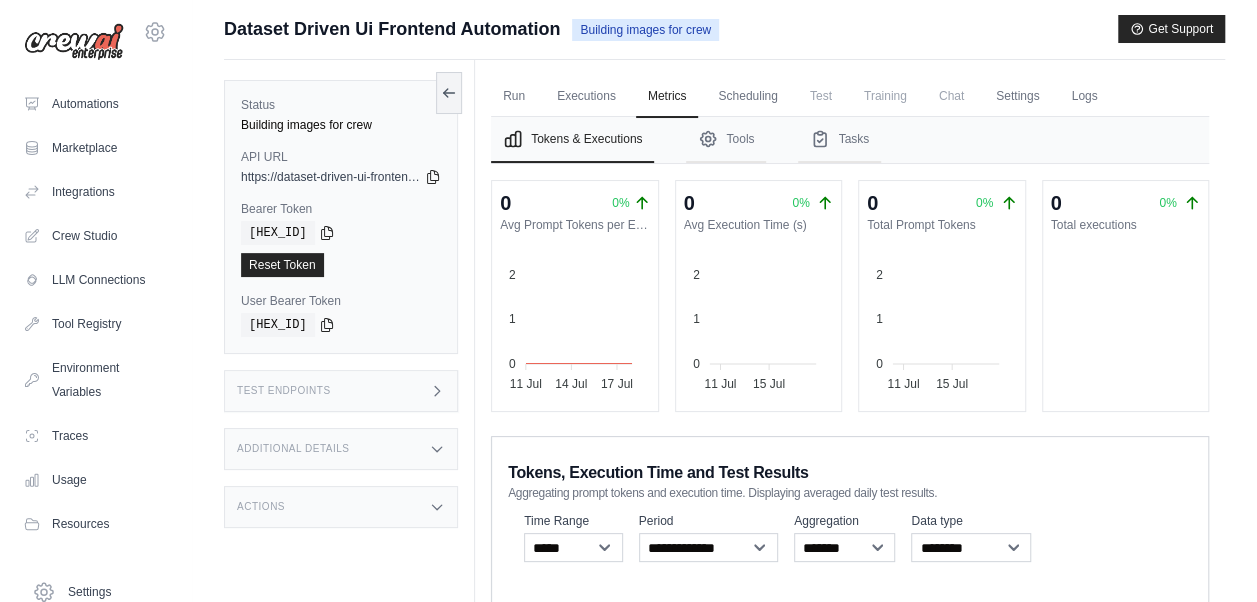 click on "Submit a support request
Describe your issue or question  *
Please be specific about what you're trying to achieve and any error messages you're seeing. Our expert team is ready to help and will respond as quickly as possible.
Cancel
Submit Request
Dataset Driven Ui Frontend Automation" at bounding box center [724, 499] 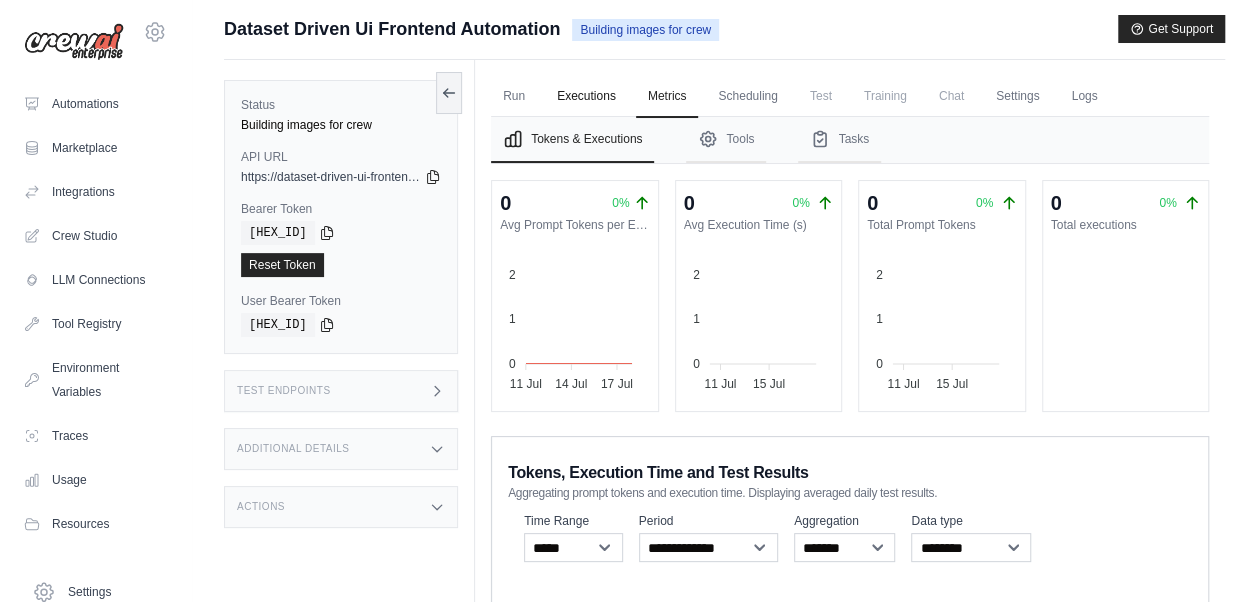 click on "Executions" at bounding box center (586, 97) 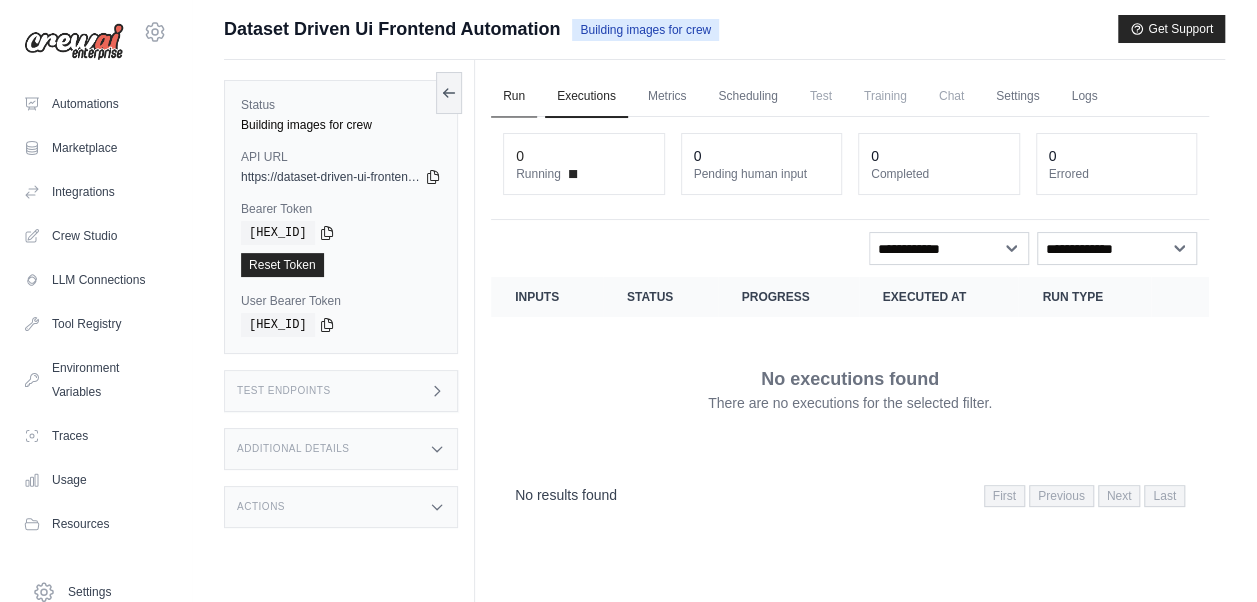 click on "Run" at bounding box center [514, 97] 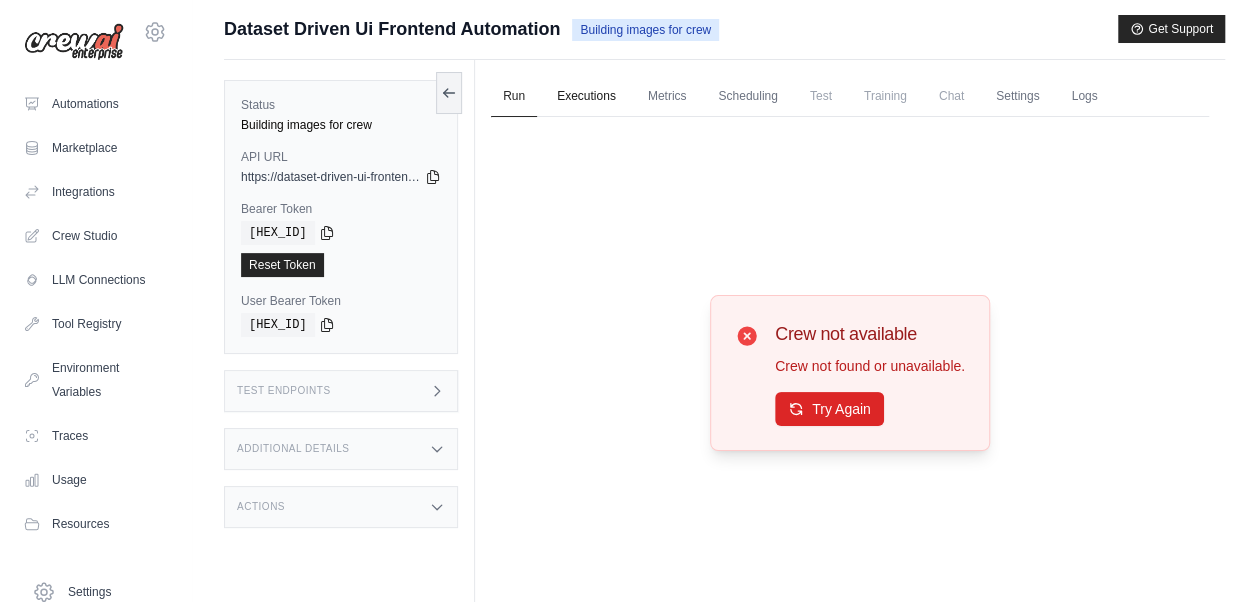 click on "Executions" at bounding box center [586, 97] 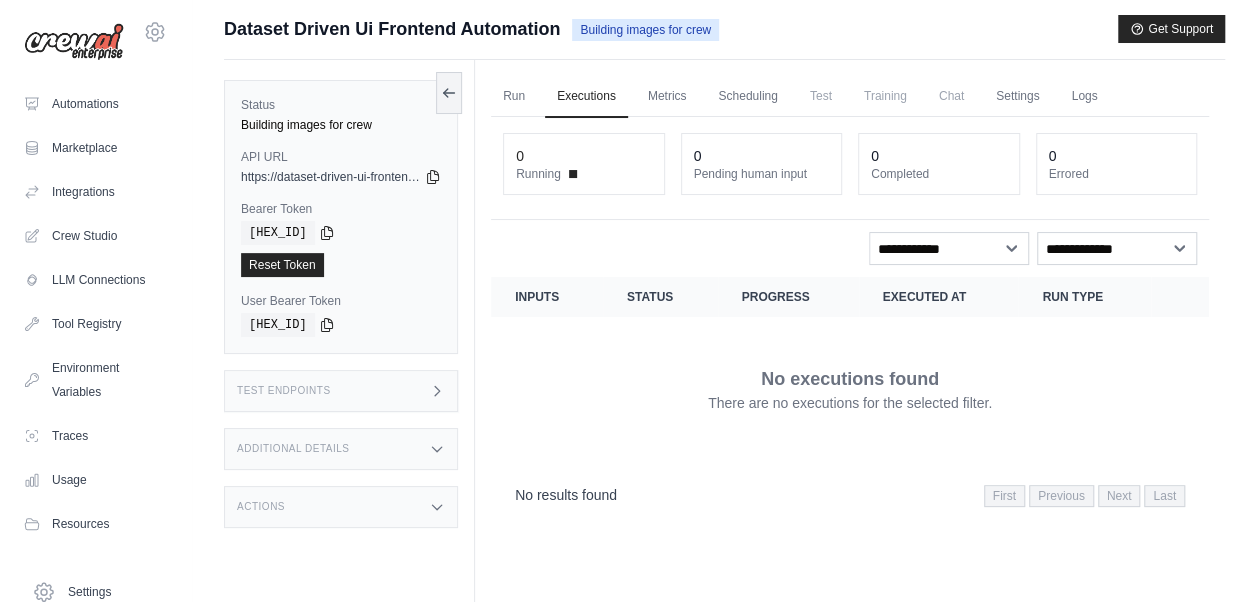 click on "Run
Executions
Metrics
Scheduling
Test
Training
Chat
Settings
Logs
0
Running
0
Pending human input
0" at bounding box center (850, 361) 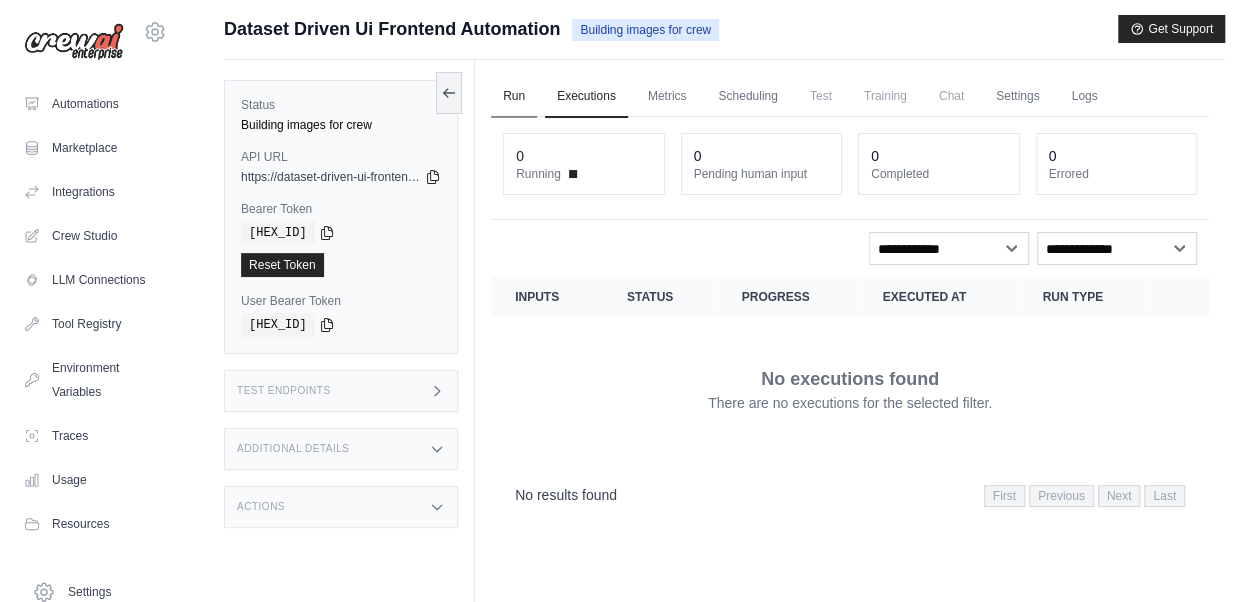 click on "Run" at bounding box center [514, 97] 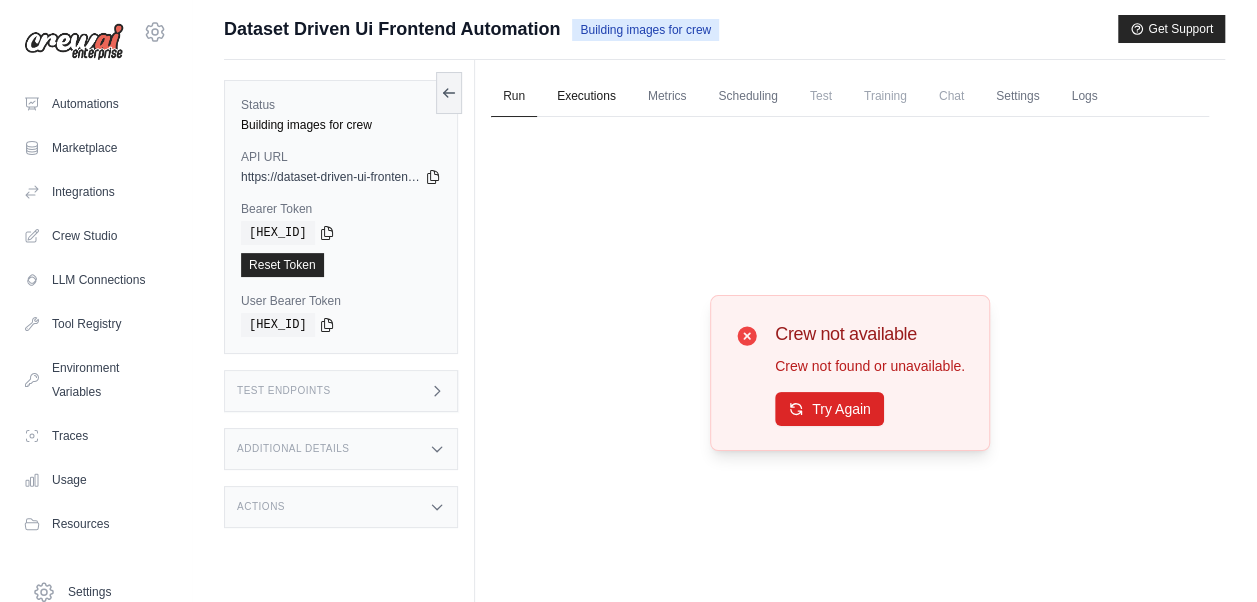 click on "Executions" at bounding box center (586, 97) 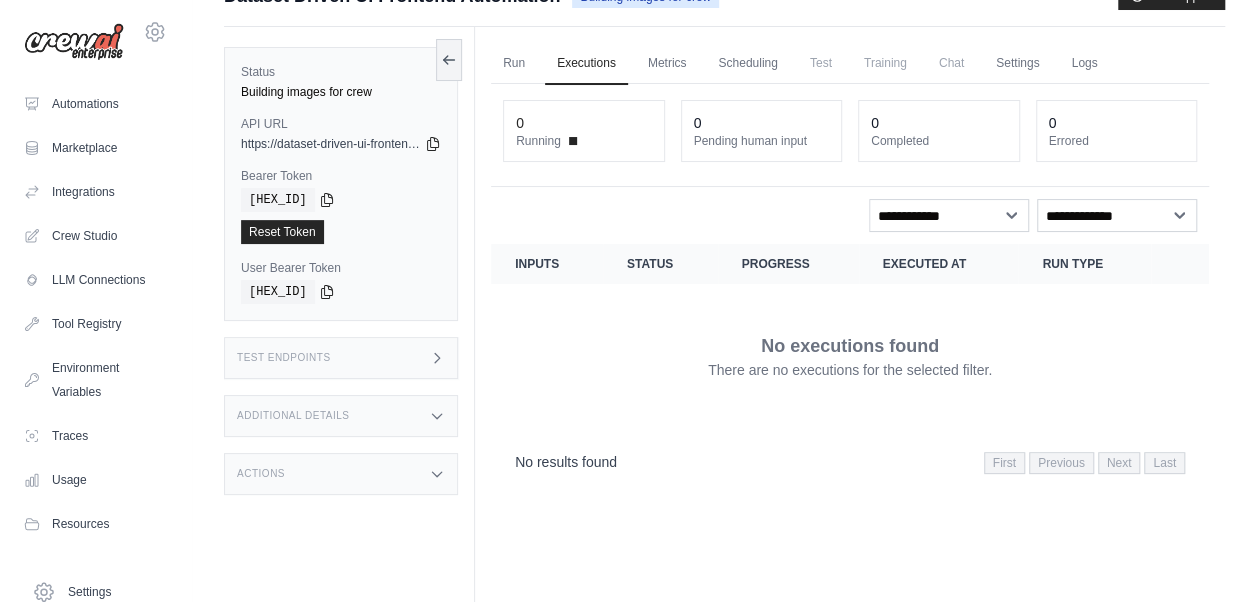 scroll, scrollTop: 0, scrollLeft: 0, axis: both 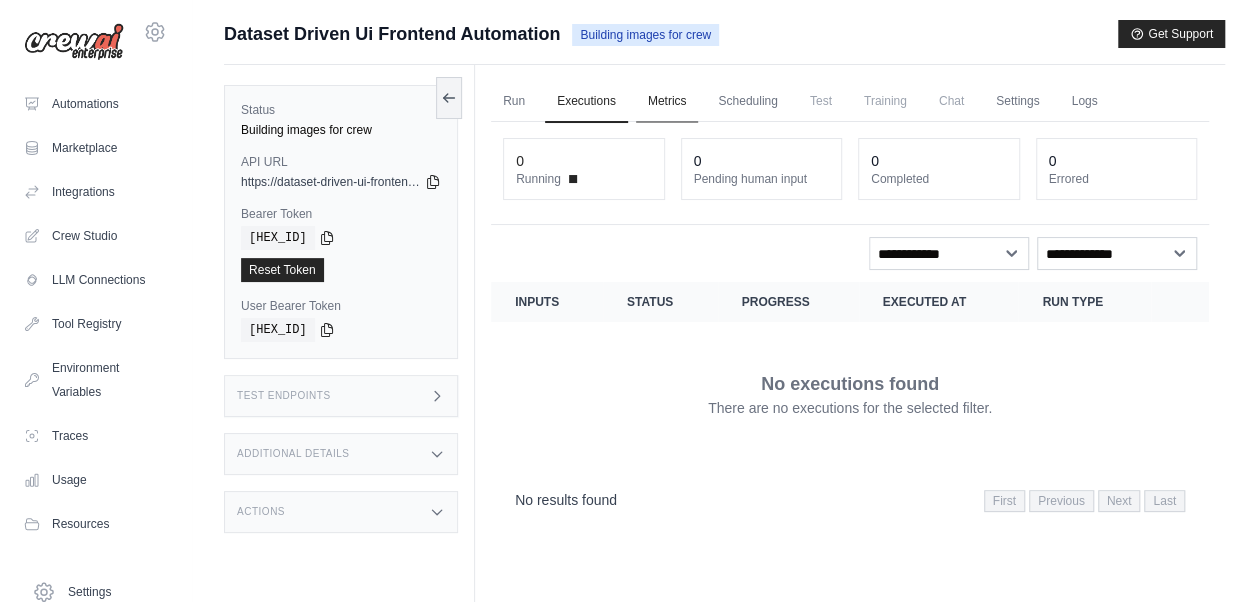 click on "Metrics" at bounding box center (667, 102) 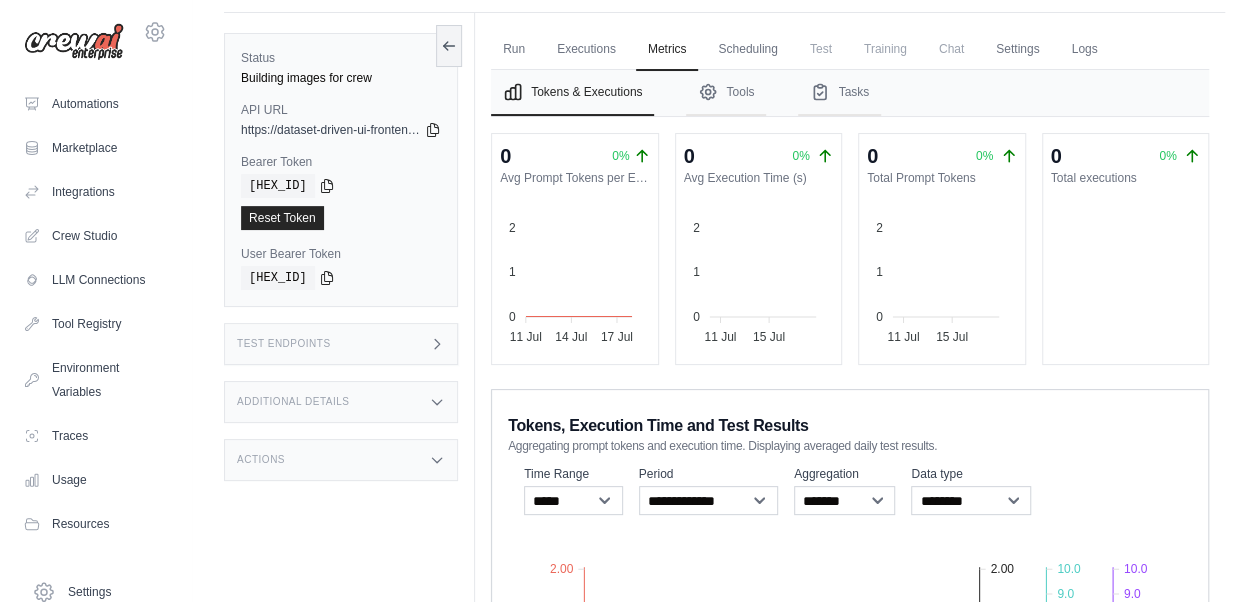 scroll, scrollTop: 0, scrollLeft: 0, axis: both 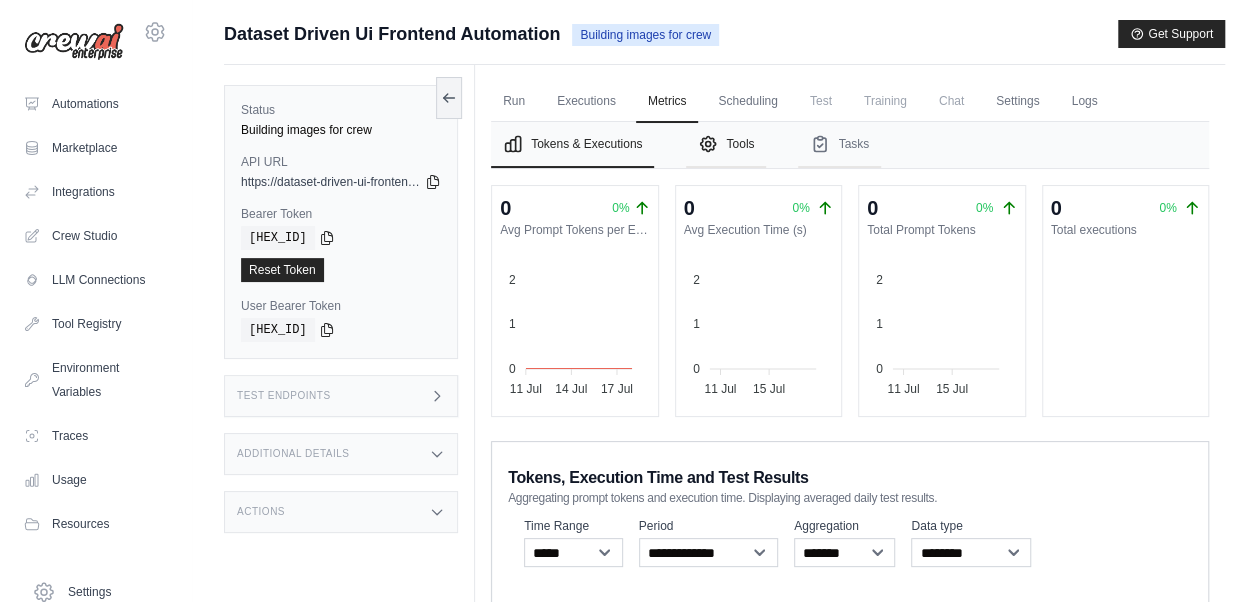 click on "Tools" at bounding box center [726, 145] 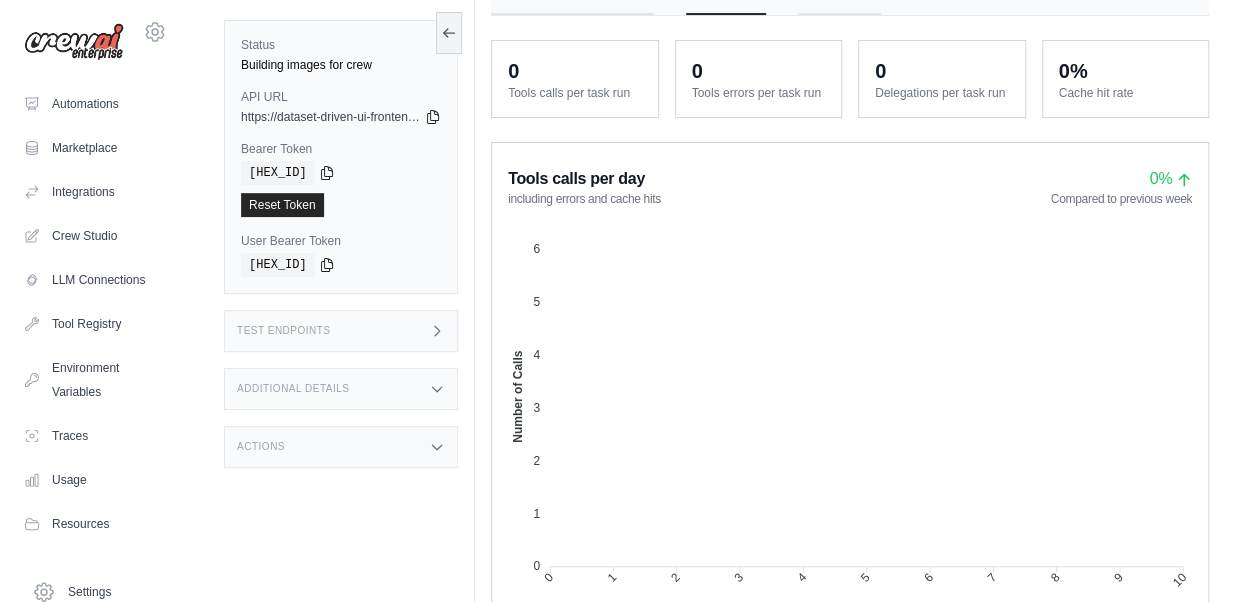 scroll, scrollTop: 0, scrollLeft: 0, axis: both 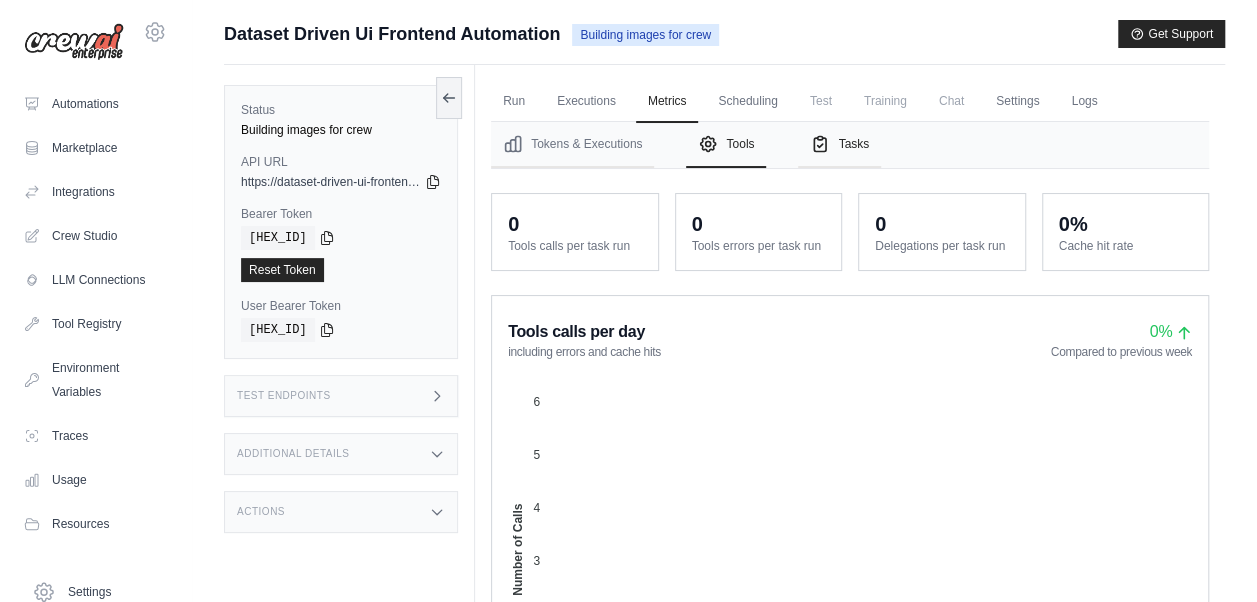 click on "Tasks" at bounding box center [839, 145] 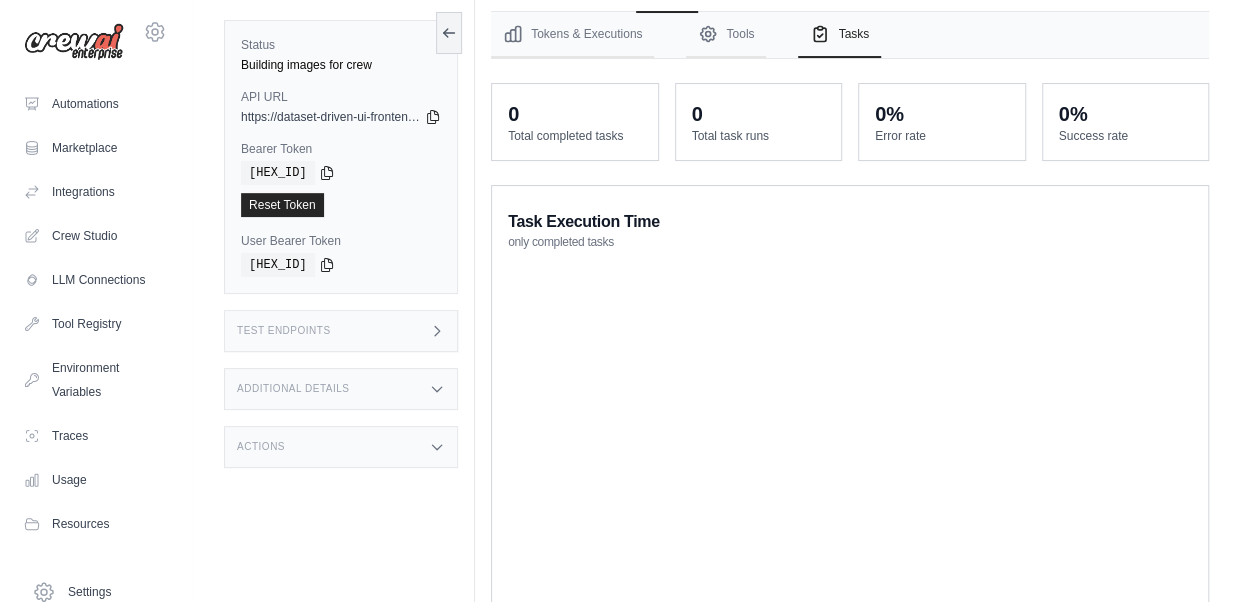 scroll, scrollTop: 0, scrollLeft: 0, axis: both 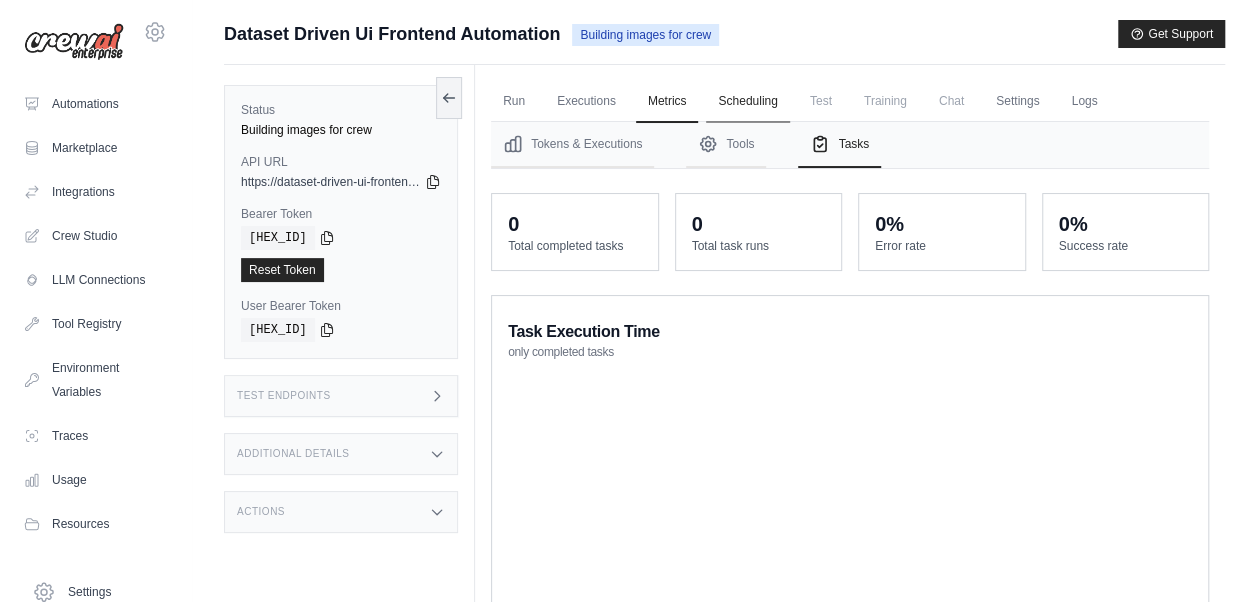 click on "Scheduling" at bounding box center (747, 102) 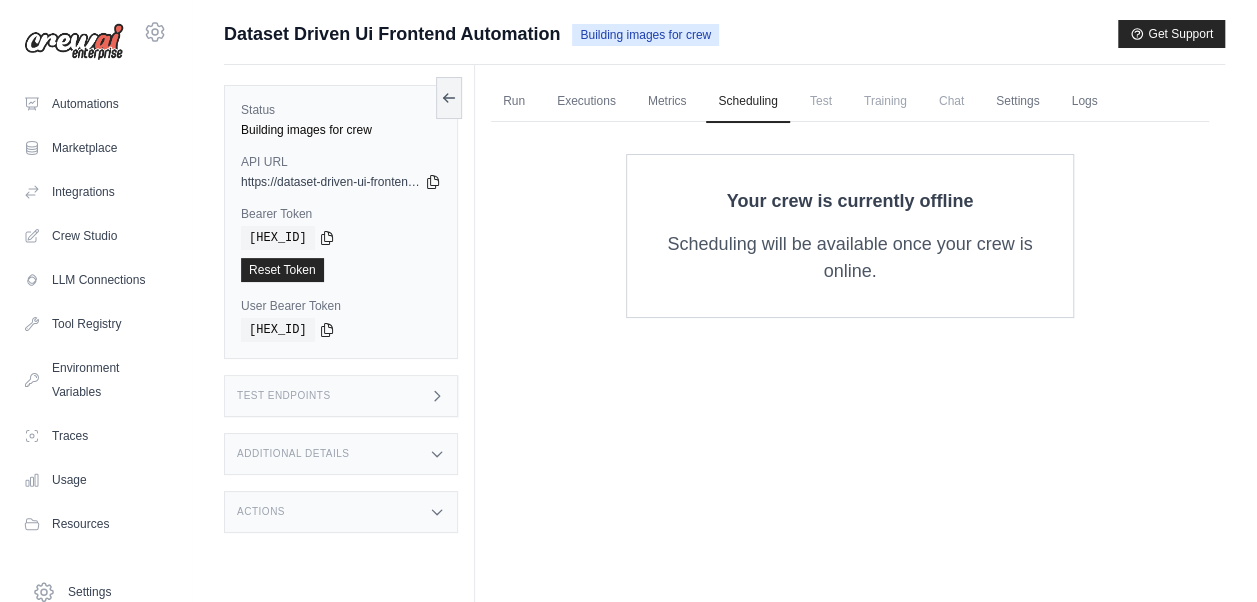 click on "Test" at bounding box center (821, 101) 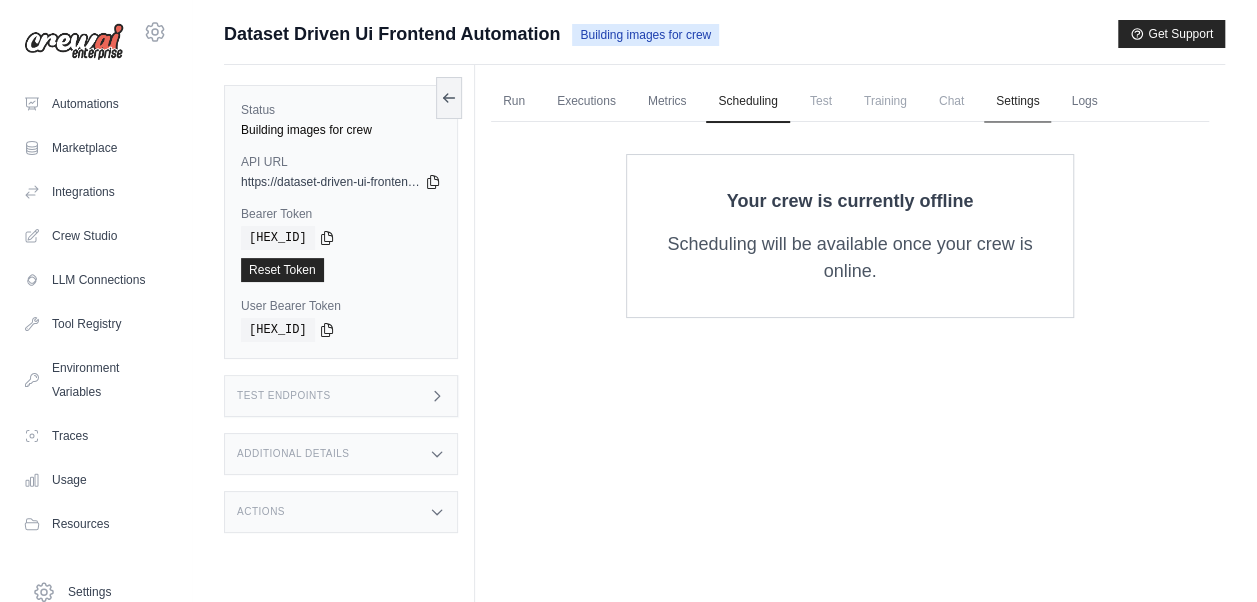 click on "Settings" at bounding box center [1017, 102] 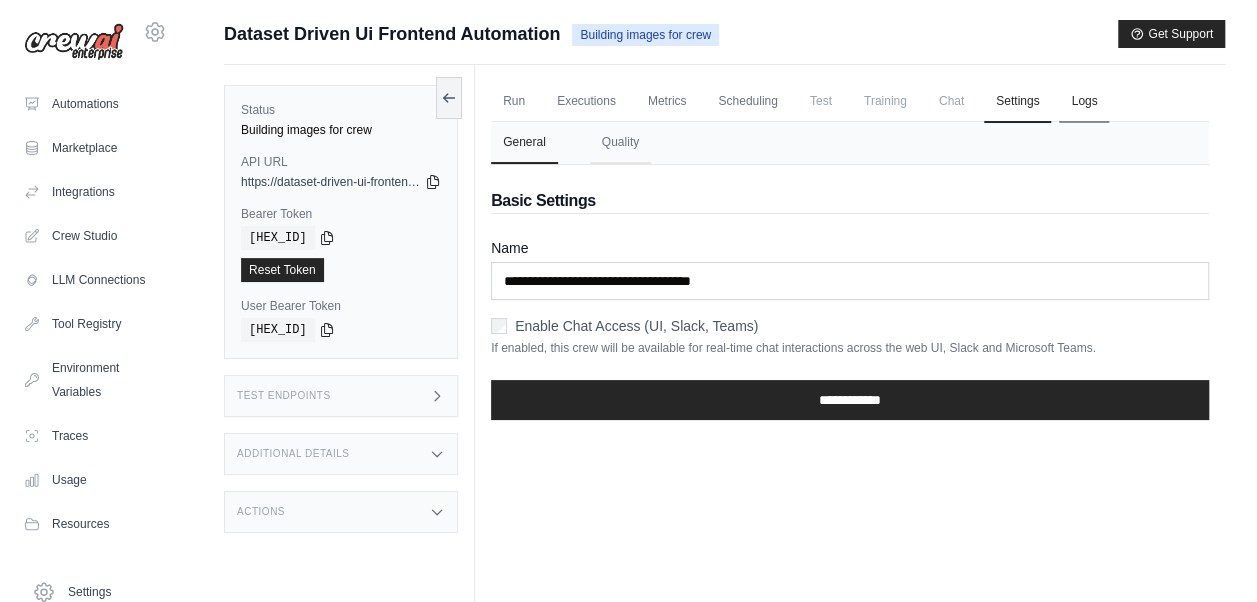 click on "Logs" at bounding box center [1084, 102] 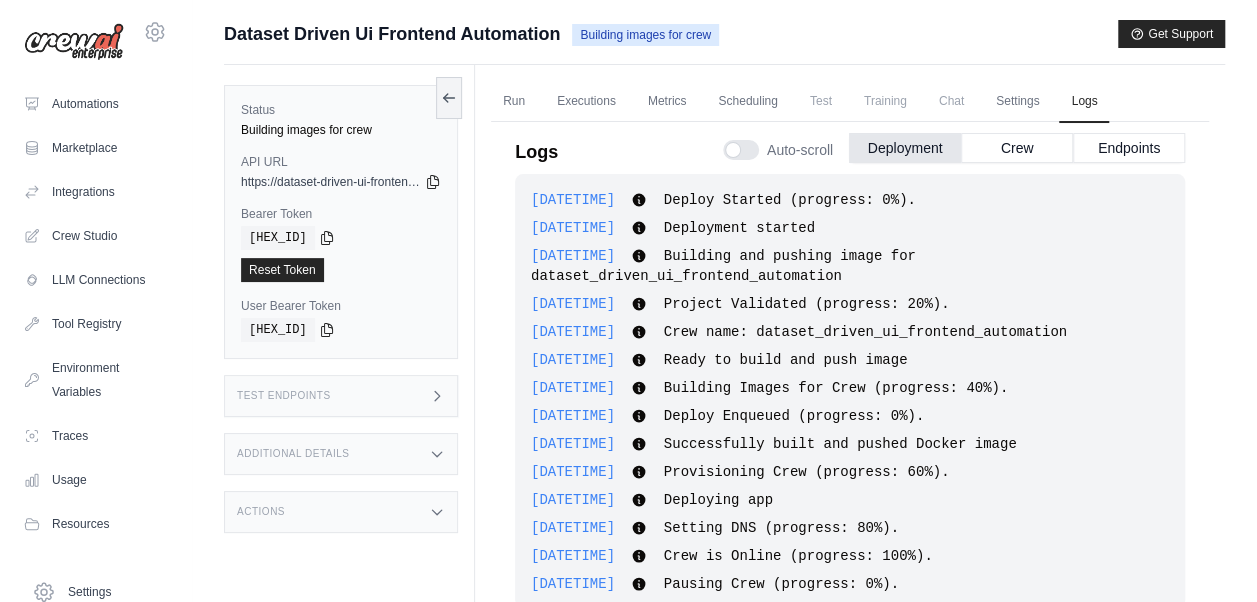 scroll, scrollTop: 350, scrollLeft: 0, axis: vertical 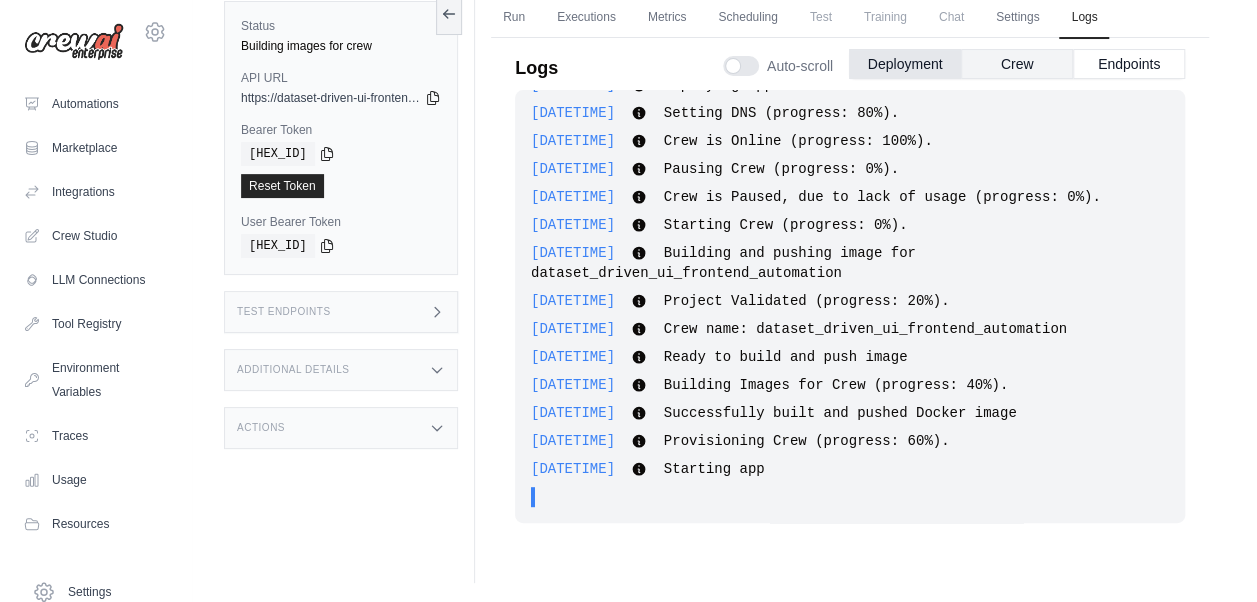 click on "Crew" at bounding box center [1017, 64] 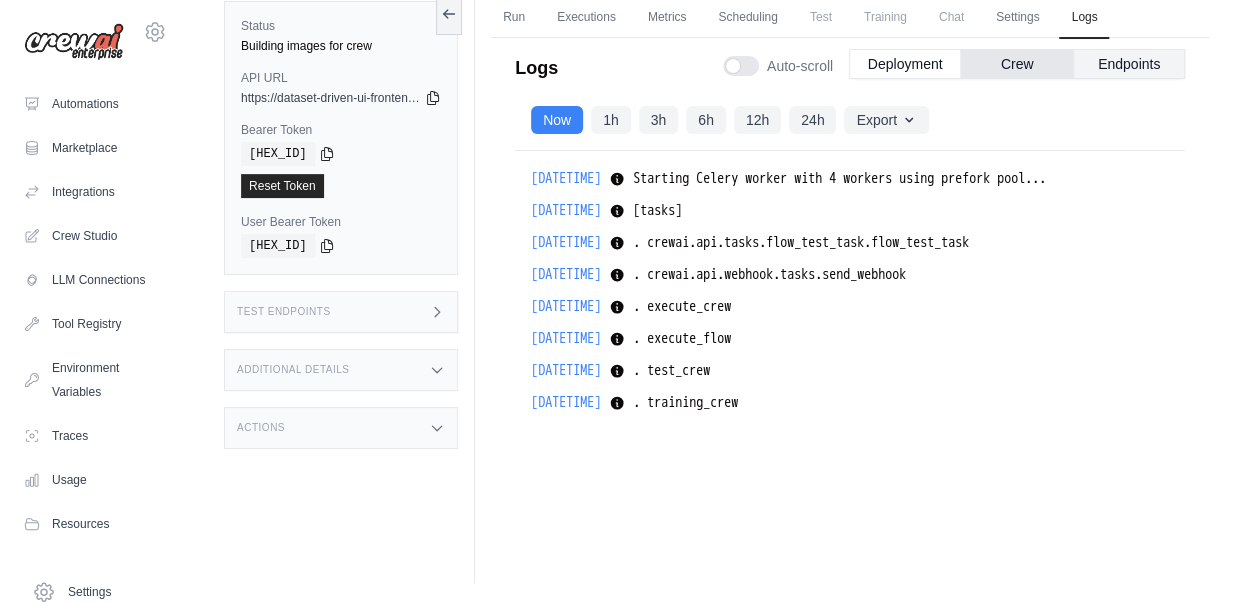 click on "Endpoints" at bounding box center [1129, 64] 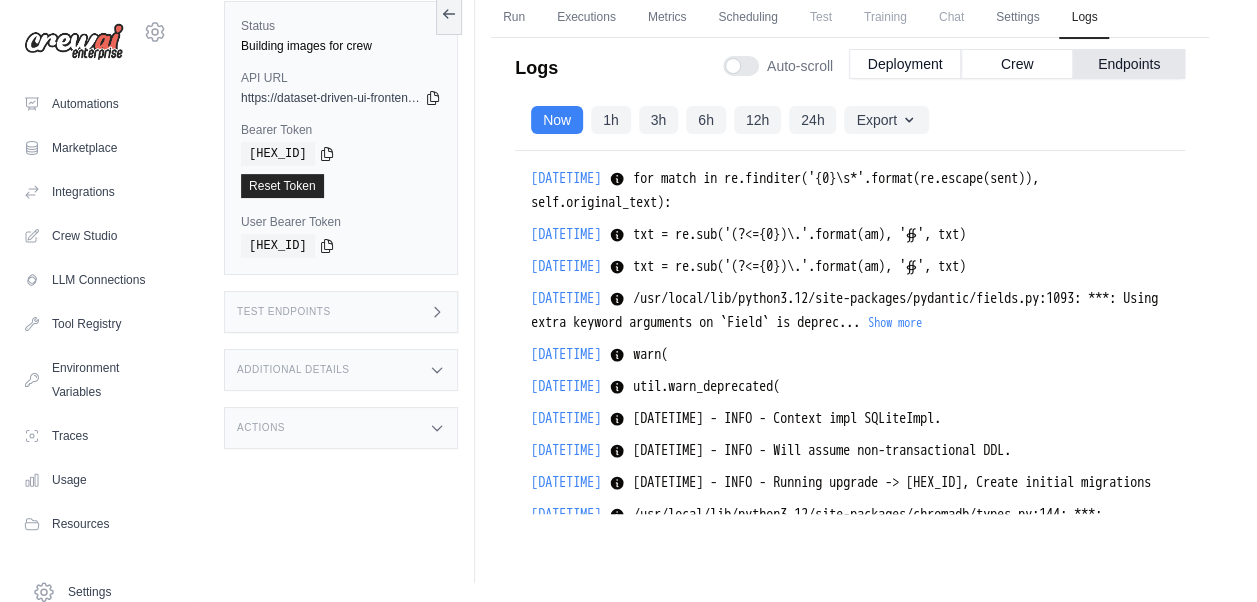 scroll, scrollTop: 542, scrollLeft: 0, axis: vertical 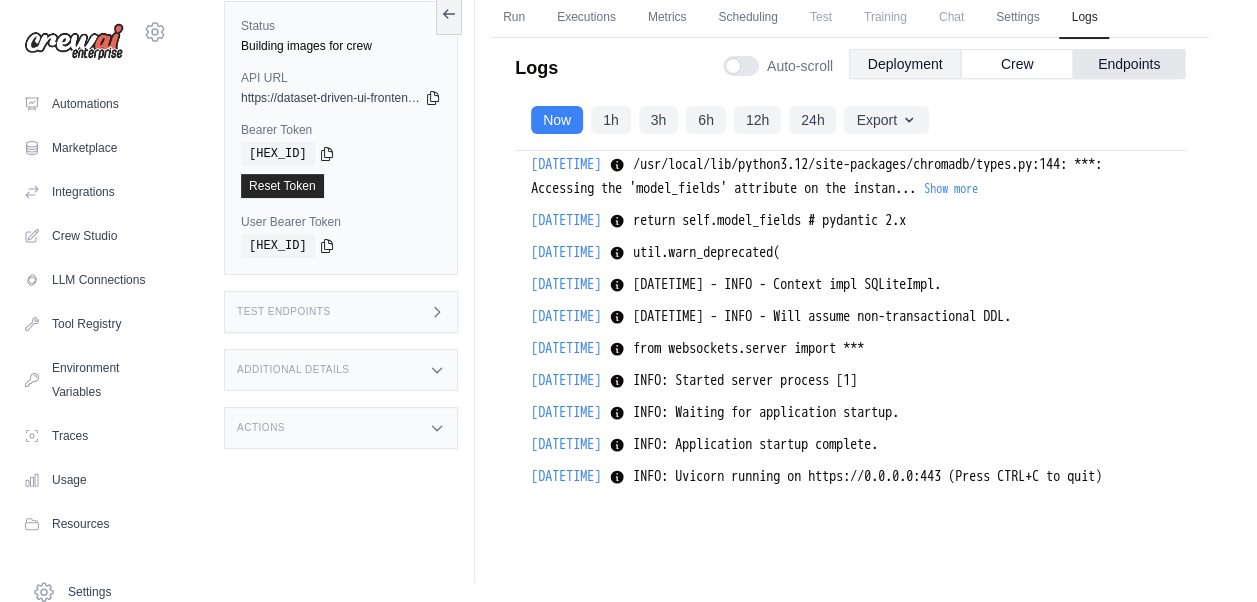 click on "Deployment" at bounding box center [905, 64] 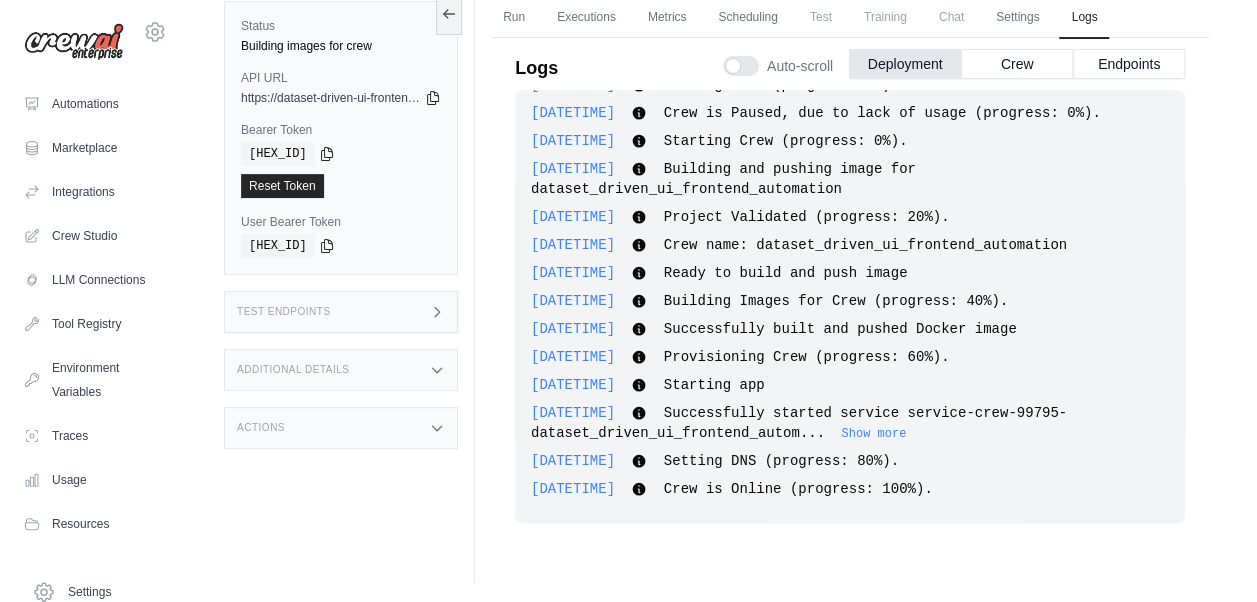scroll, scrollTop: 434, scrollLeft: 0, axis: vertical 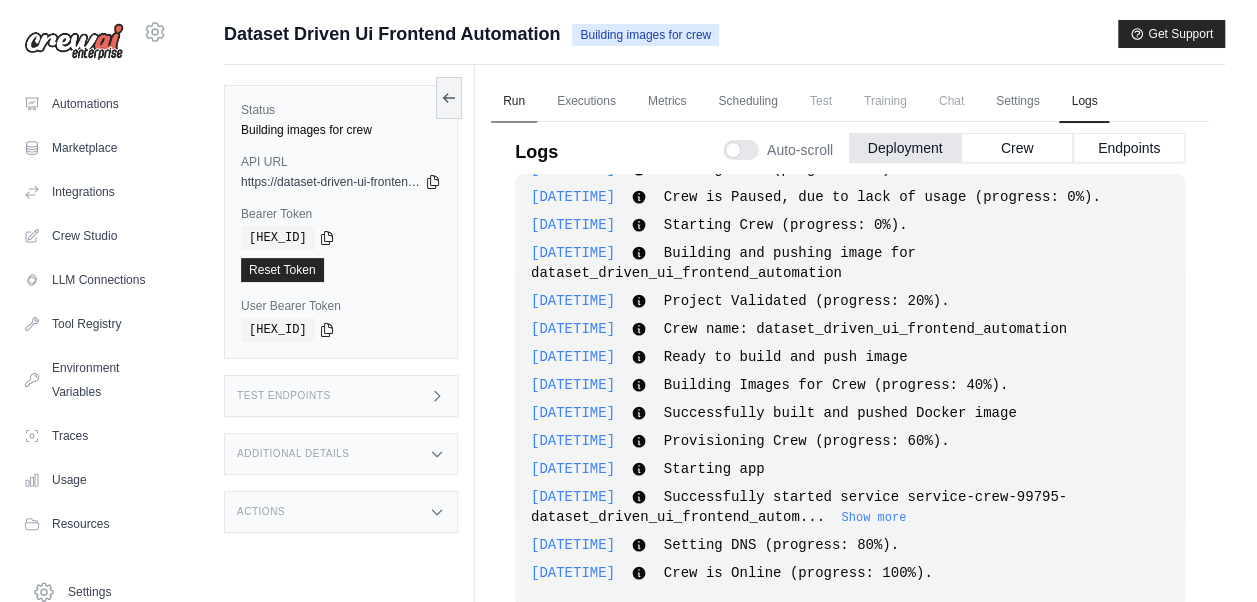 click on "Run" at bounding box center [514, 102] 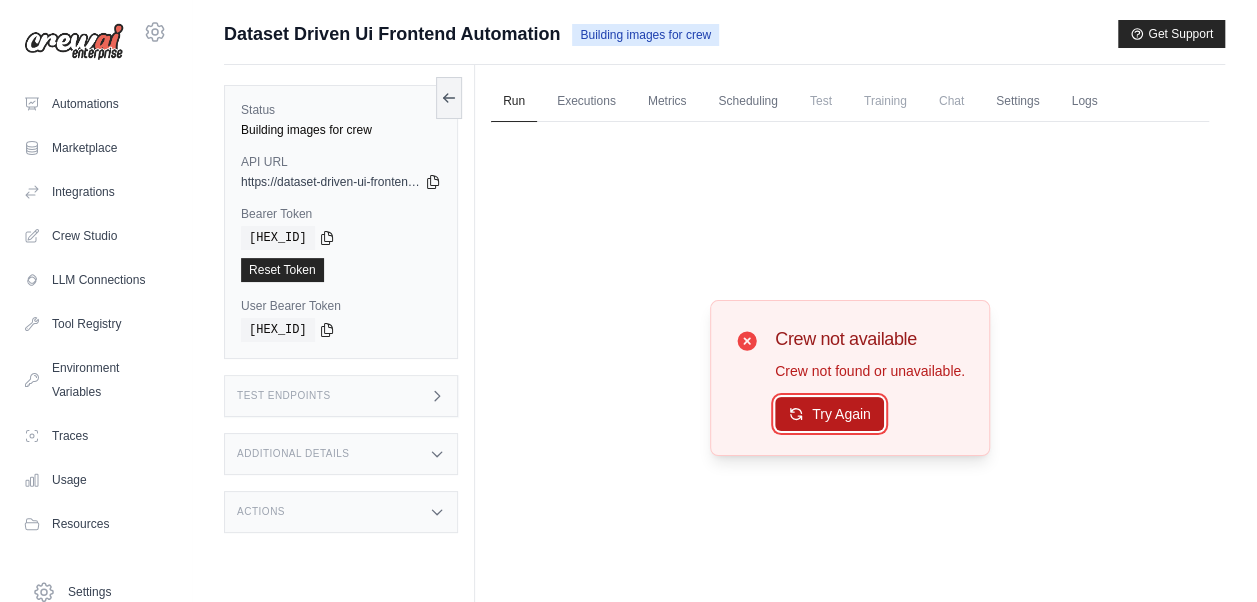 click on "Try Again" at bounding box center (829, 414) 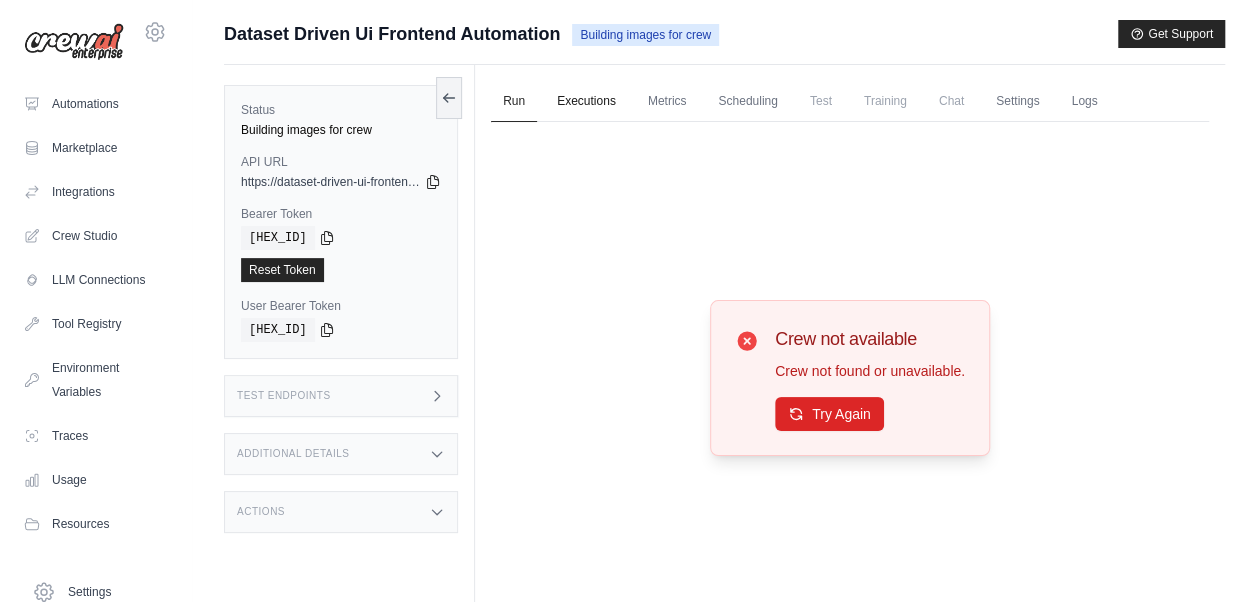 click on "Executions" at bounding box center [586, 102] 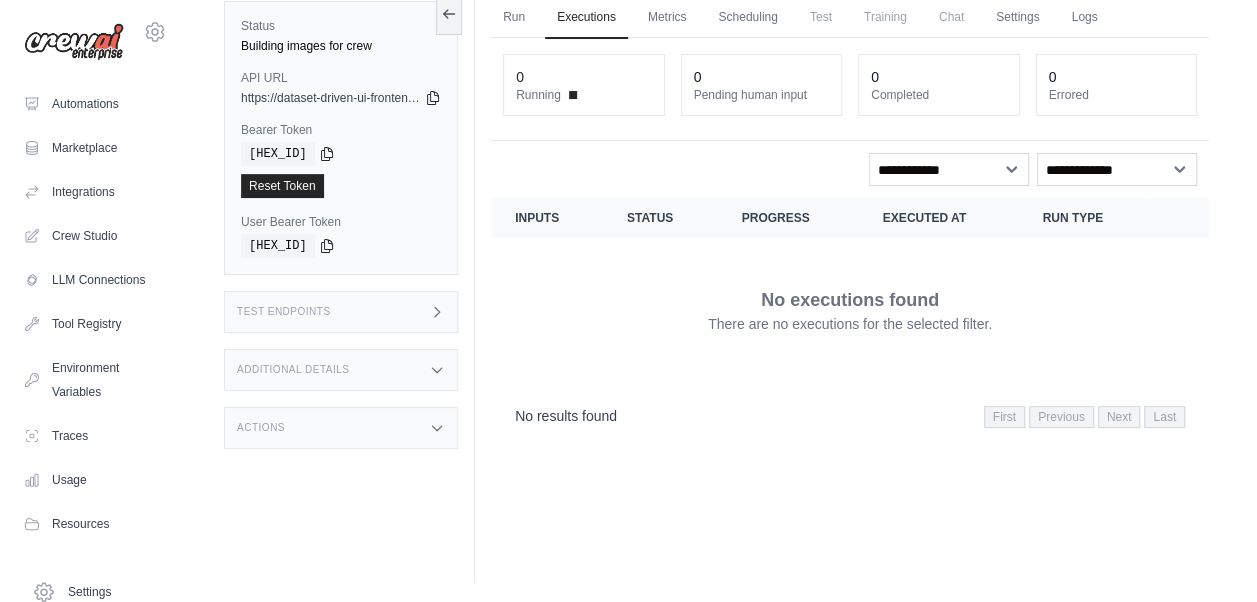 scroll, scrollTop: 0, scrollLeft: 0, axis: both 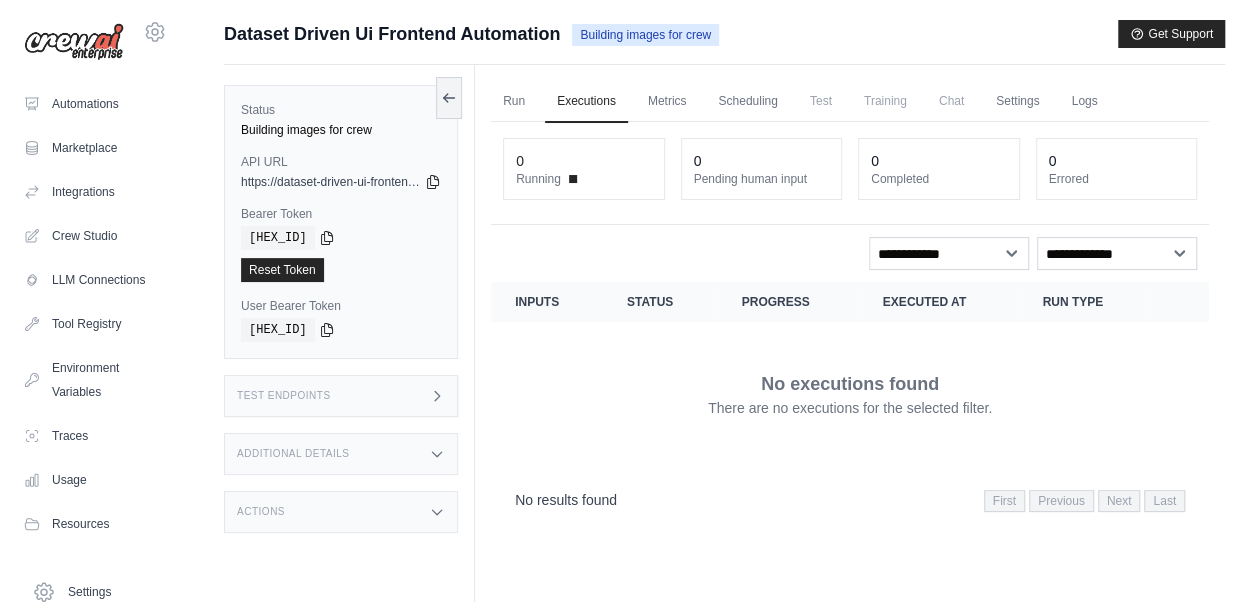 click at bounding box center [74, 42] 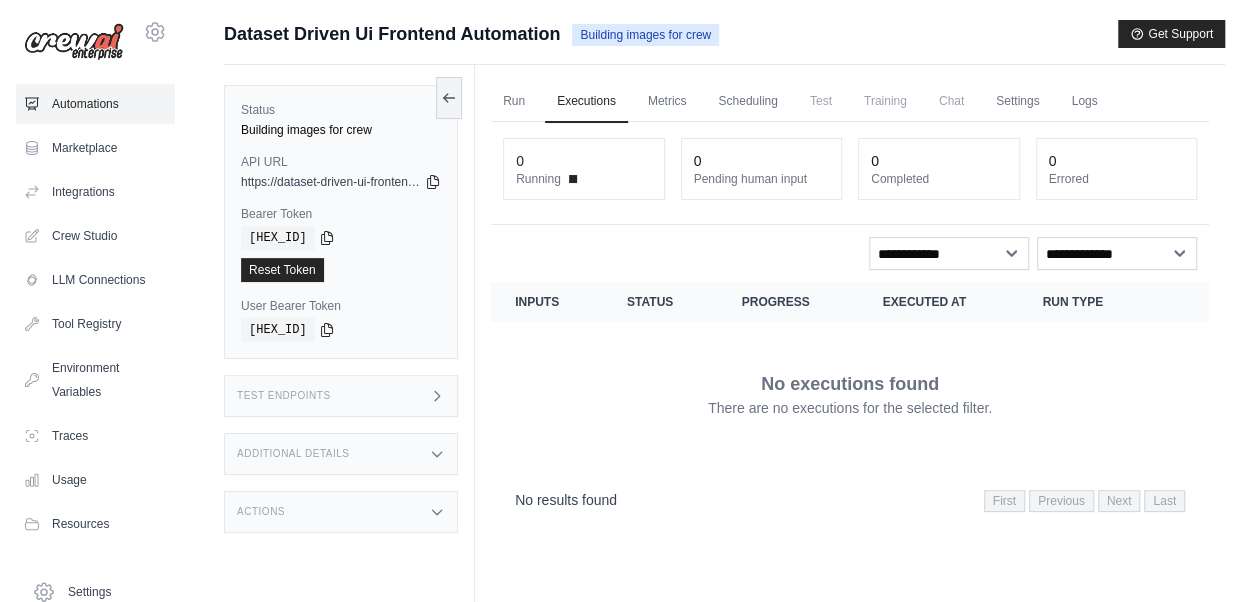 click on "Automations" at bounding box center (95, 104) 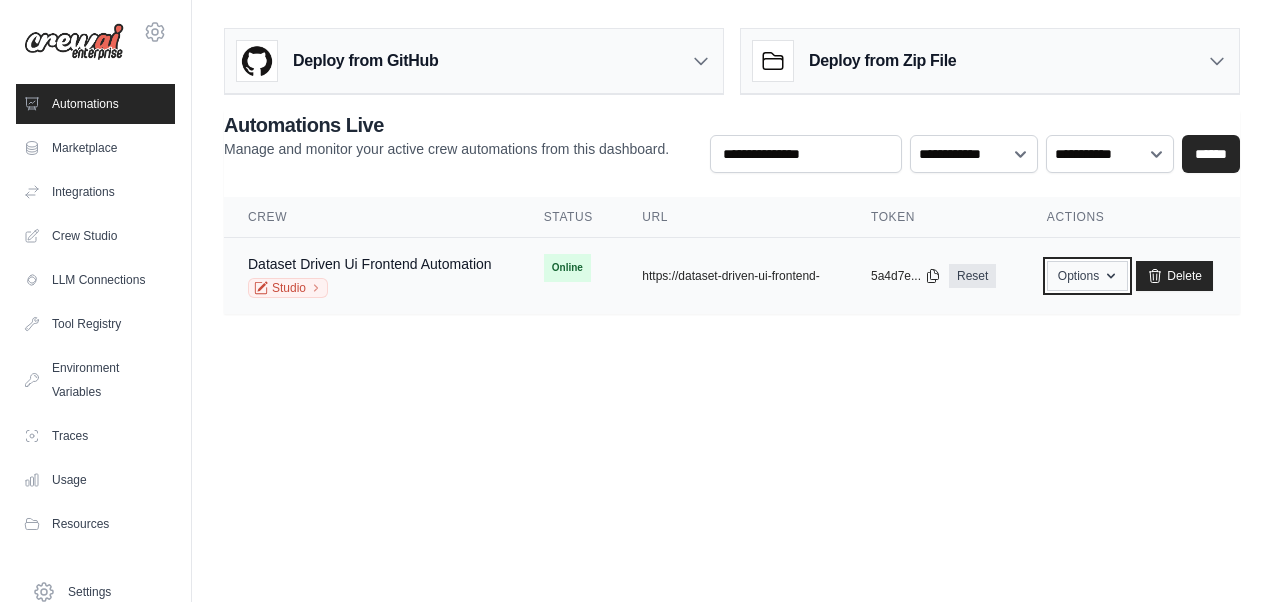 click on "Options" at bounding box center [1087, 276] 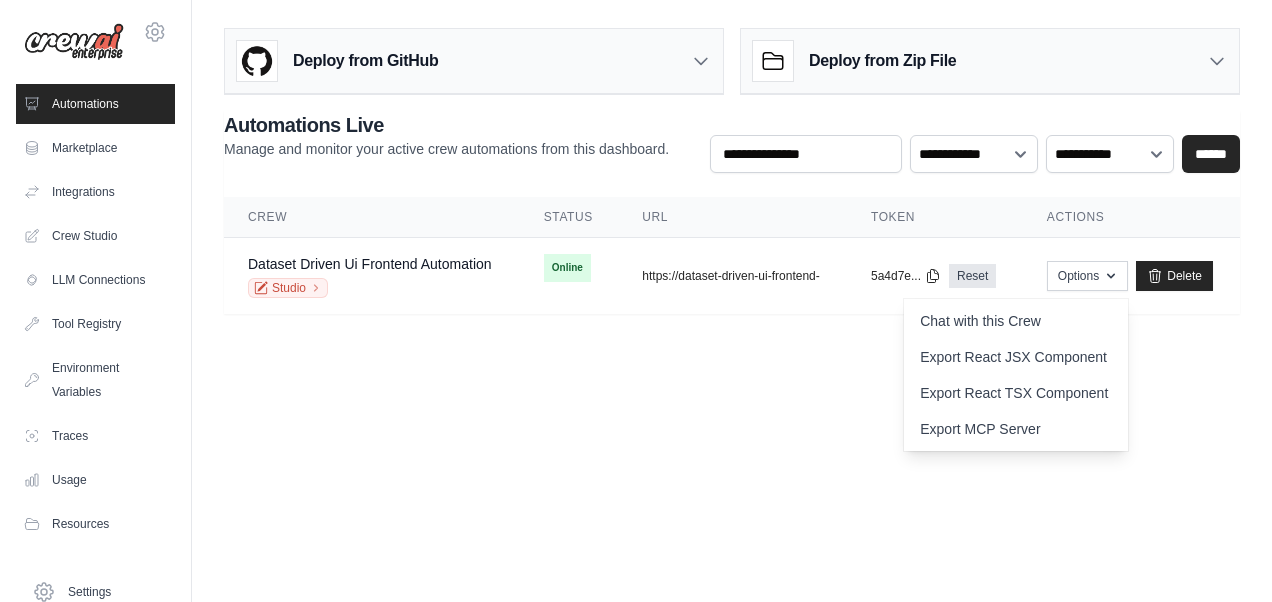 click on "amel.badaoui.schur@gmail.com
Settings
Automations
Marketplace
Integrations
Documentation" at bounding box center (636, 301) 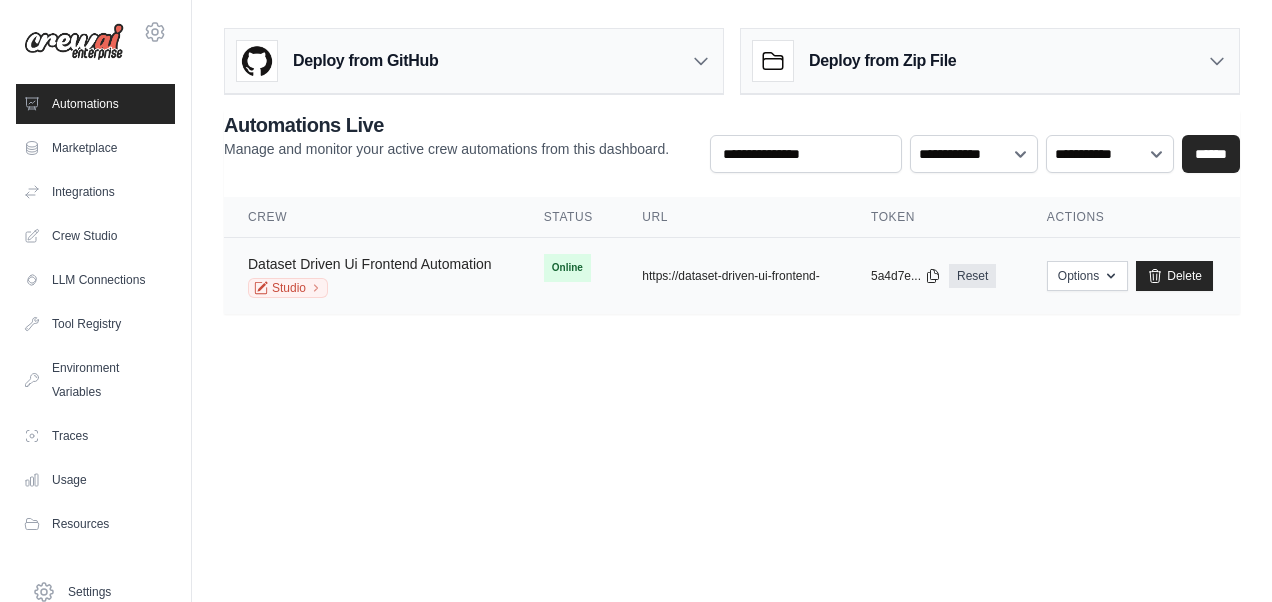 click on "Dataset Driven Ui Frontend Automation" at bounding box center (370, 264) 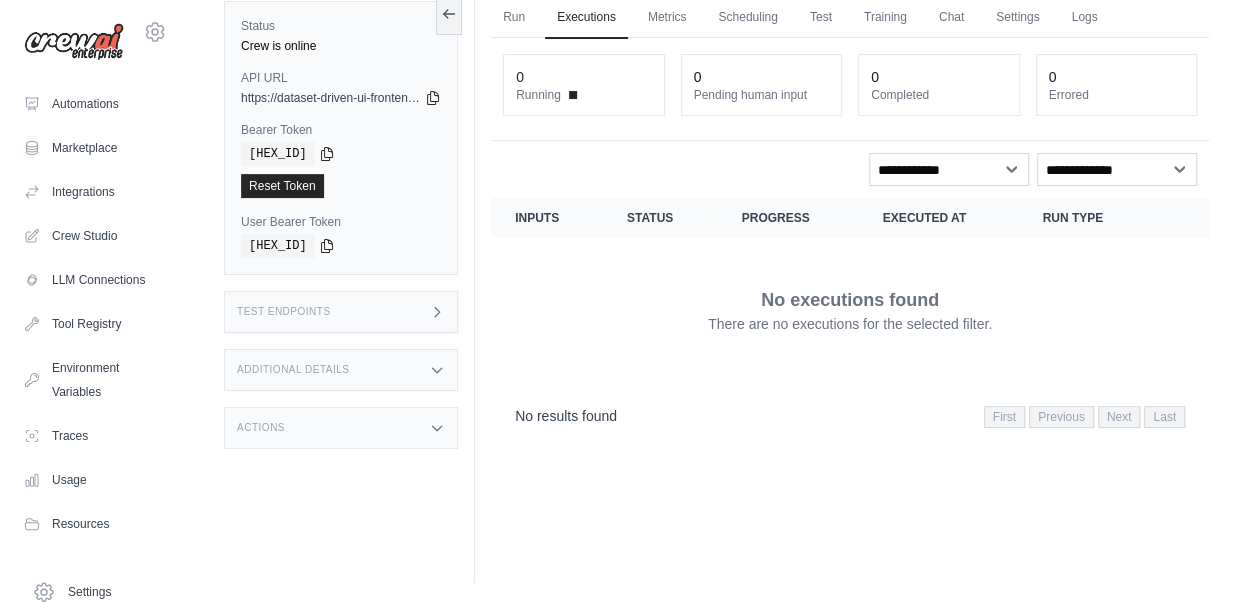 scroll, scrollTop: 0, scrollLeft: 0, axis: both 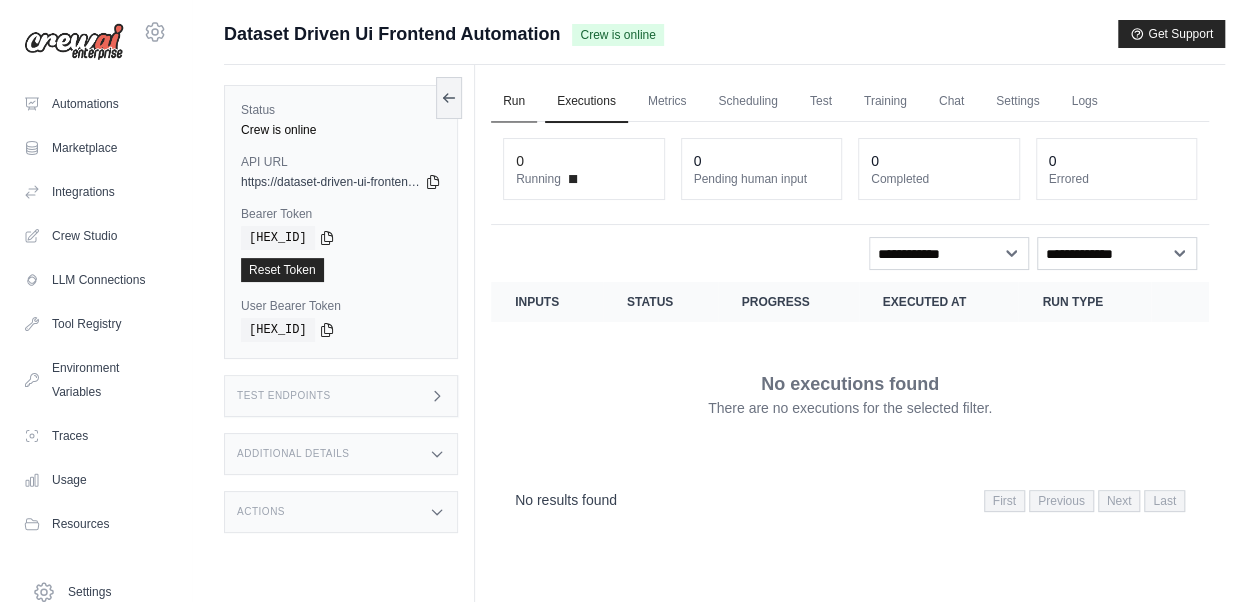 click on "Run" at bounding box center (514, 102) 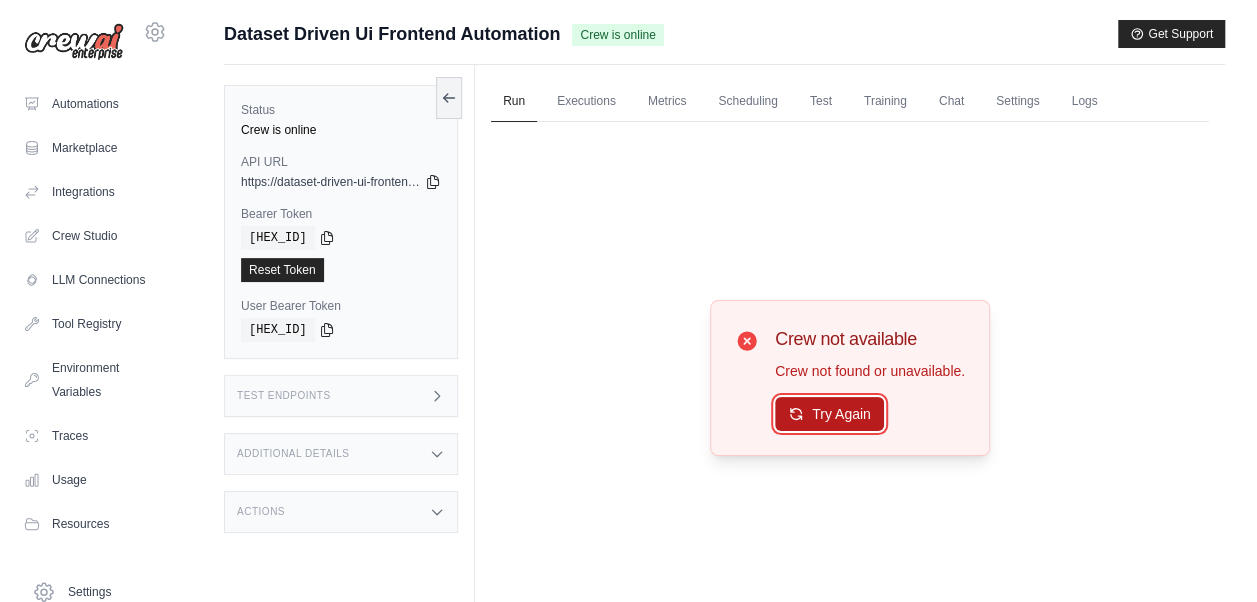 click on "Try Again" at bounding box center (829, 414) 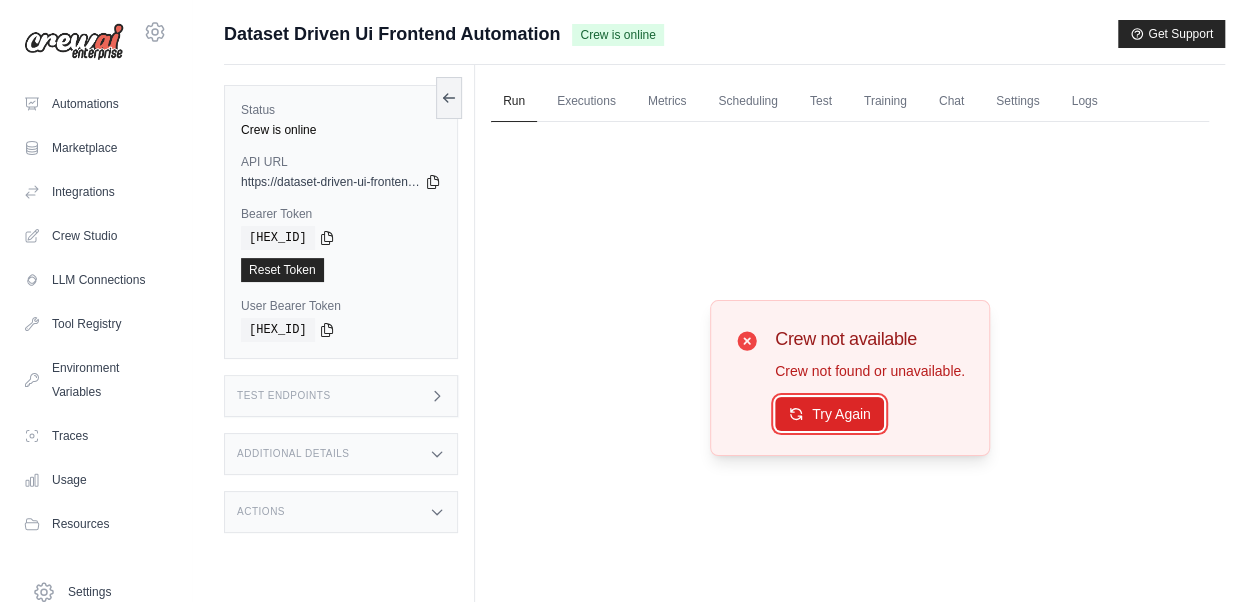 click on "Try Again" at bounding box center [829, 414] 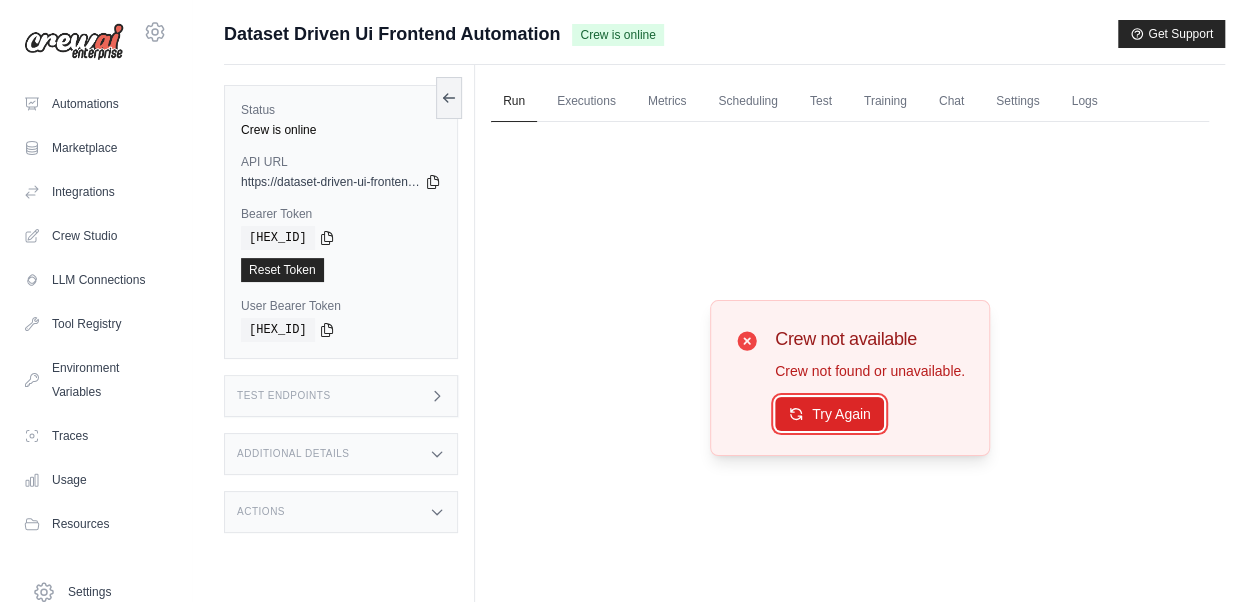 click on "Try Again" at bounding box center (829, 414) 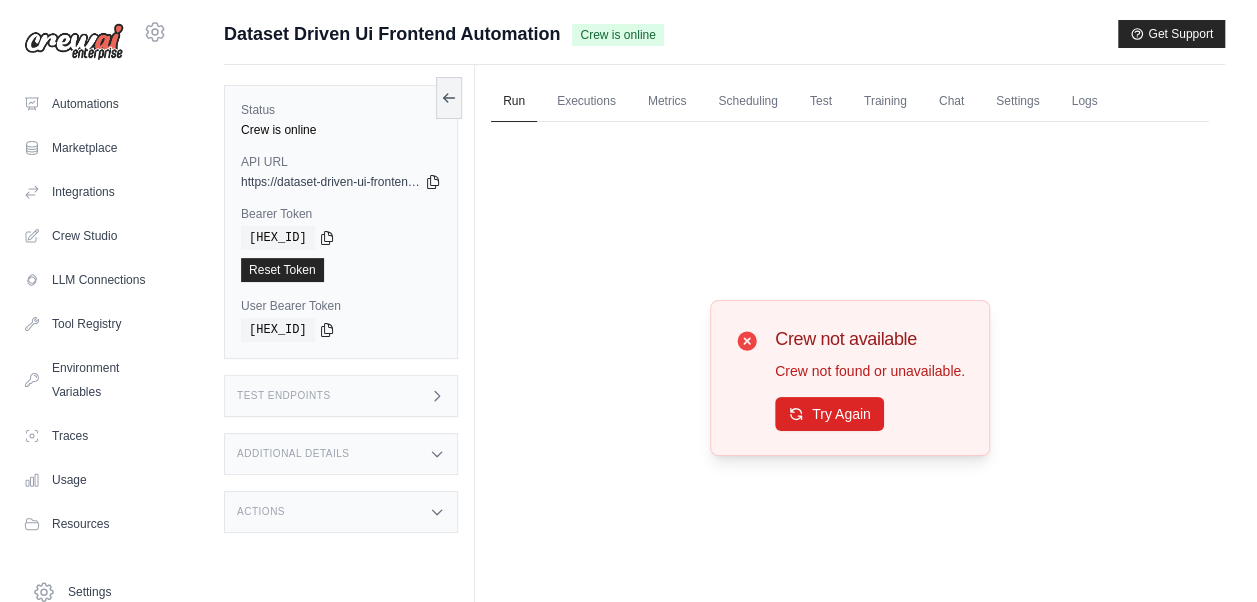 click on "Crew is online" at bounding box center [617, 35] 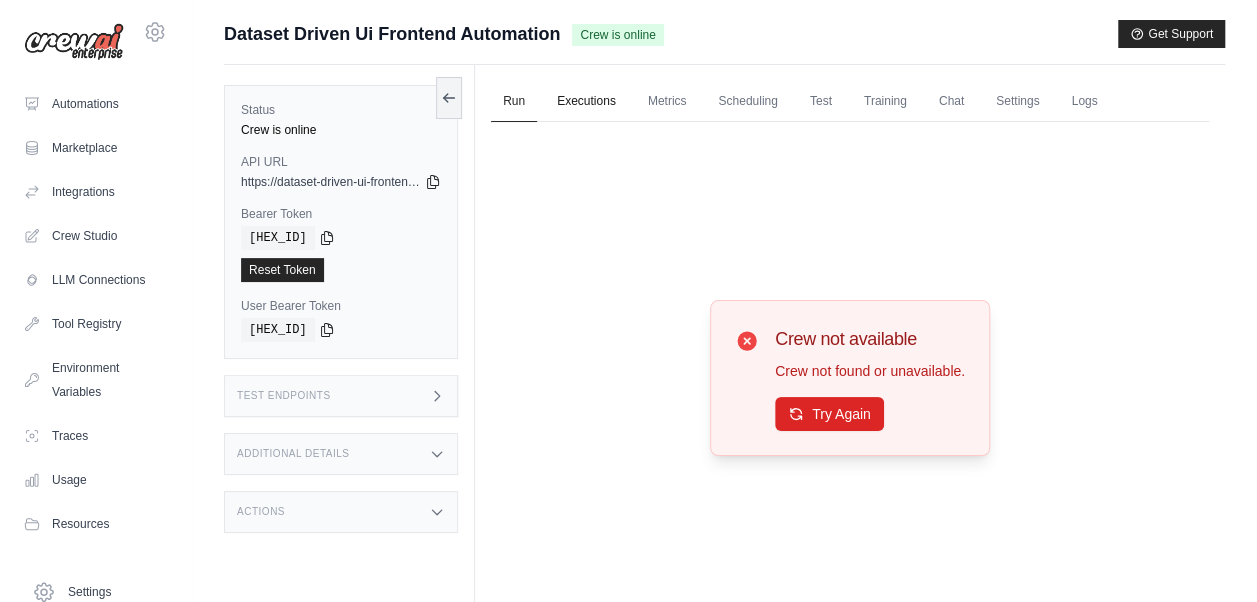 click on "Executions" at bounding box center (586, 102) 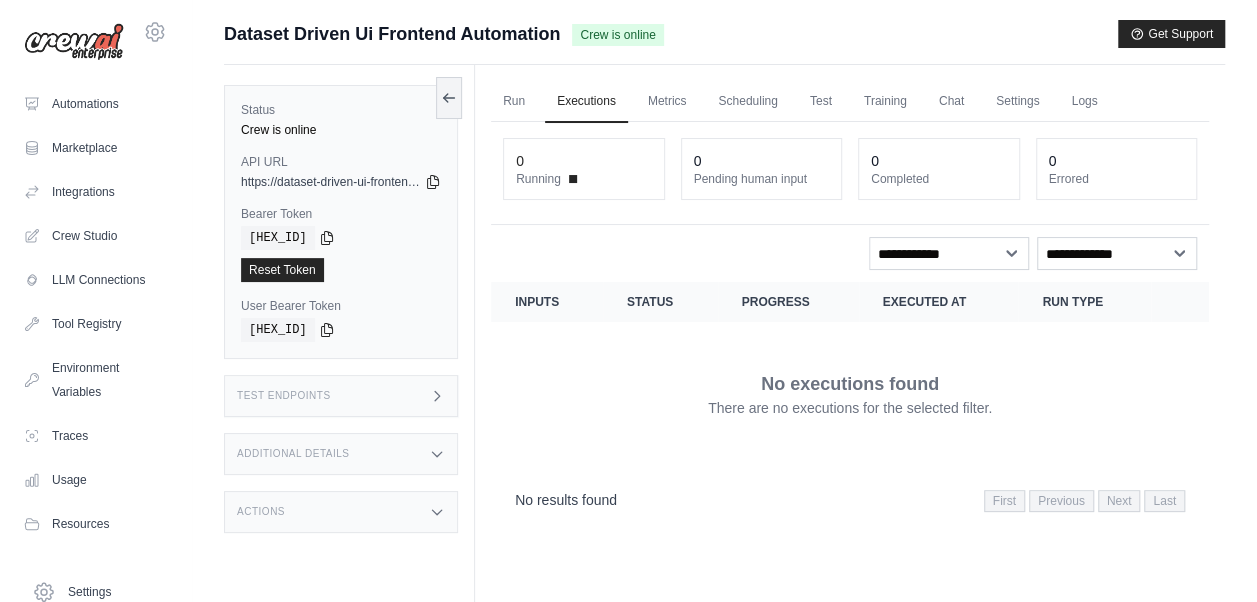 click on "Crew is online" at bounding box center (341, 130) 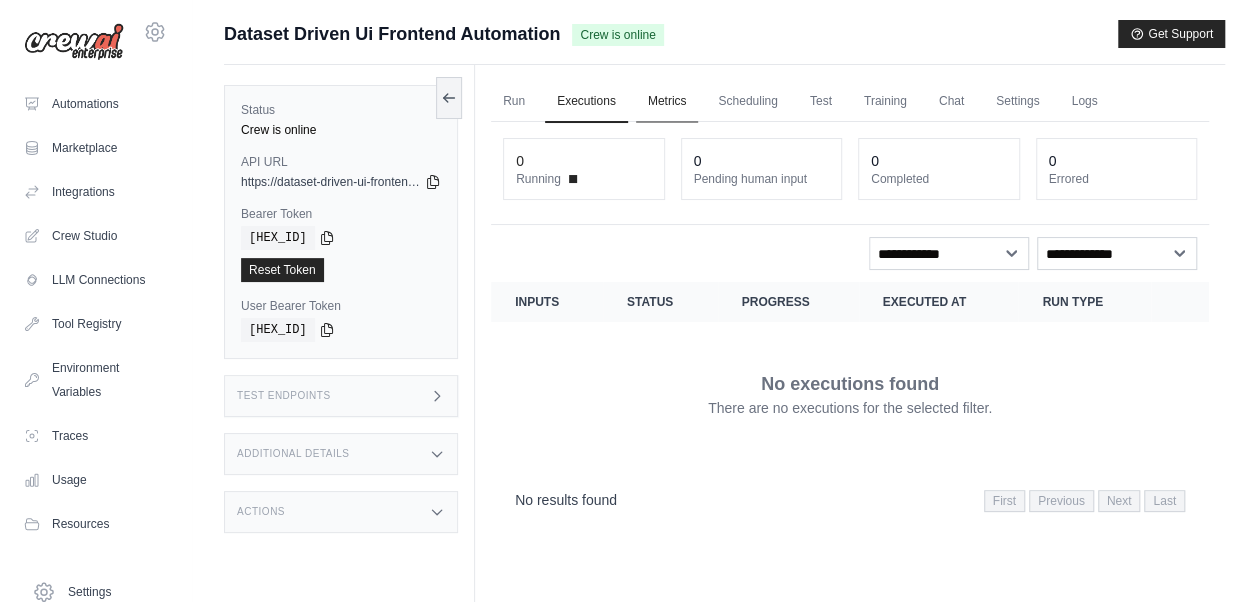 click on "Metrics" at bounding box center [667, 102] 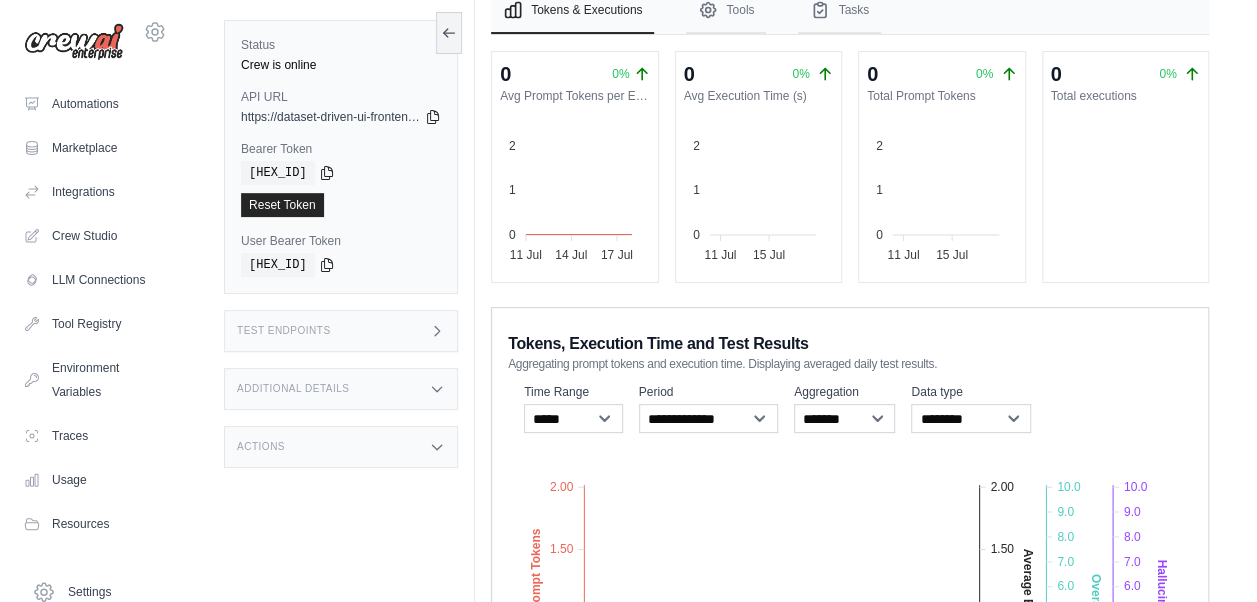 scroll, scrollTop: 0, scrollLeft: 0, axis: both 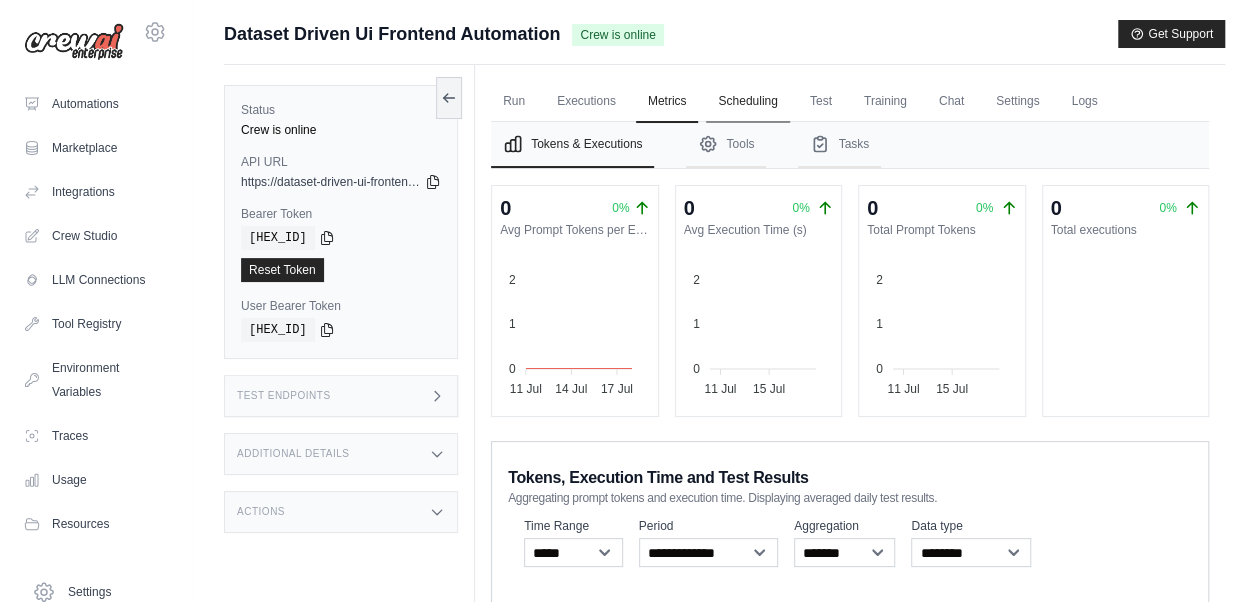 click on "Scheduling" at bounding box center (747, 102) 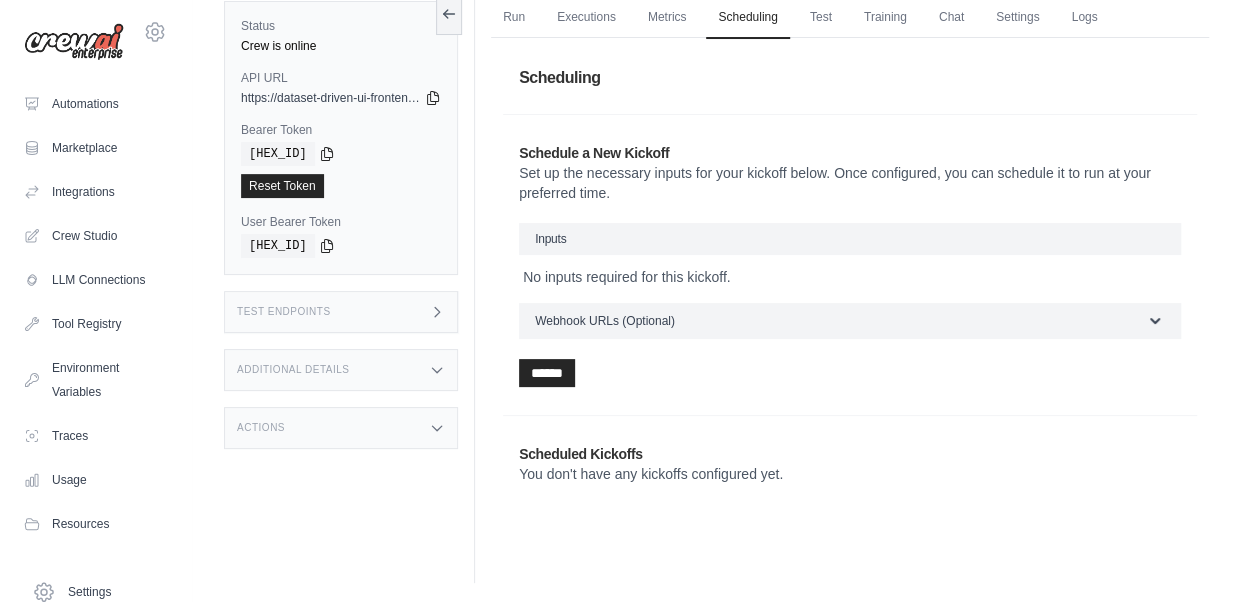 scroll, scrollTop: 0, scrollLeft: 0, axis: both 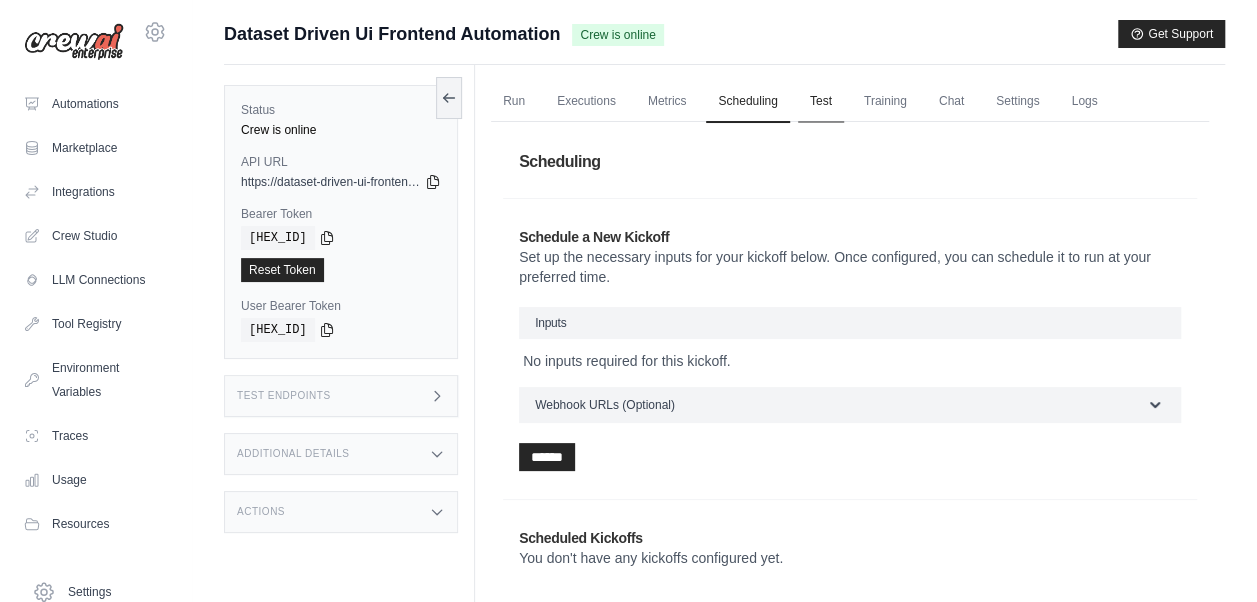 click on "Test" at bounding box center (821, 102) 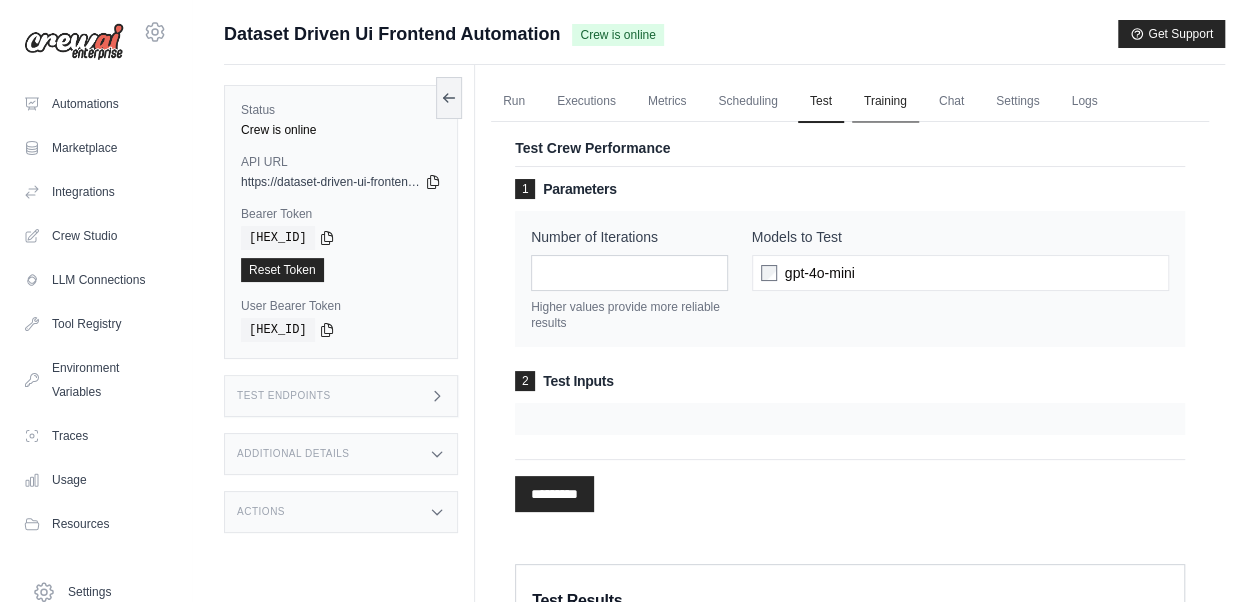 click on "Training" at bounding box center (885, 102) 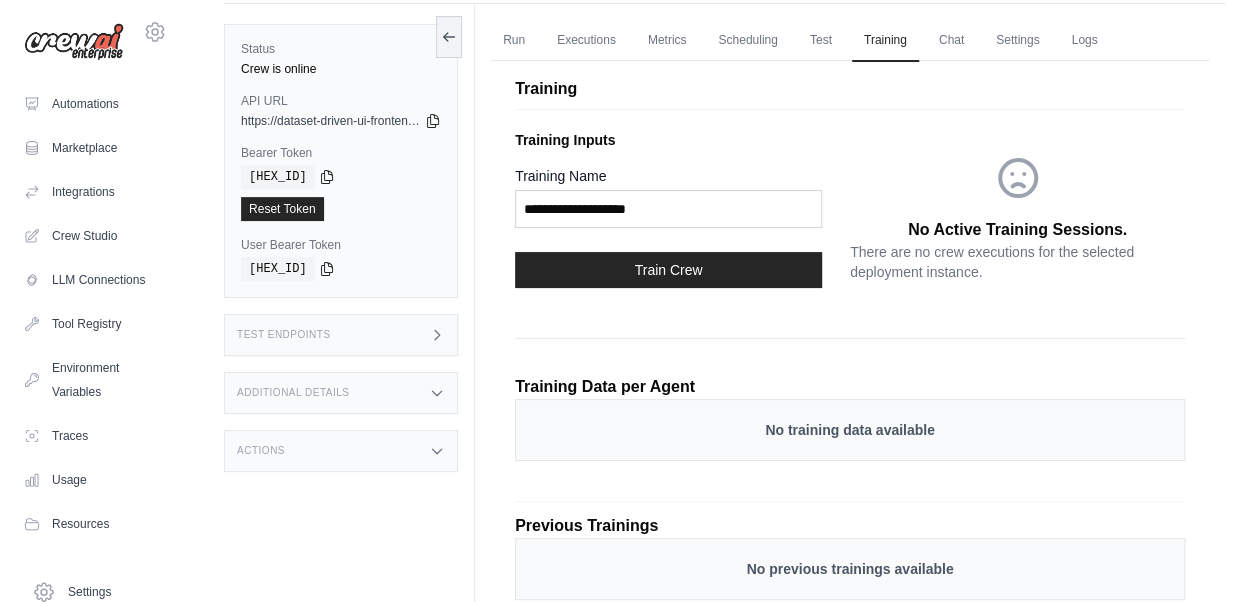 scroll, scrollTop: 0, scrollLeft: 0, axis: both 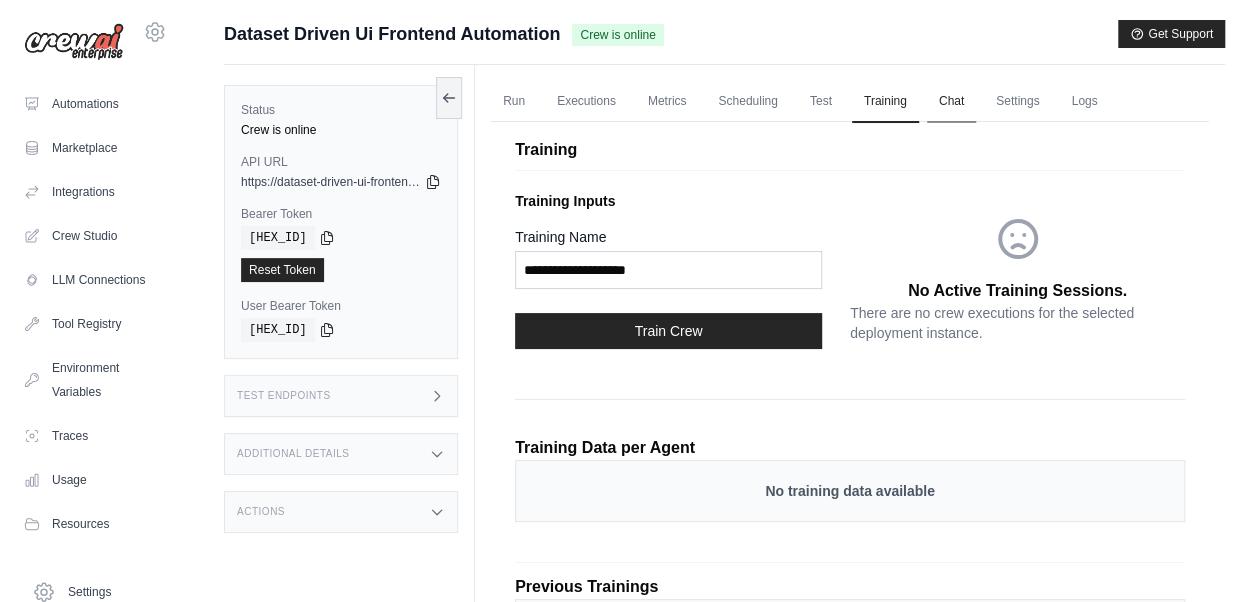 click on "Chat" at bounding box center [951, 102] 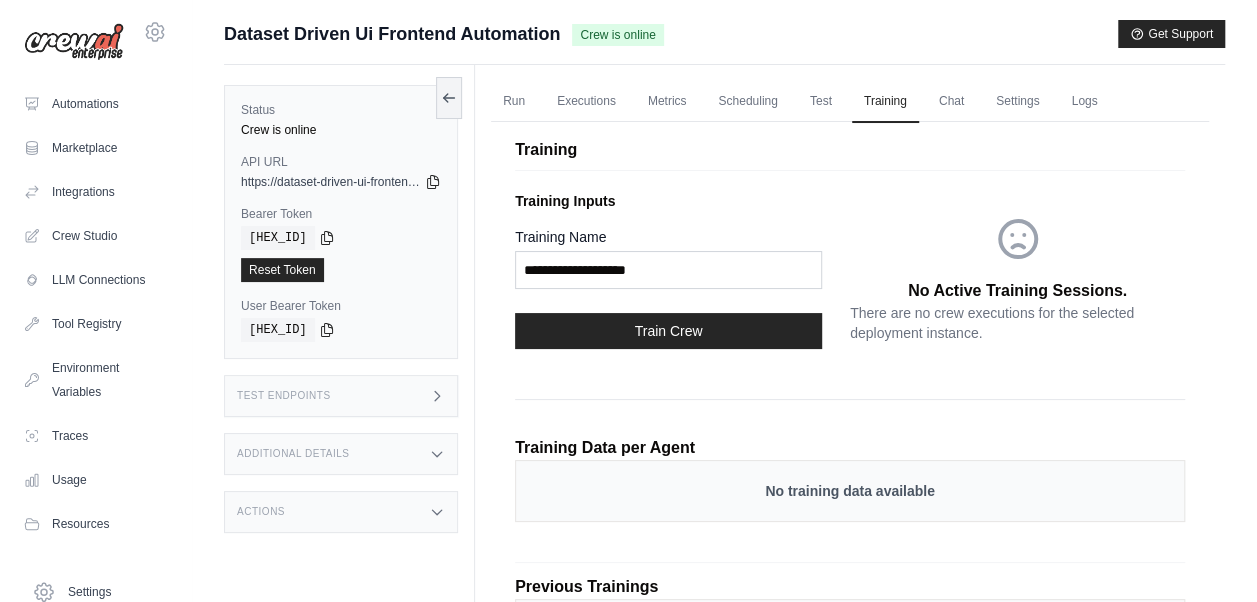 click at bounding box center (74, 42) 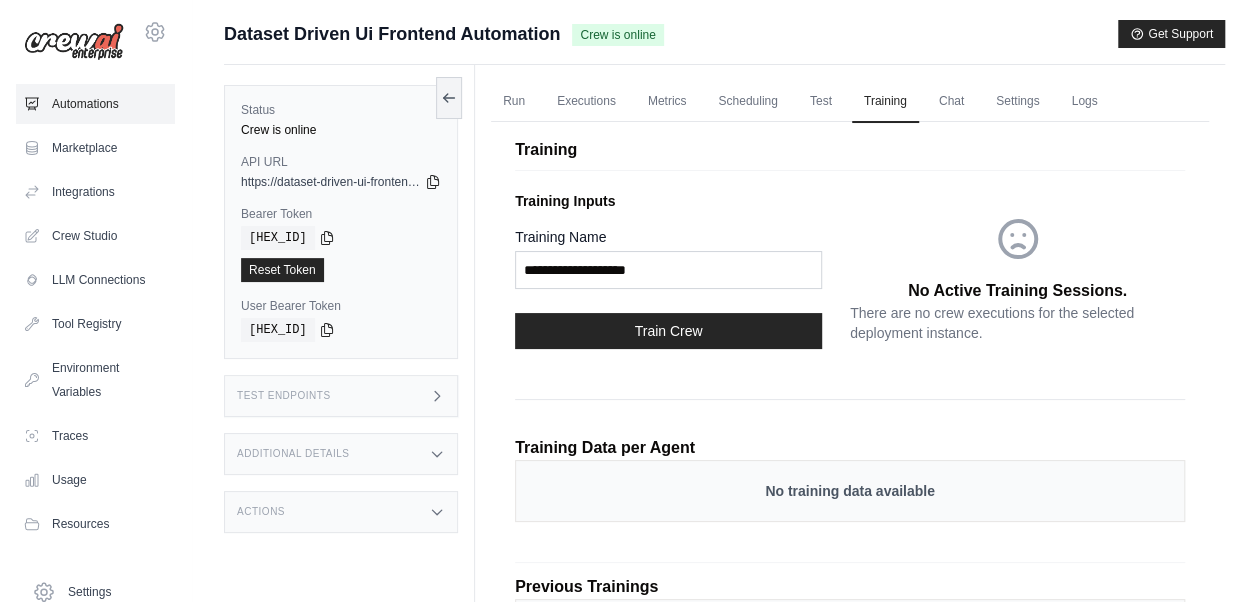 click on "Automations" at bounding box center [95, 104] 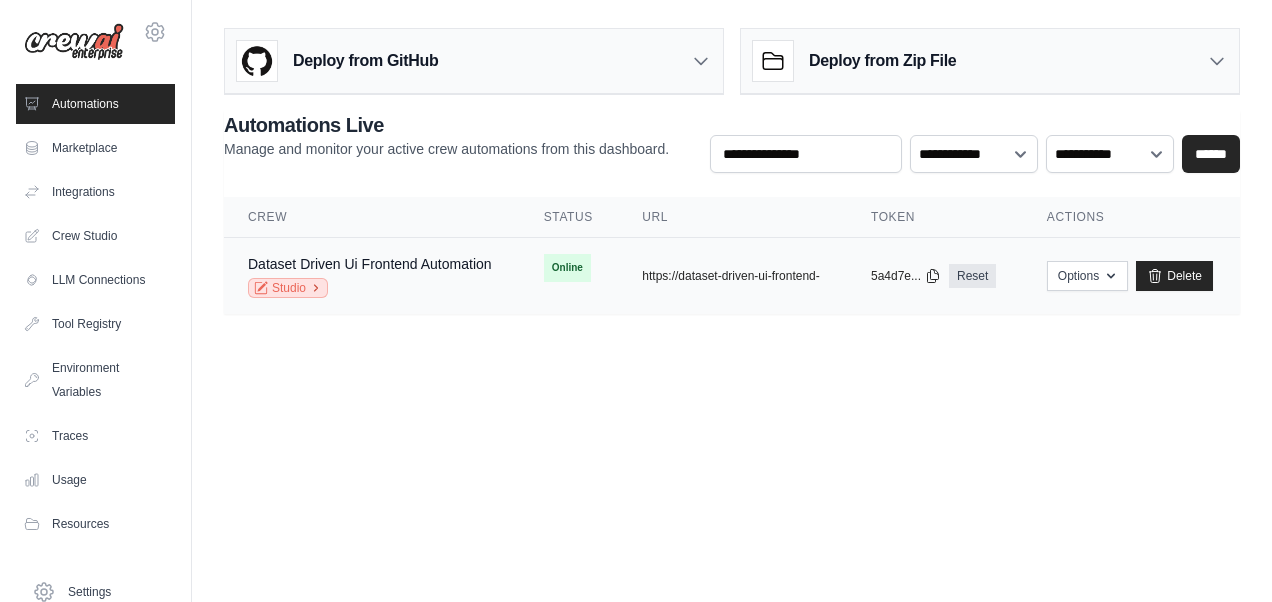 click 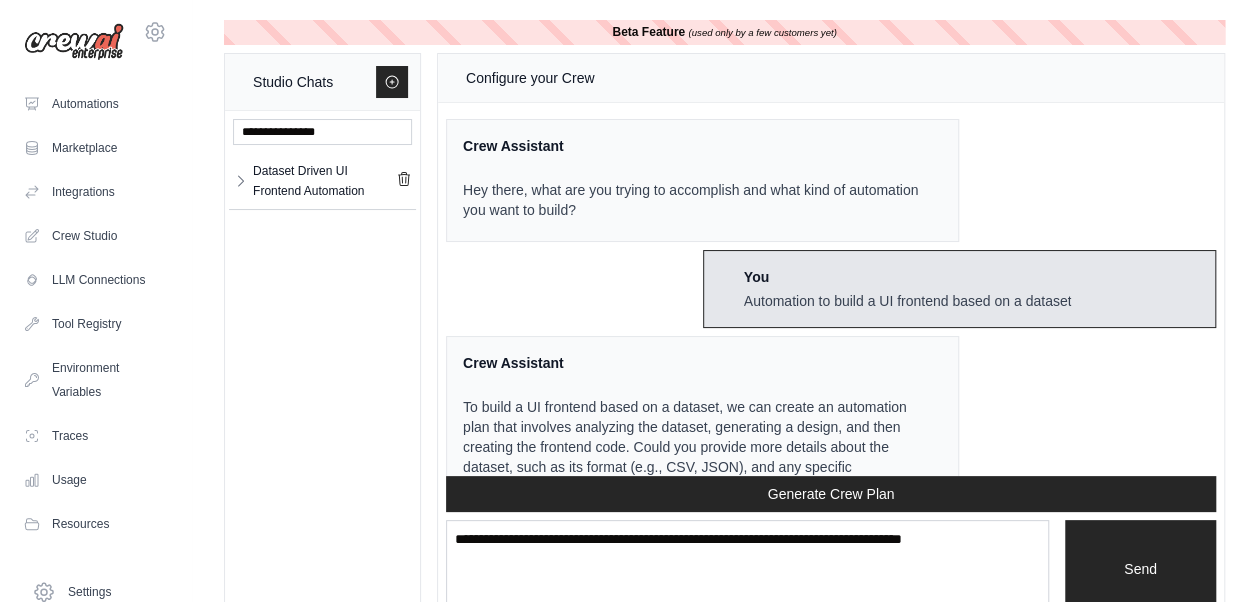 scroll, scrollTop: 3279, scrollLeft: 0, axis: vertical 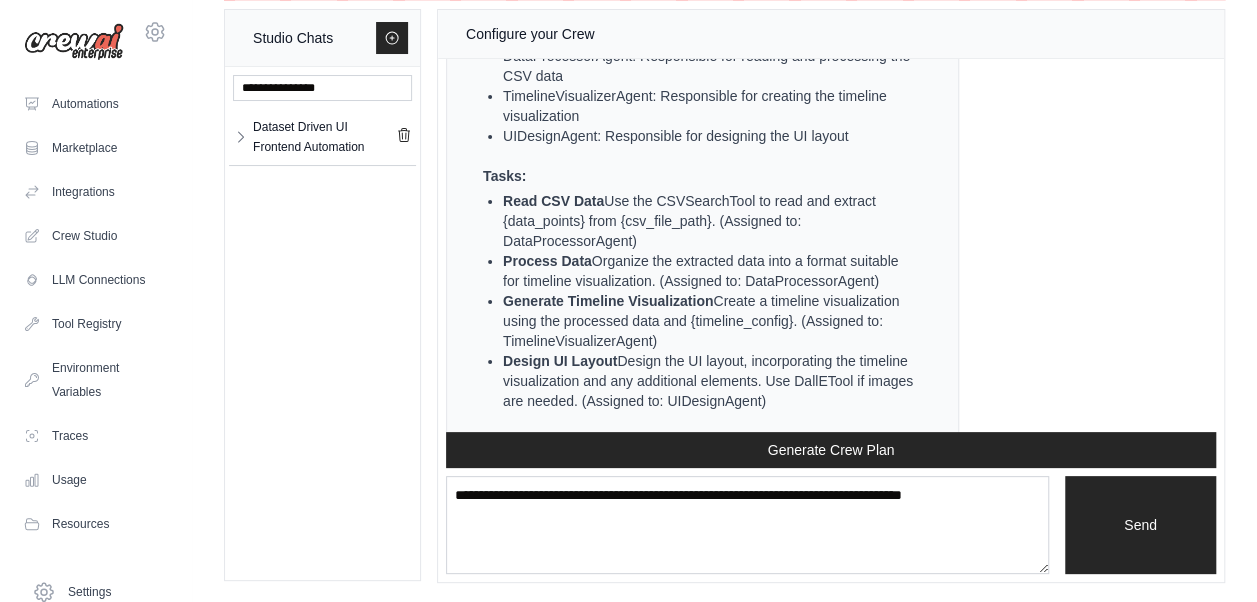 click on "amel.badaoui.schur@gmail.com
Settings
Automations
Marketplace
Integrations
Documentation" at bounding box center [96, 301] 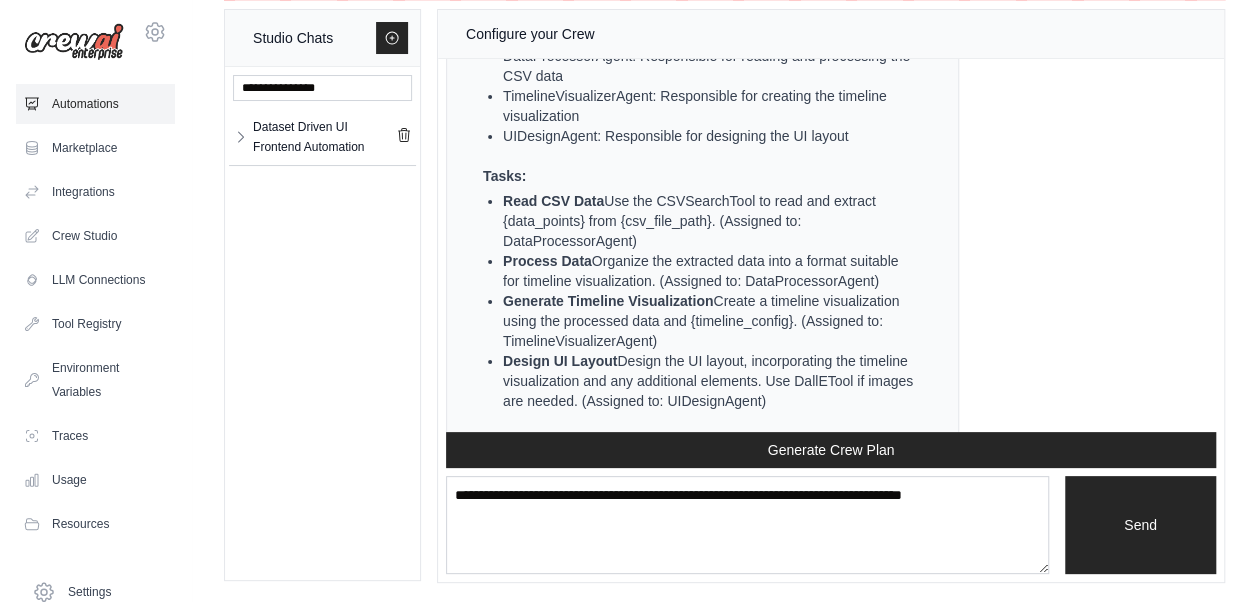 click on "Automations" at bounding box center (95, 104) 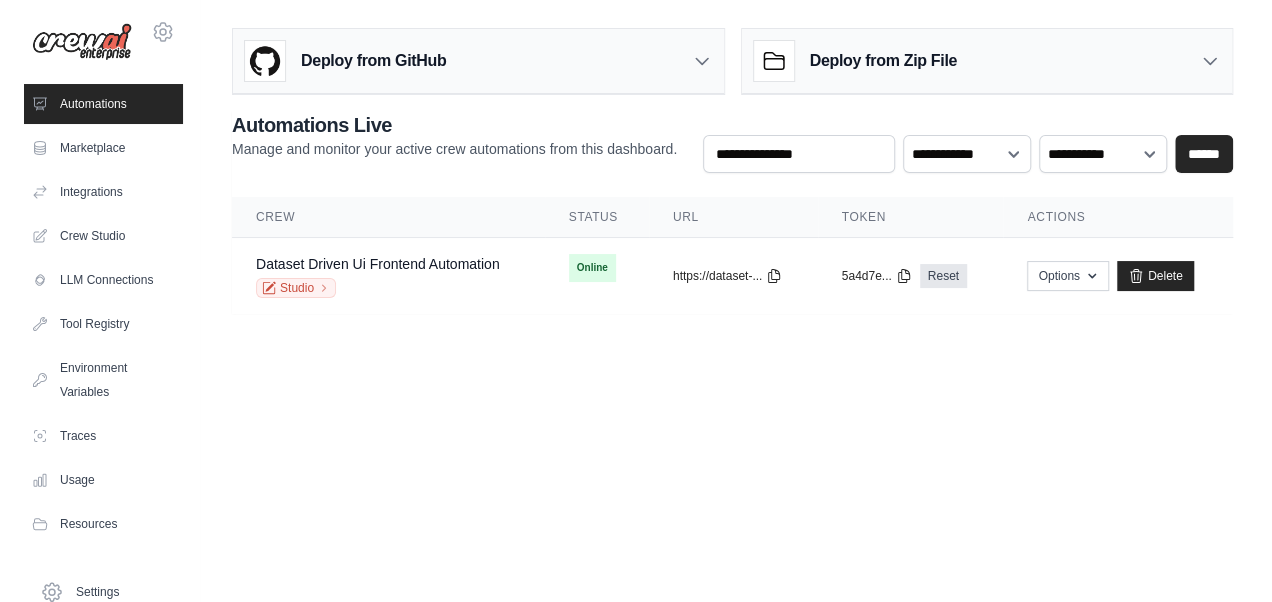 scroll, scrollTop: 0, scrollLeft: 0, axis: both 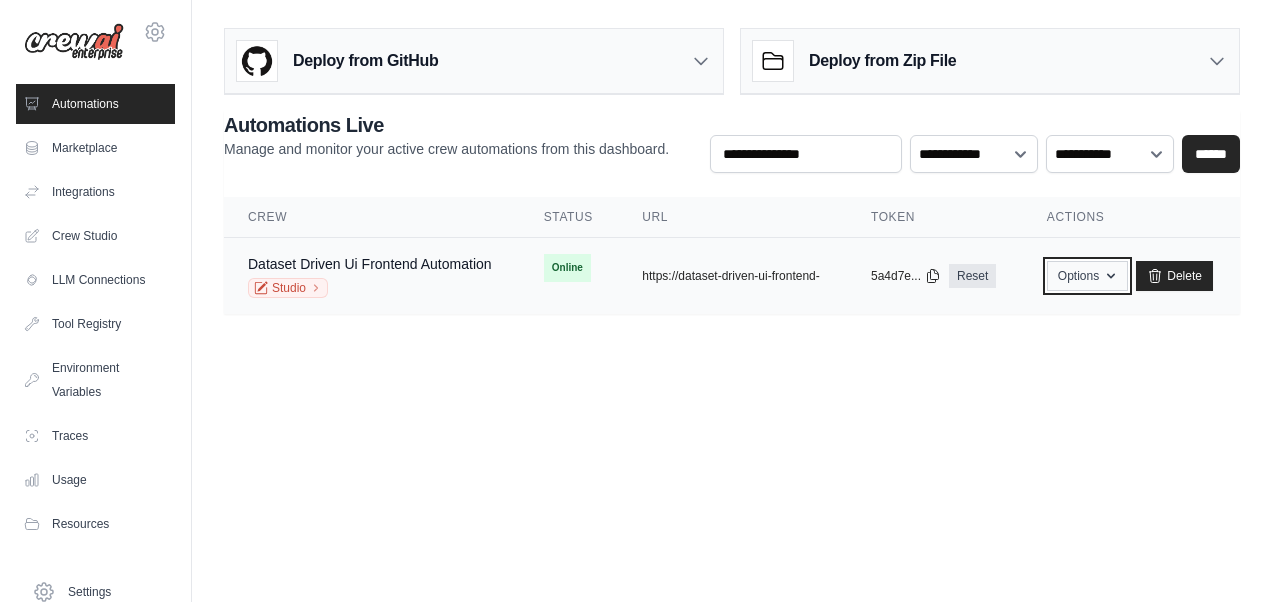 click on "Options" at bounding box center [1087, 276] 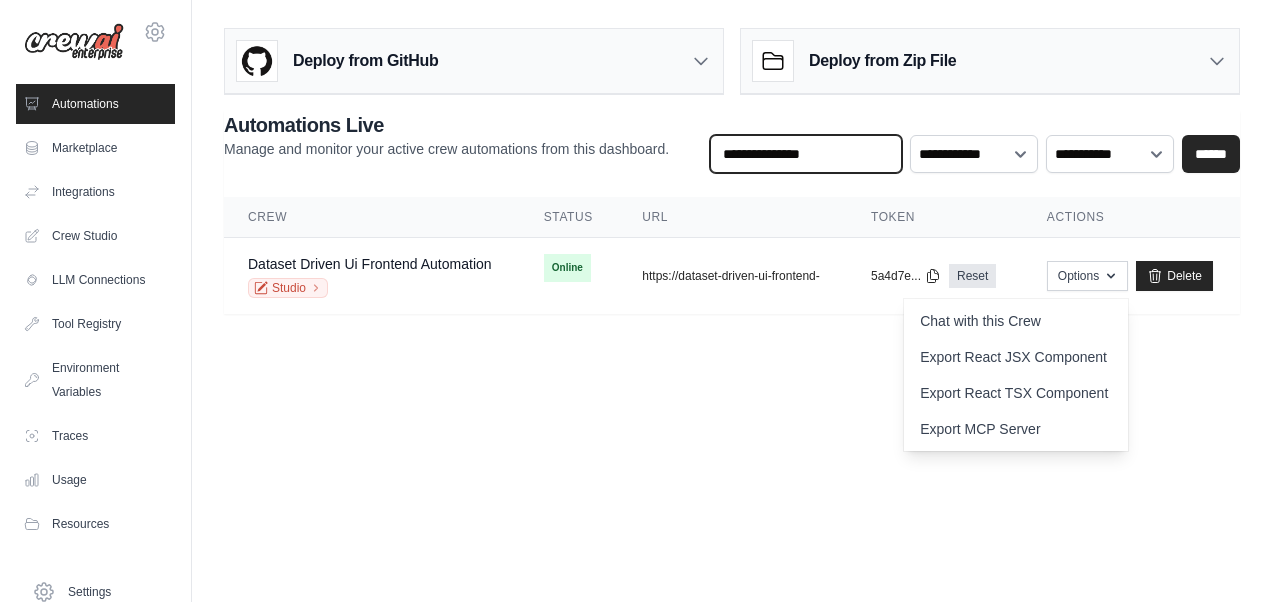 click at bounding box center [806, 154] 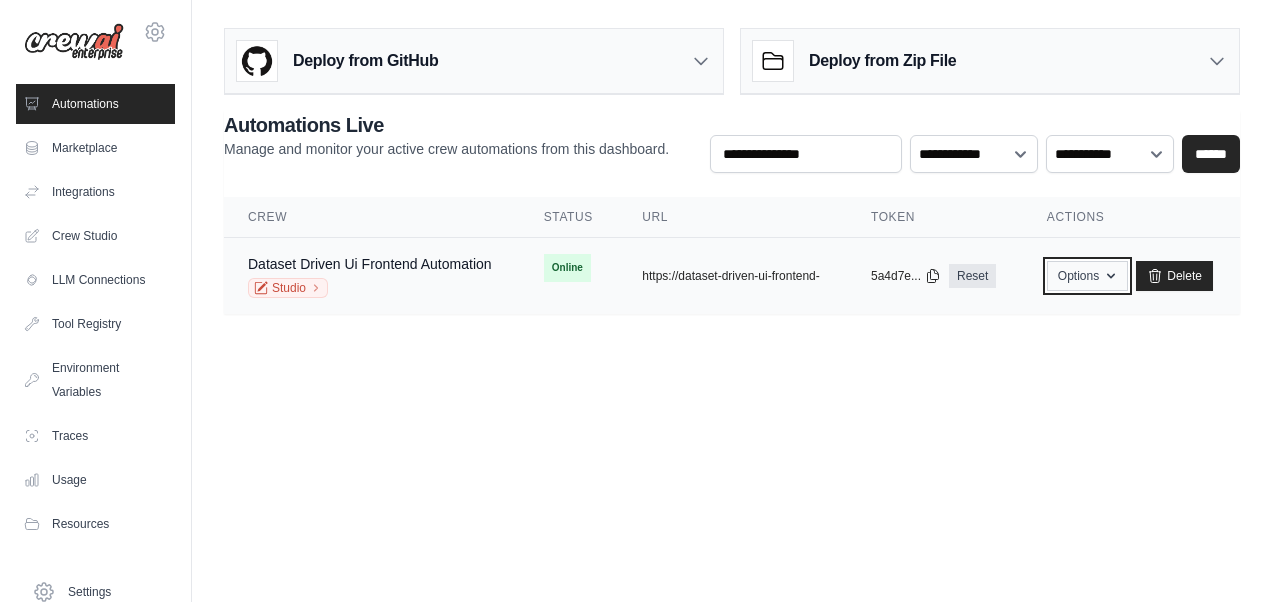 click on "Options" at bounding box center [1087, 276] 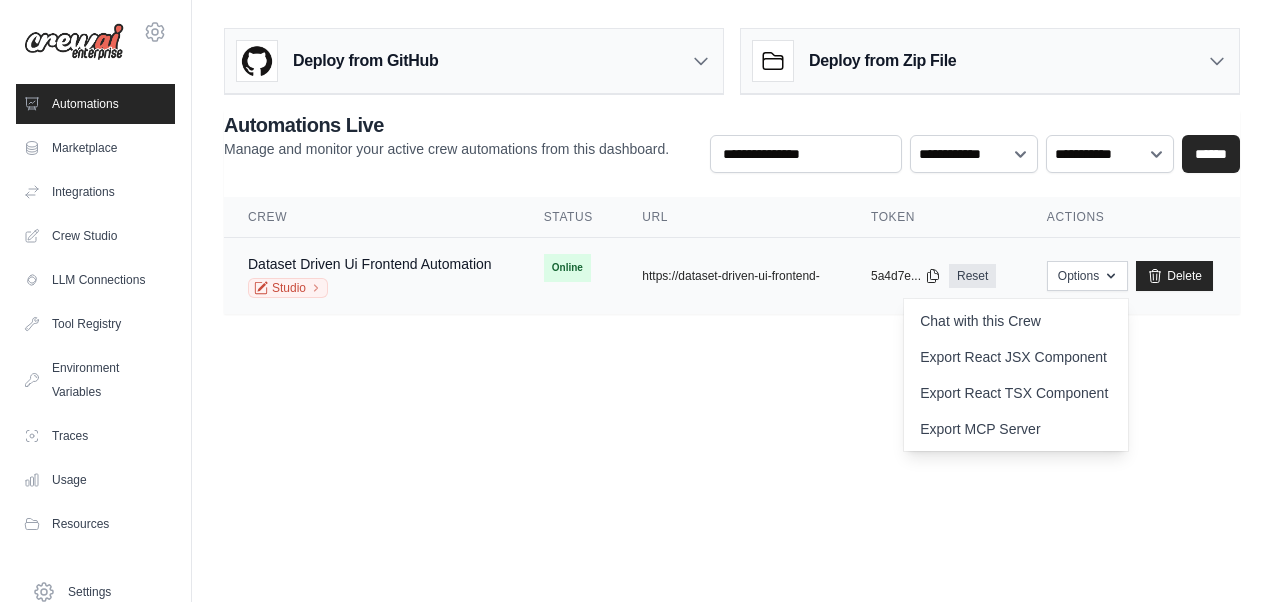 click on "Online" at bounding box center (569, 268) 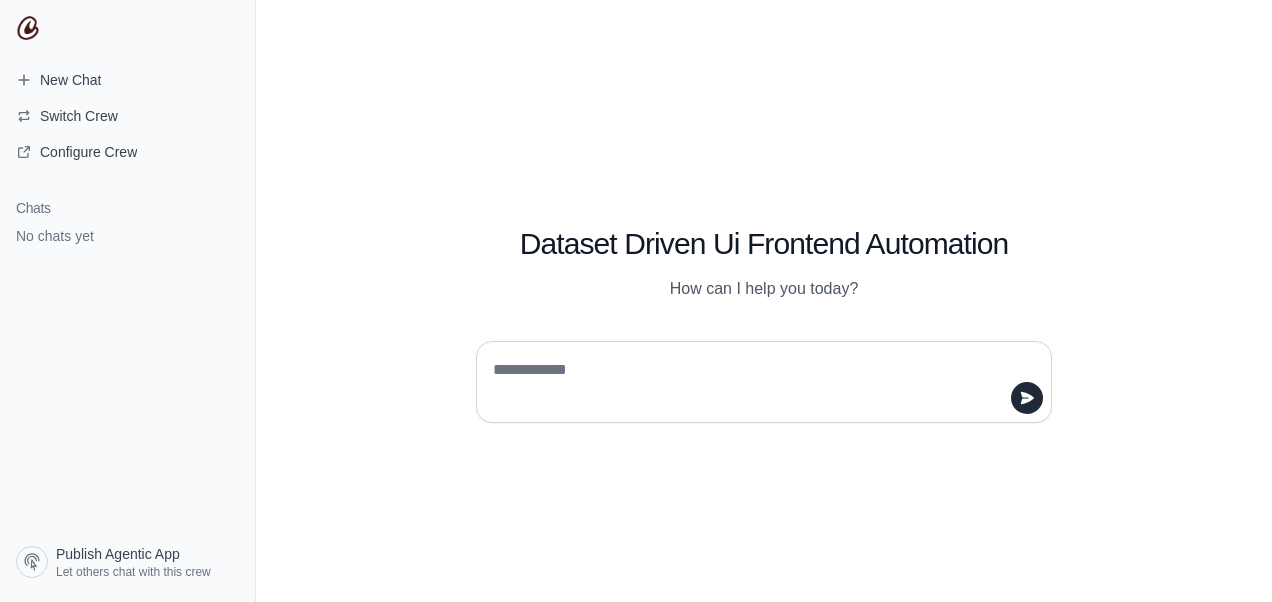 scroll, scrollTop: 0, scrollLeft: 0, axis: both 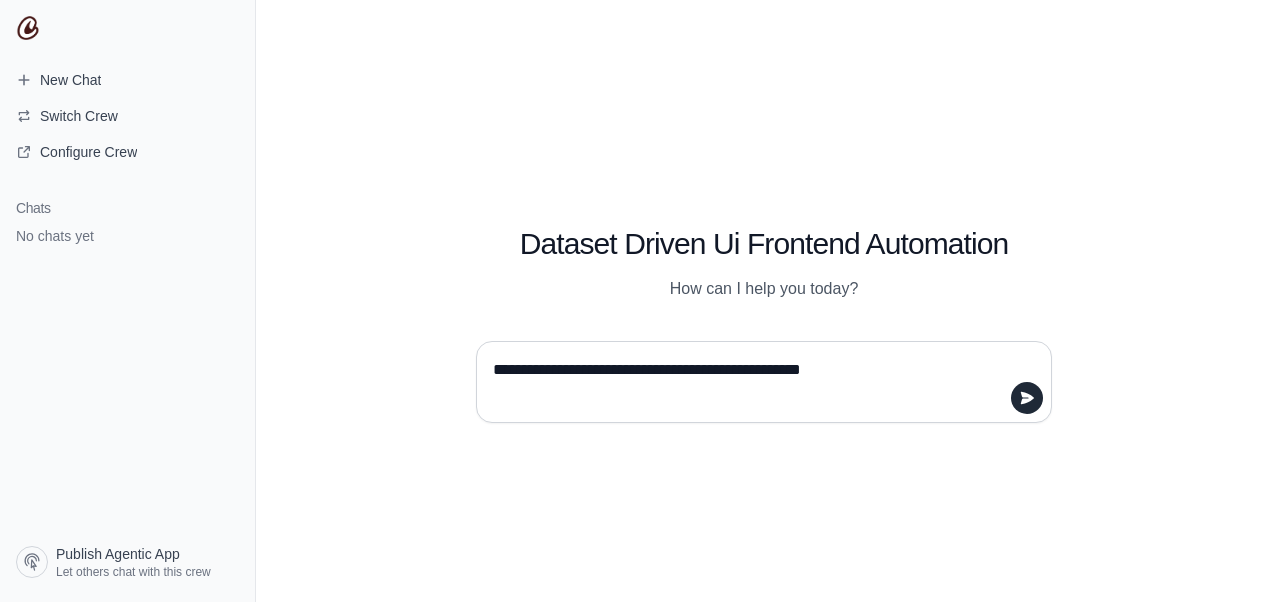 type on "**********" 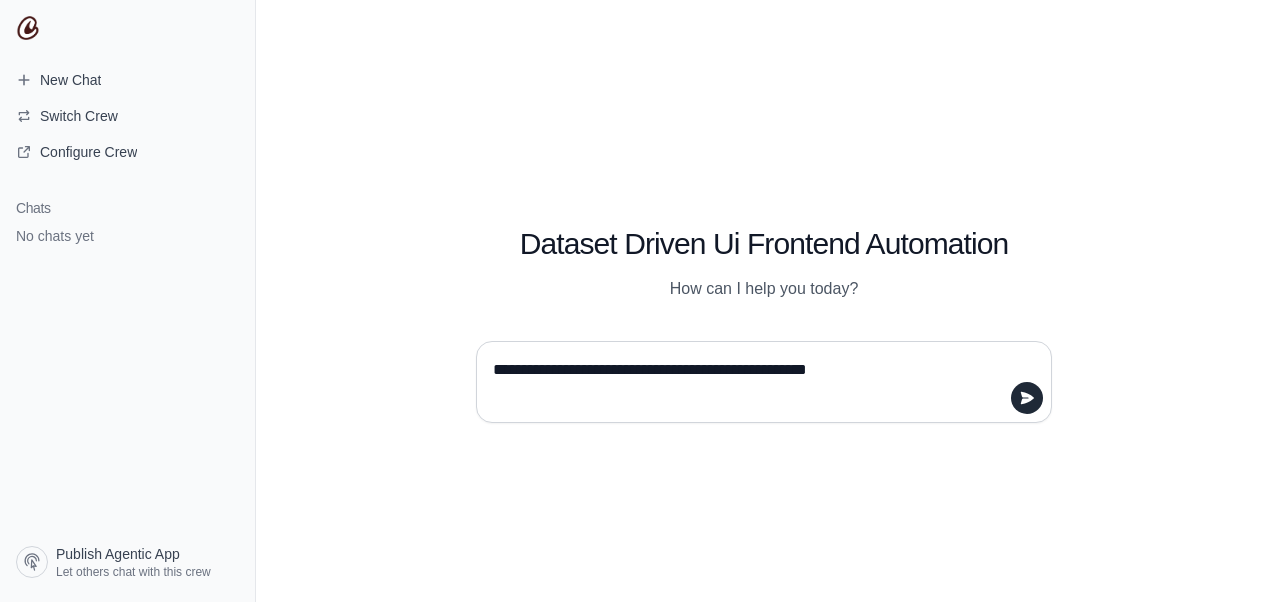 type 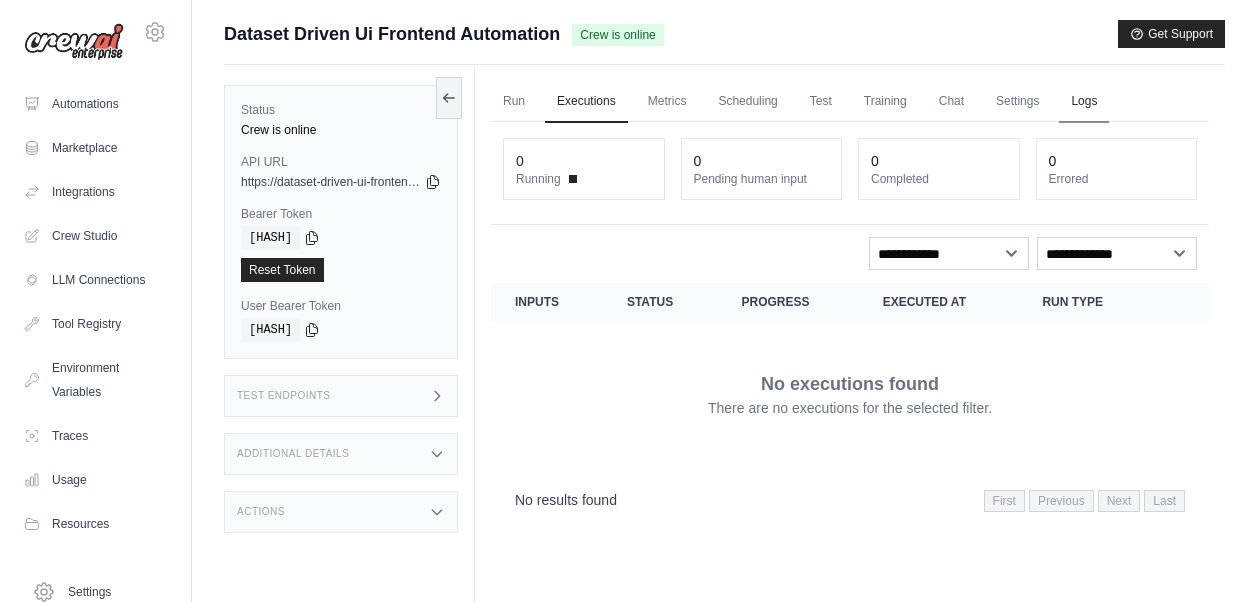 click on "Logs" at bounding box center [1084, 102] 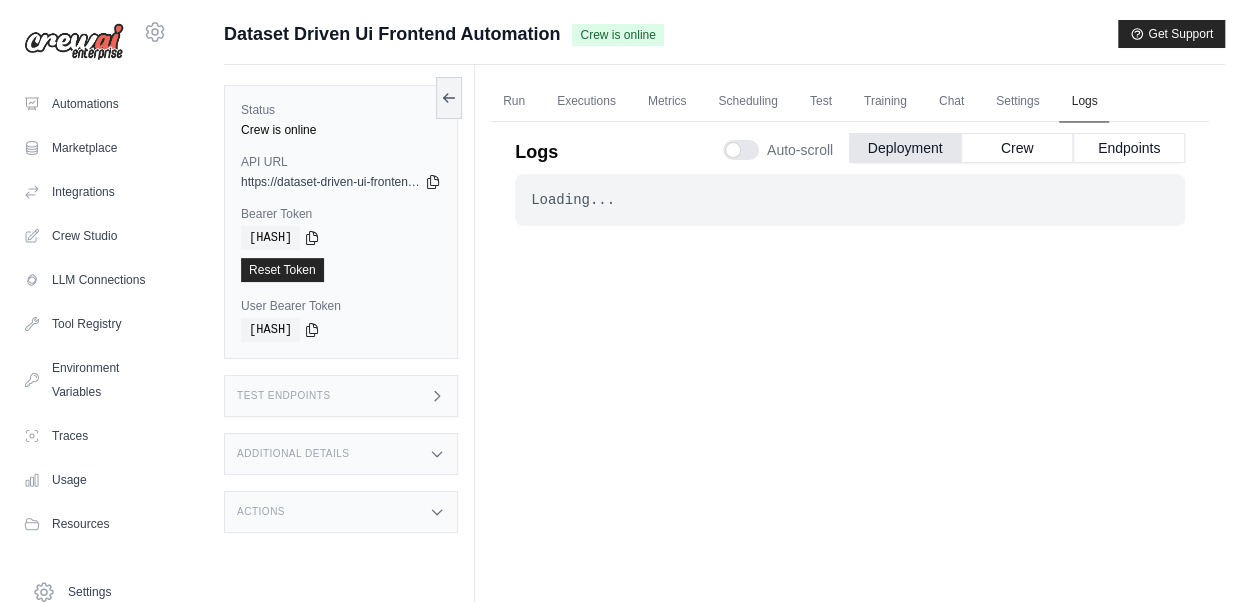scroll, scrollTop: 0, scrollLeft: 0, axis: both 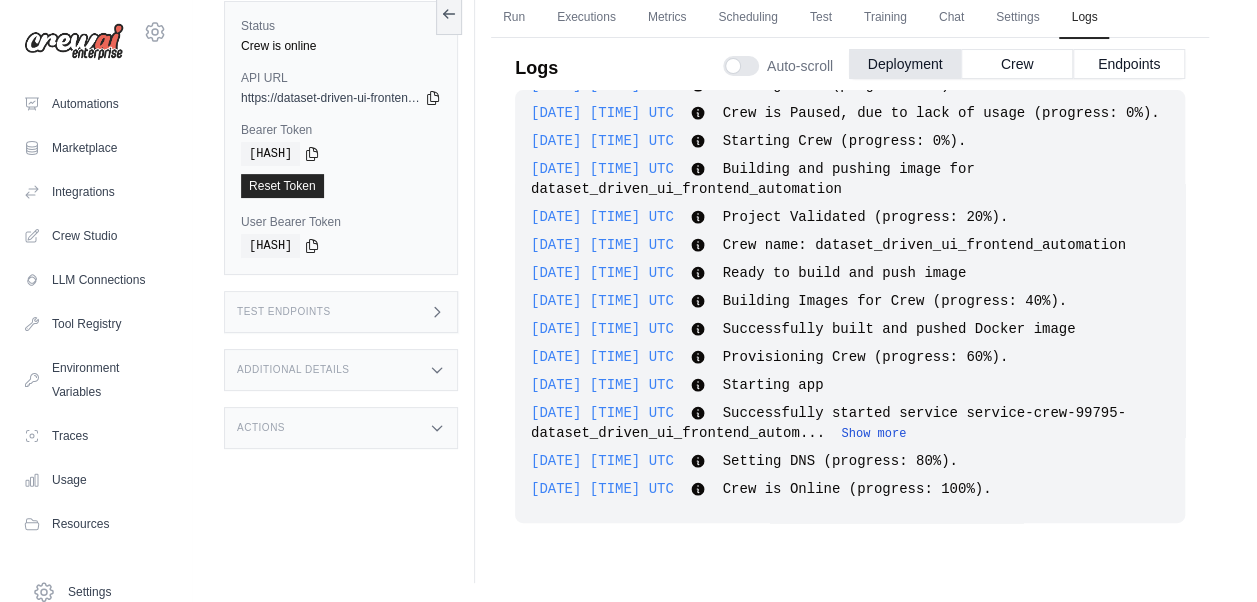 click on "Show more" at bounding box center [873, 434] 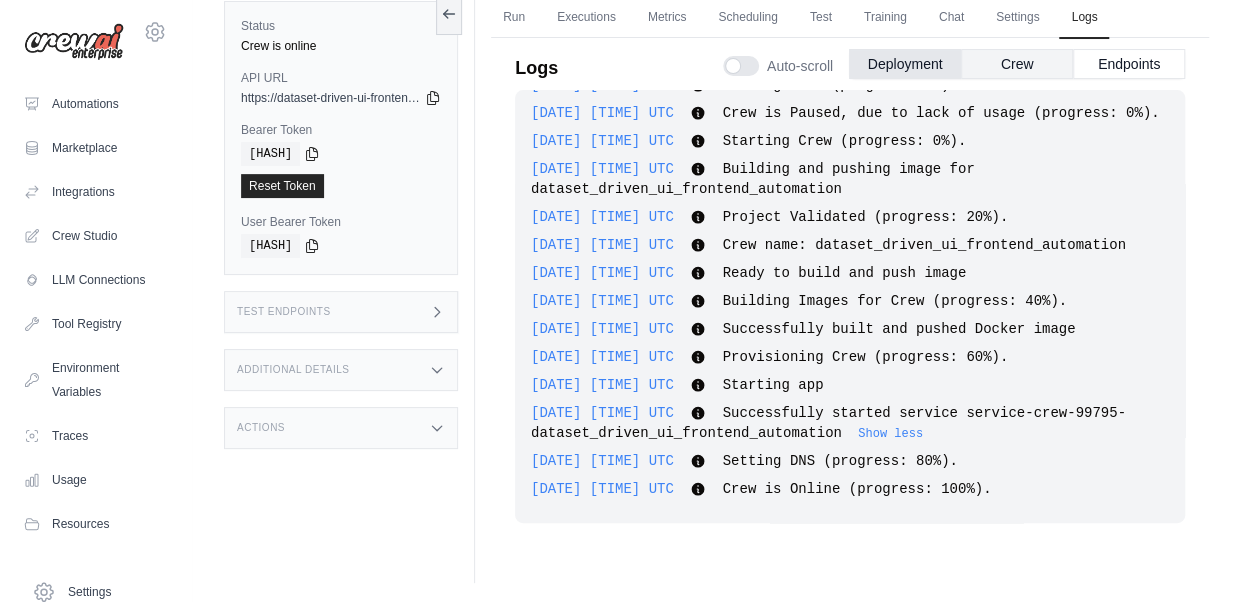 click on "Crew" at bounding box center [1017, 64] 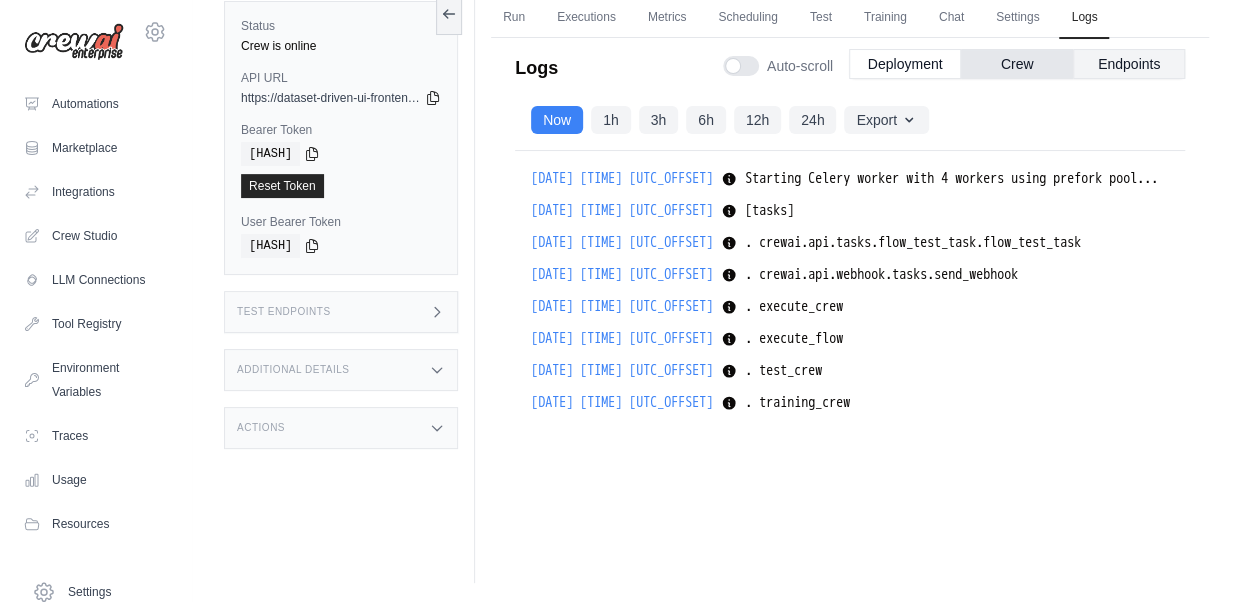 click on "Endpoints" at bounding box center [1129, 64] 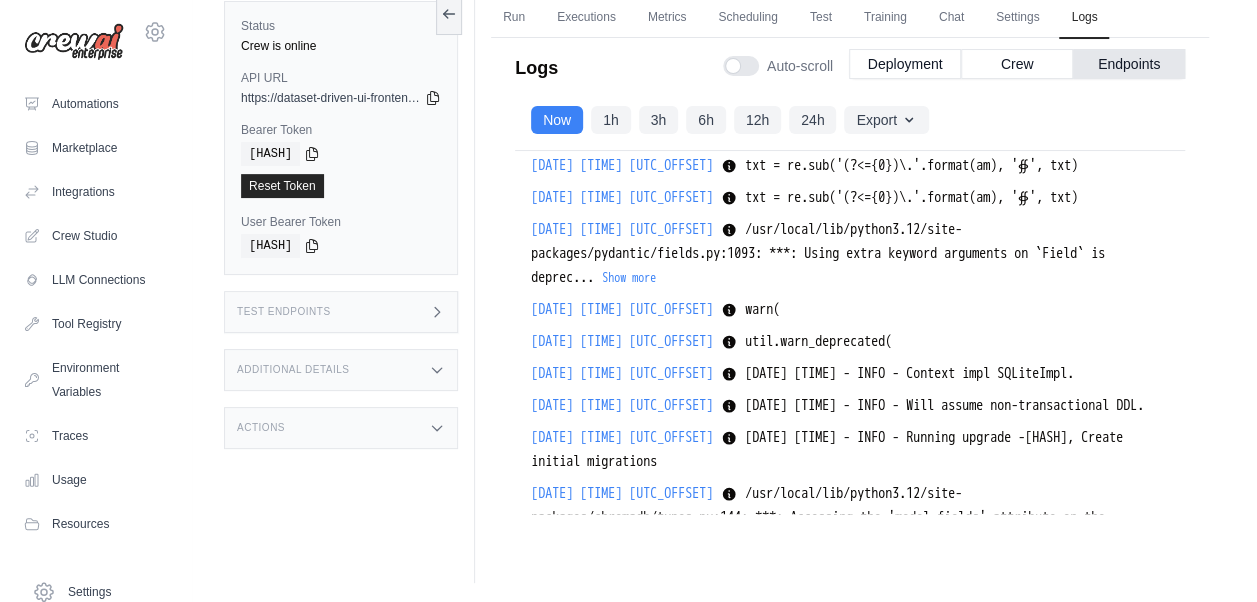scroll, scrollTop: 0, scrollLeft: 0, axis: both 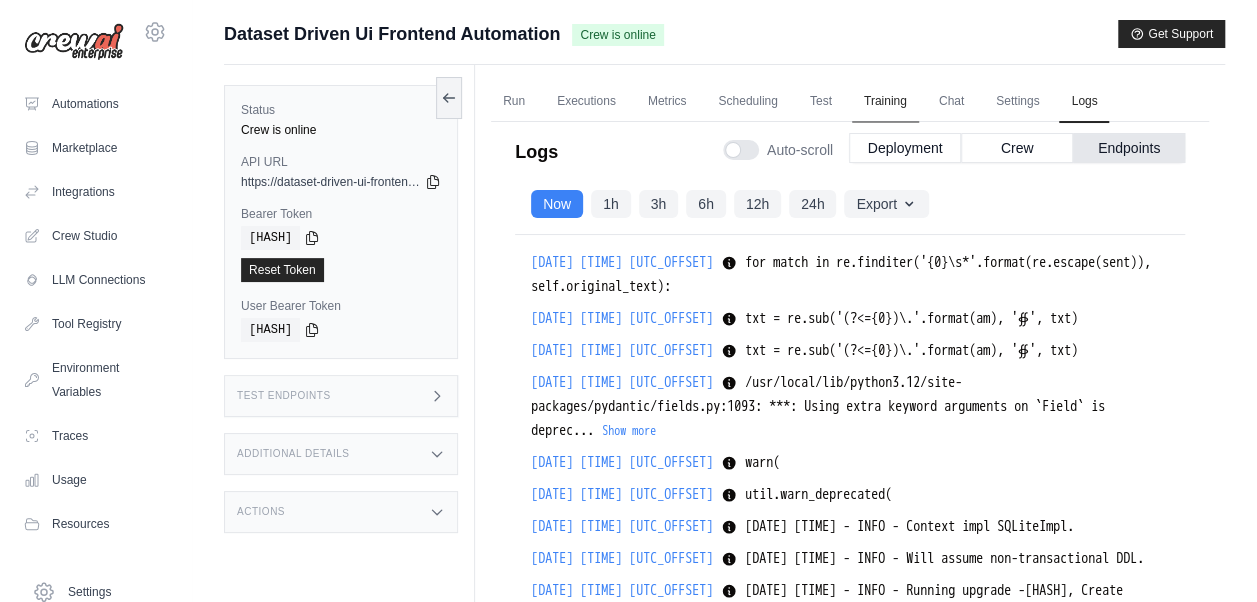 click on "Training" at bounding box center [885, 102] 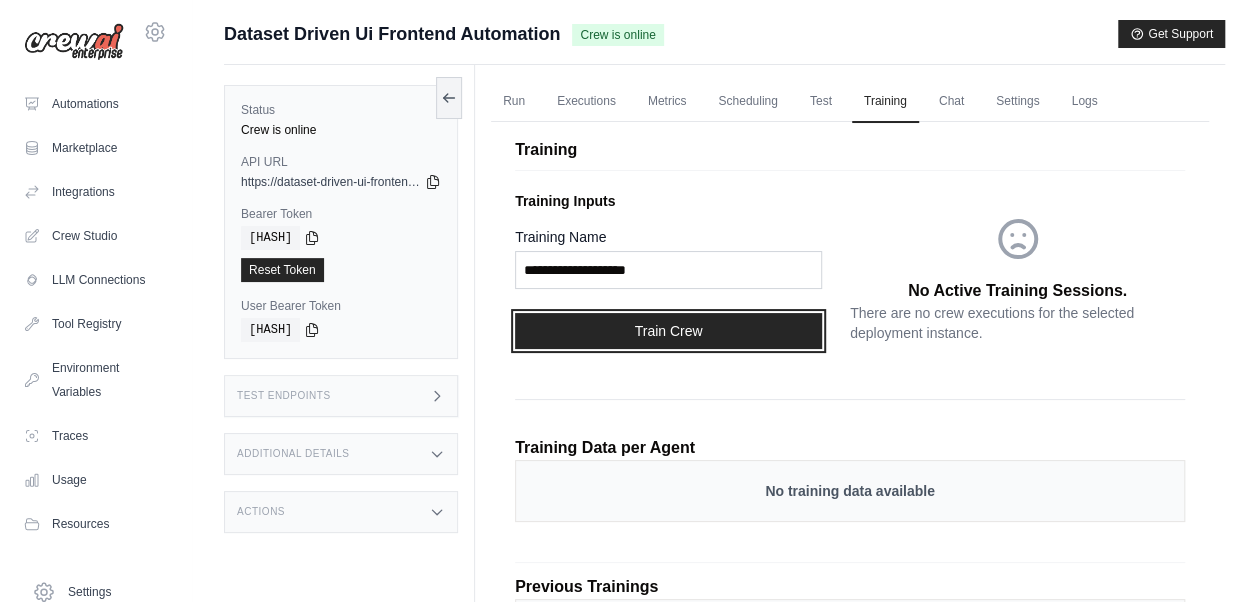 click on "Train Crew" at bounding box center (668, 331) 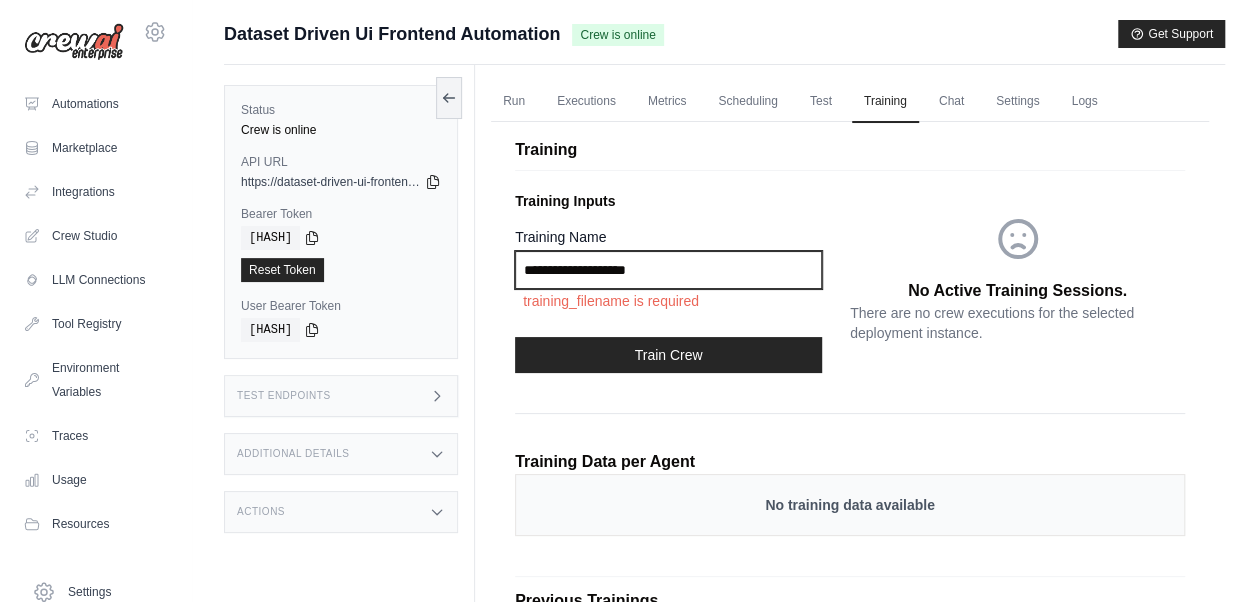 click on "Training Name" at bounding box center [668, 270] 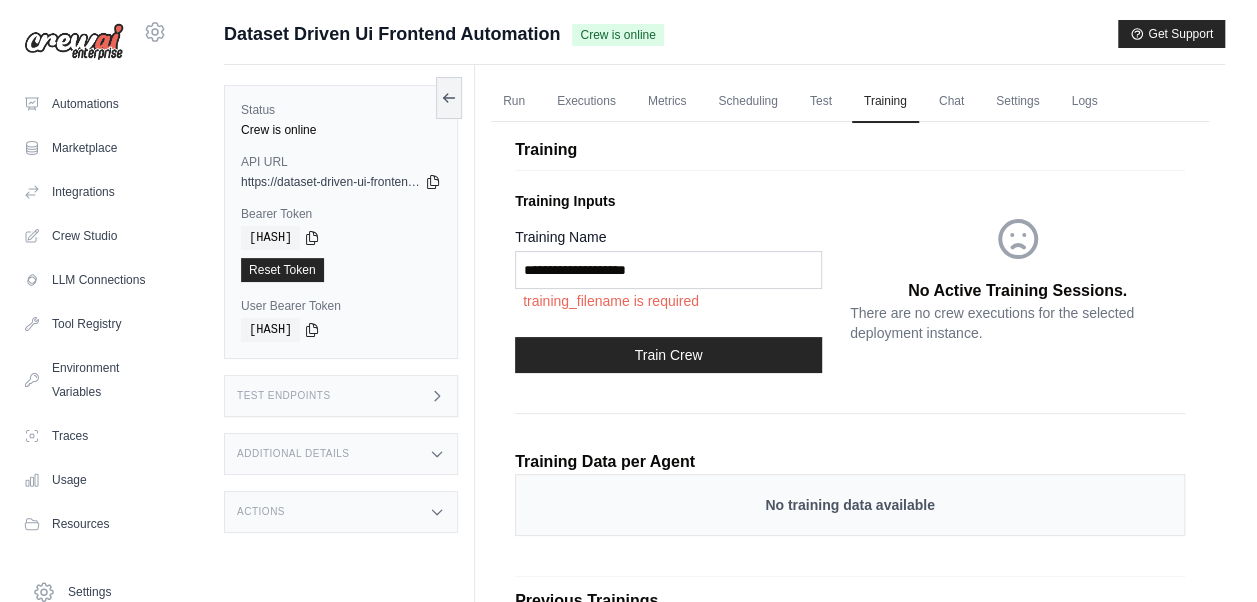 click on "Training Inputs" at bounding box center [682, 201] 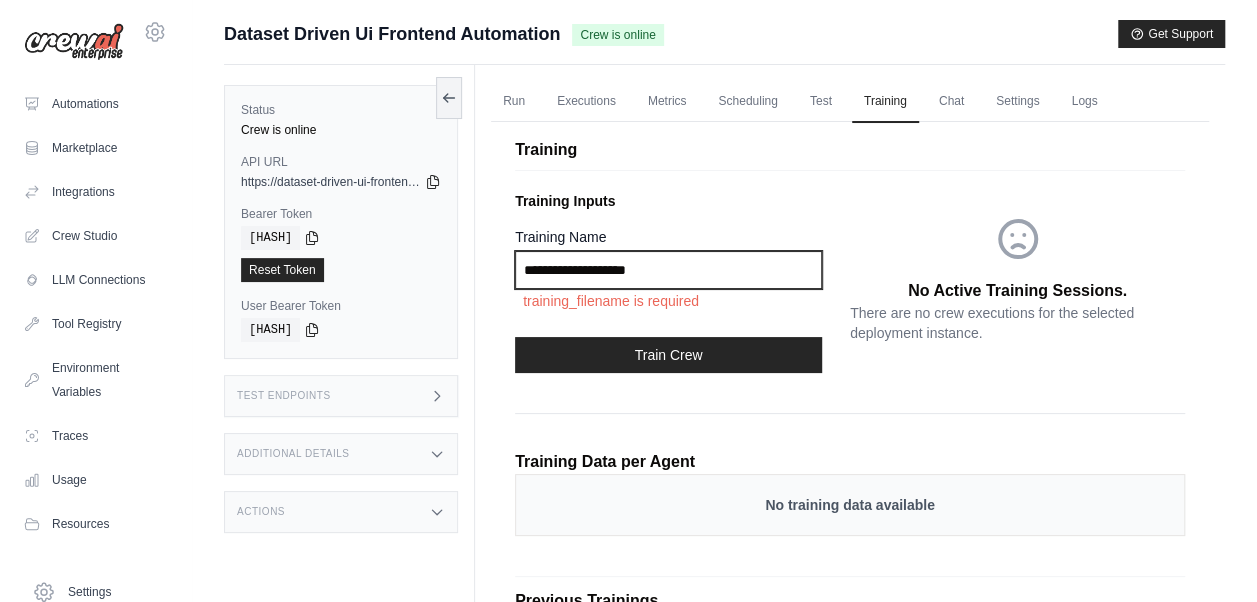 click on "Training Name" at bounding box center [668, 270] 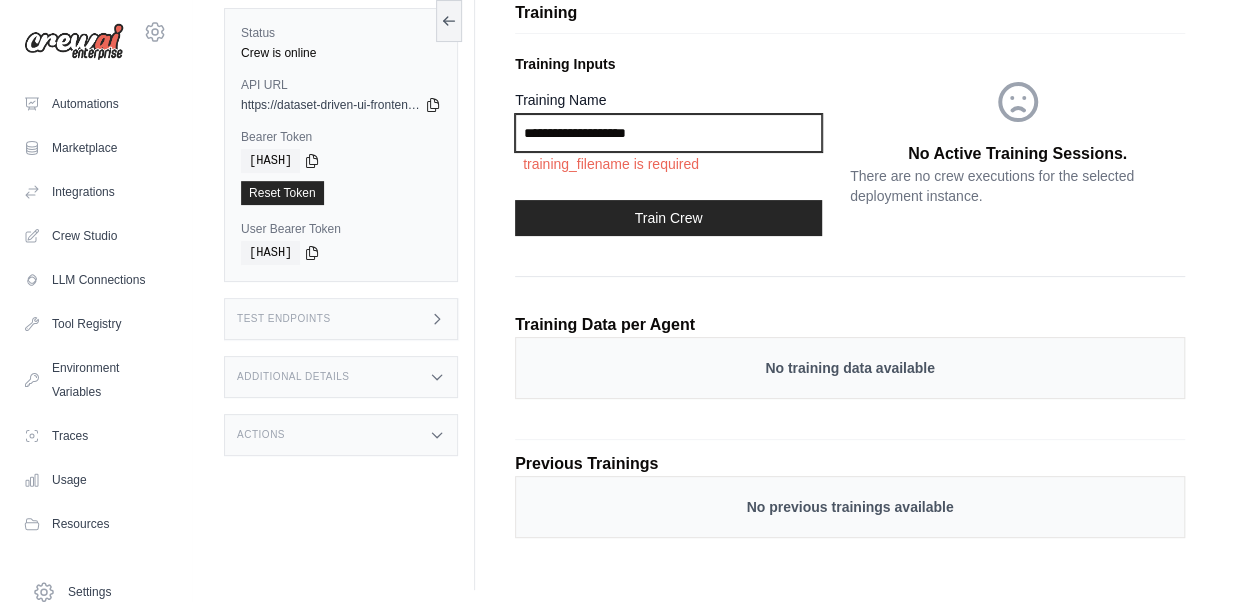 scroll, scrollTop: 141, scrollLeft: 0, axis: vertical 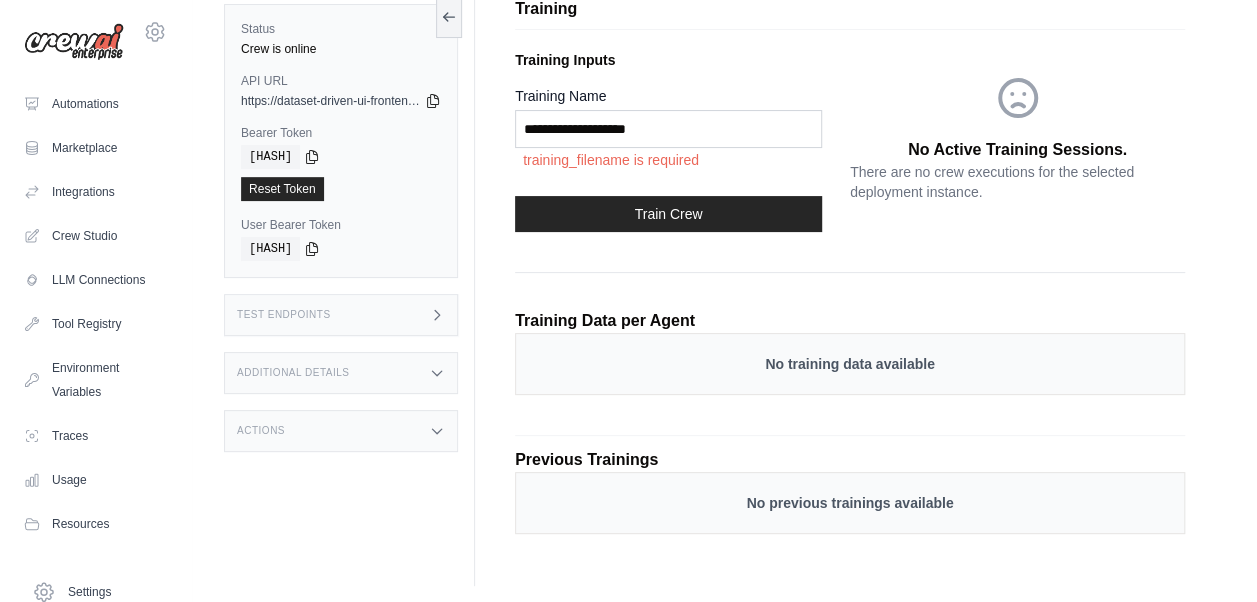 drag, startPoint x: 808, startPoint y: 350, endPoint x: 806, endPoint y: 366, distance: 16.124516 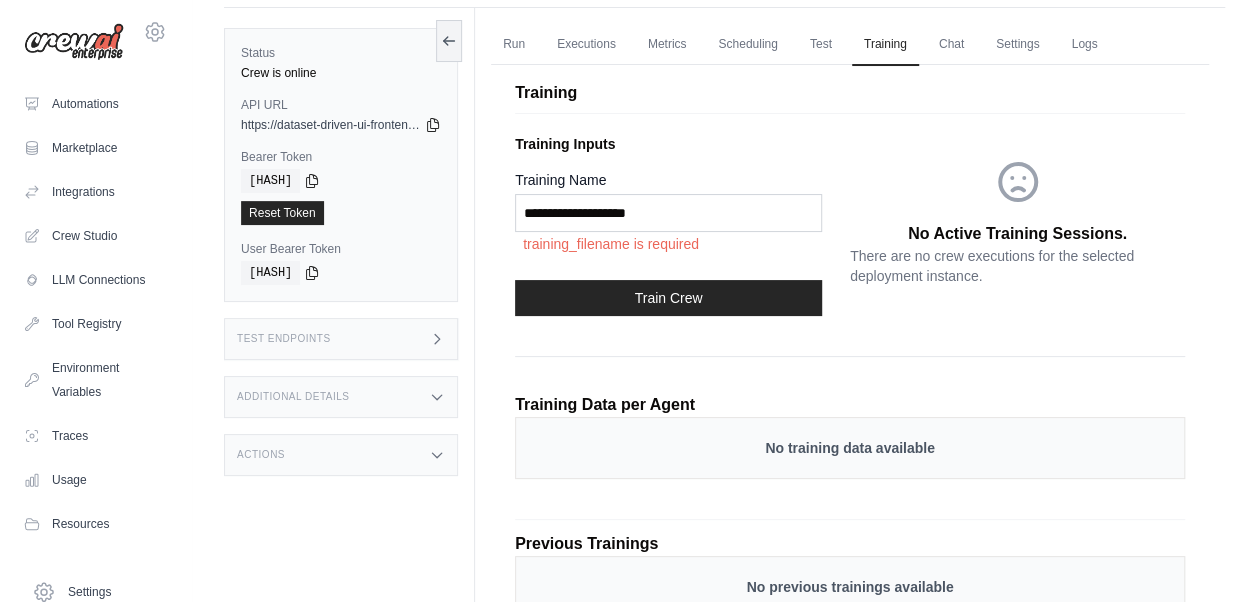 scroll, scrollTop: 0, scrollLeft: 0, axis: both 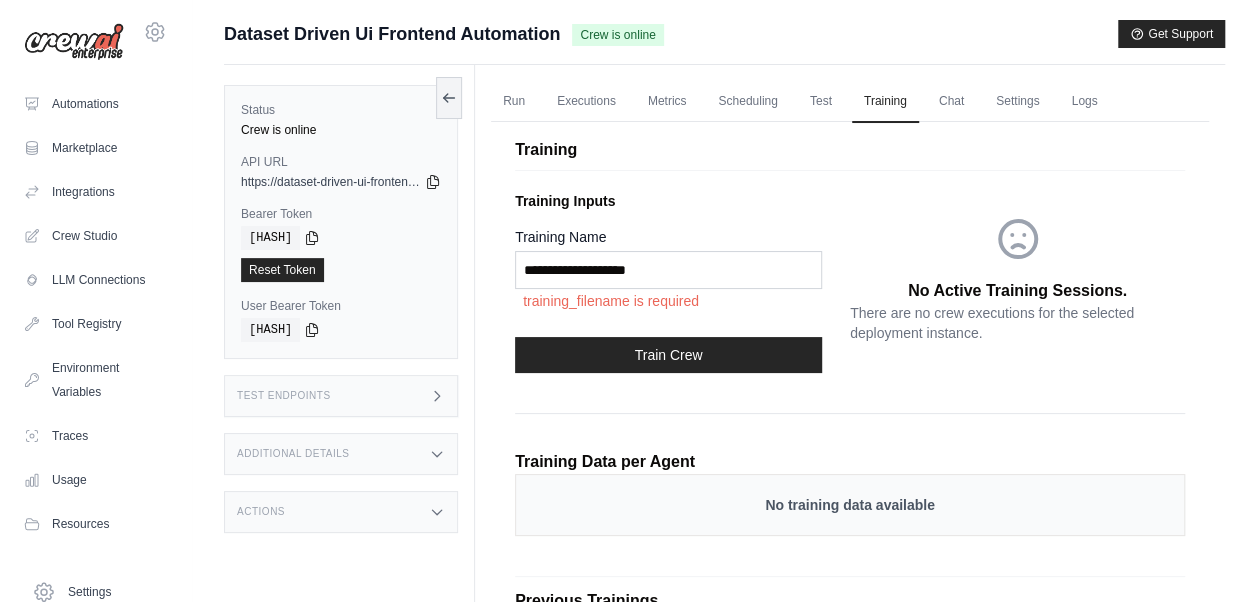 click on "Training Inputs
Training Name
training_filename is required
Train Crew" at bounding box center (682, 286) 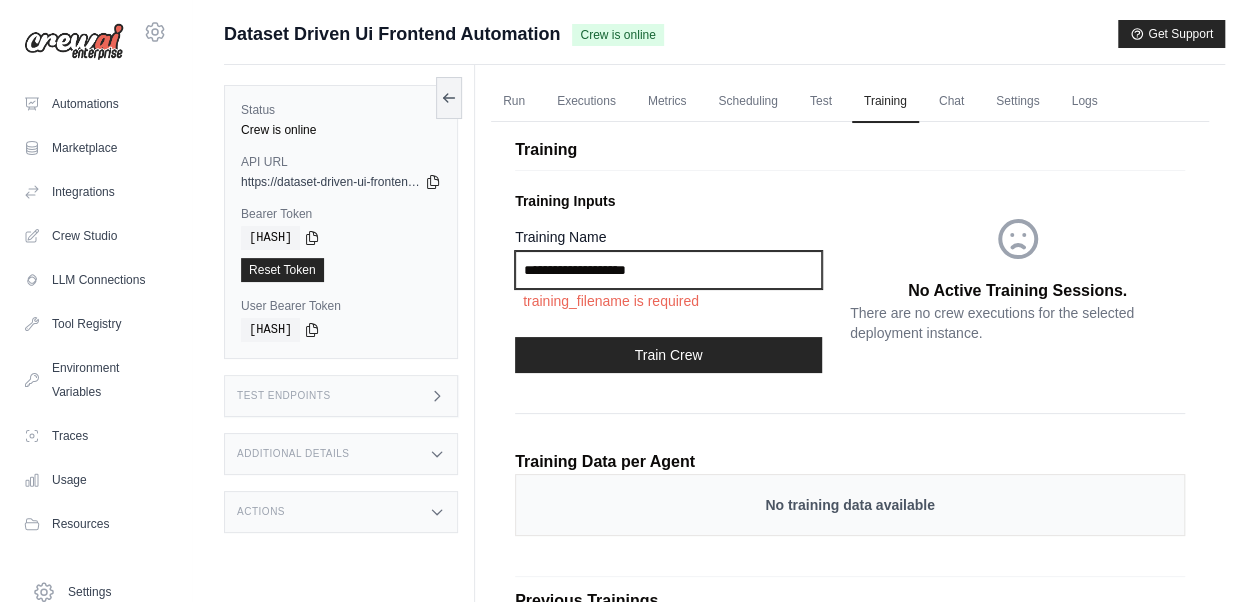 click on "Training Name" at bounding box center (668, 270) 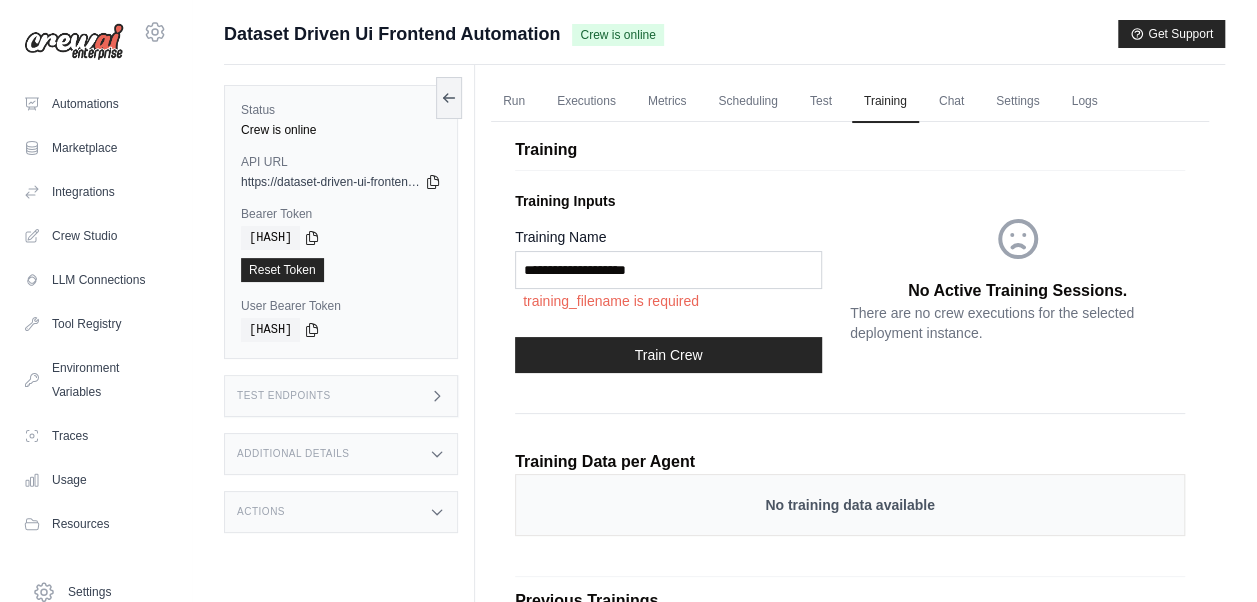 click on "Training Inputs
Training Name
training_filename is required
Train Crew" at bounding box center (682, 286) 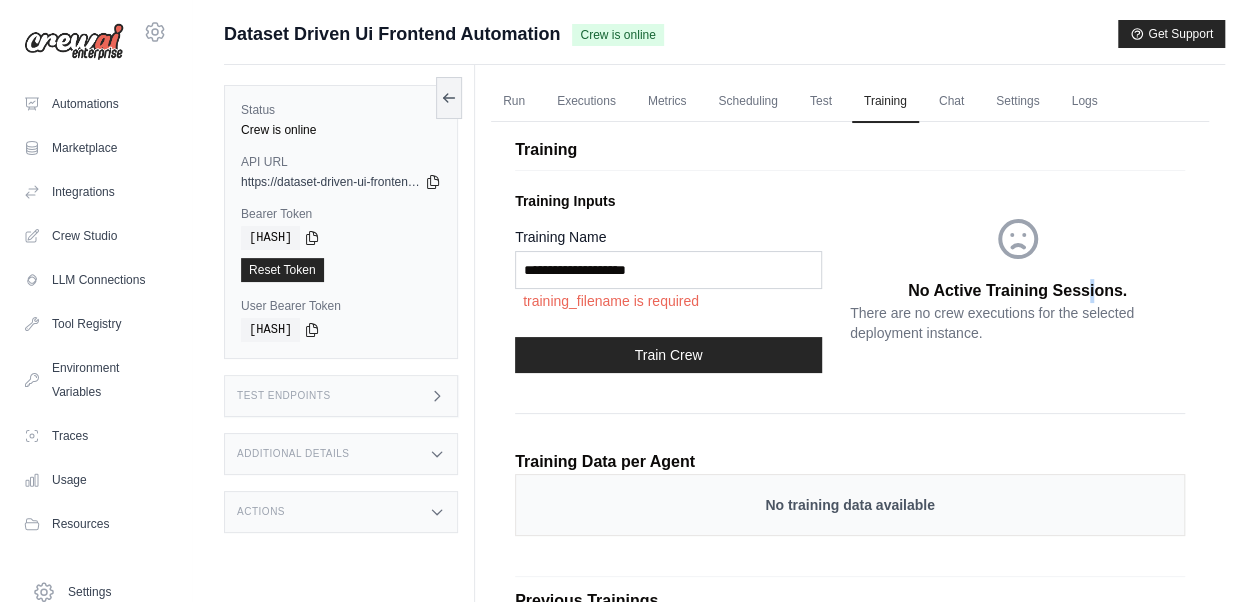 click on "No Active Training Sessions.
There are no crew executions for the selected deployment
instance." at bounding box center [1017, 279] 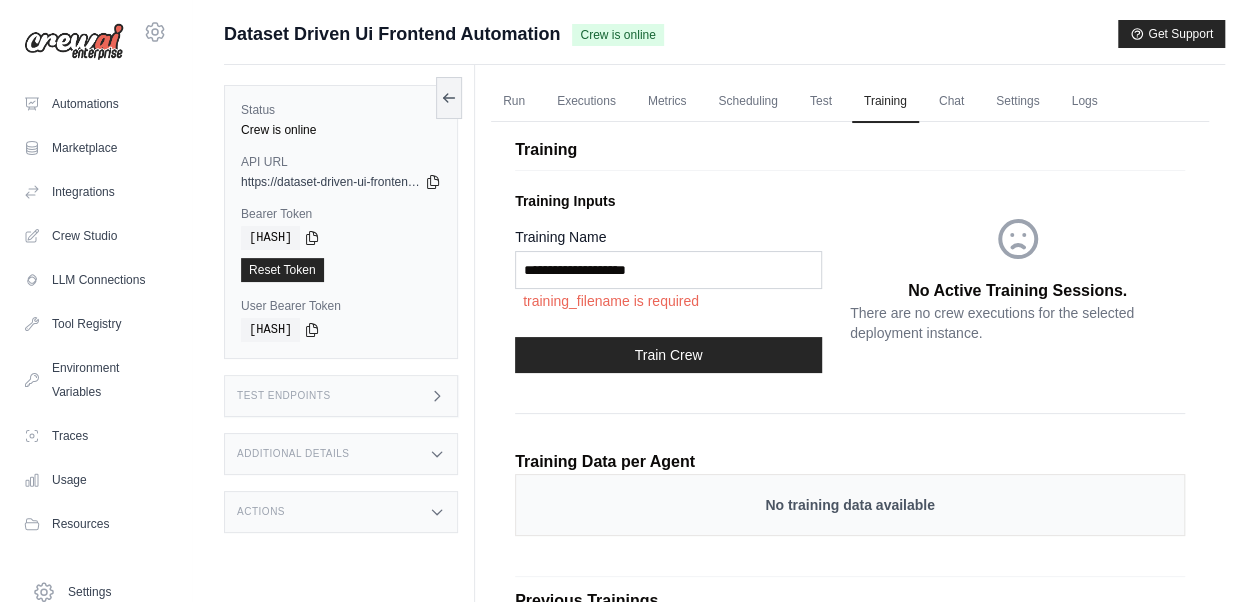 click on "No Active Training Sessions.
There are no crew executions for the selected deployment
instance." at bounding box center (1017, 279) 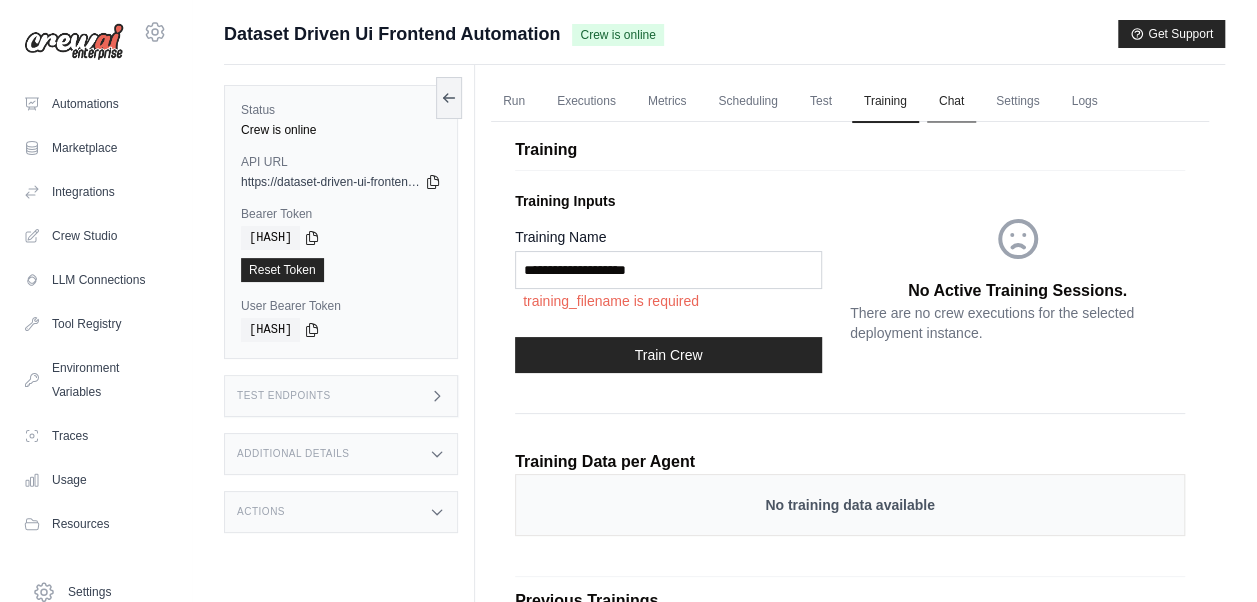 click on "Chat" at bounding box center [951, 102] 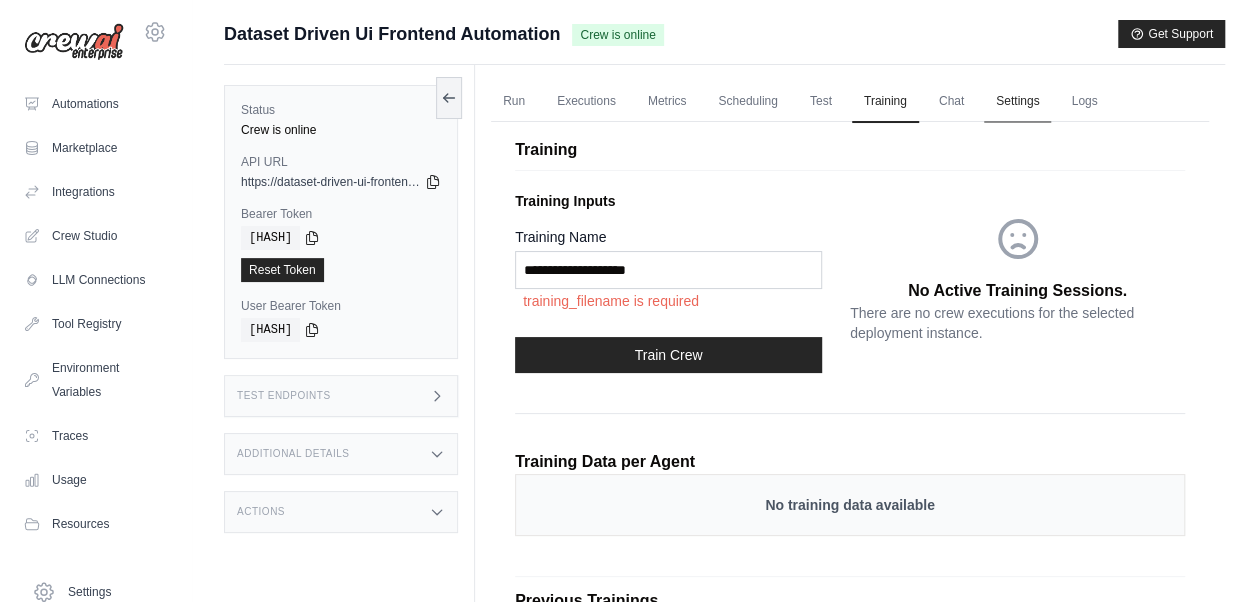 click on "Settings" at bounding box center (1017, 102) 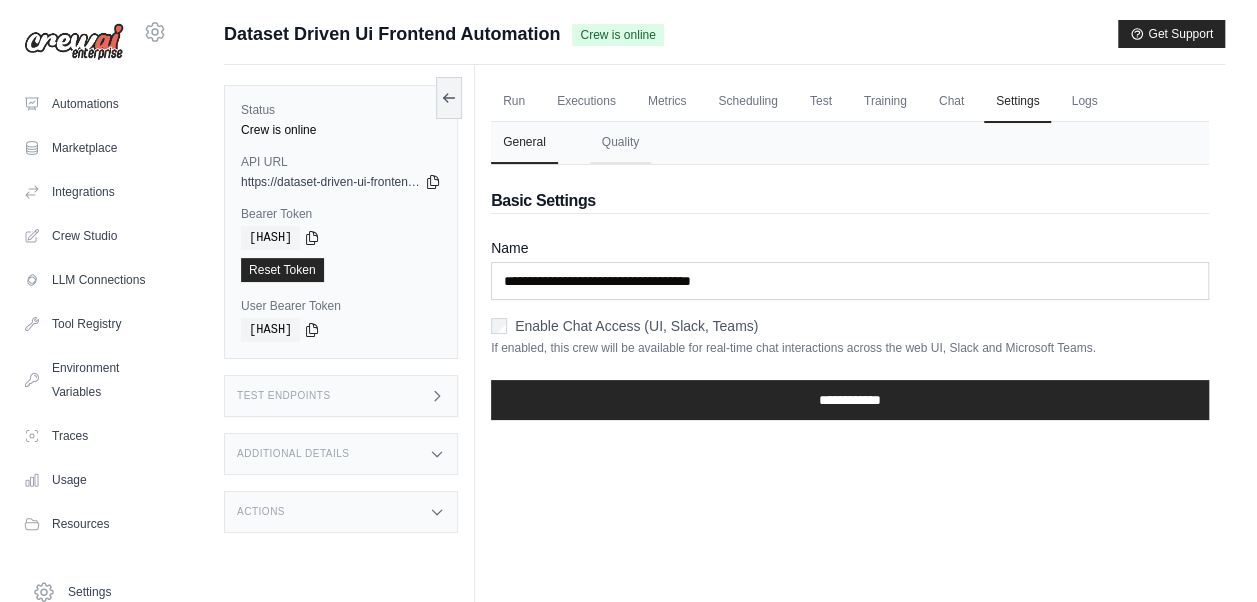 click on "Enable Chat Access (UI, Slack, Teams)" at bounding box center [636, 326] 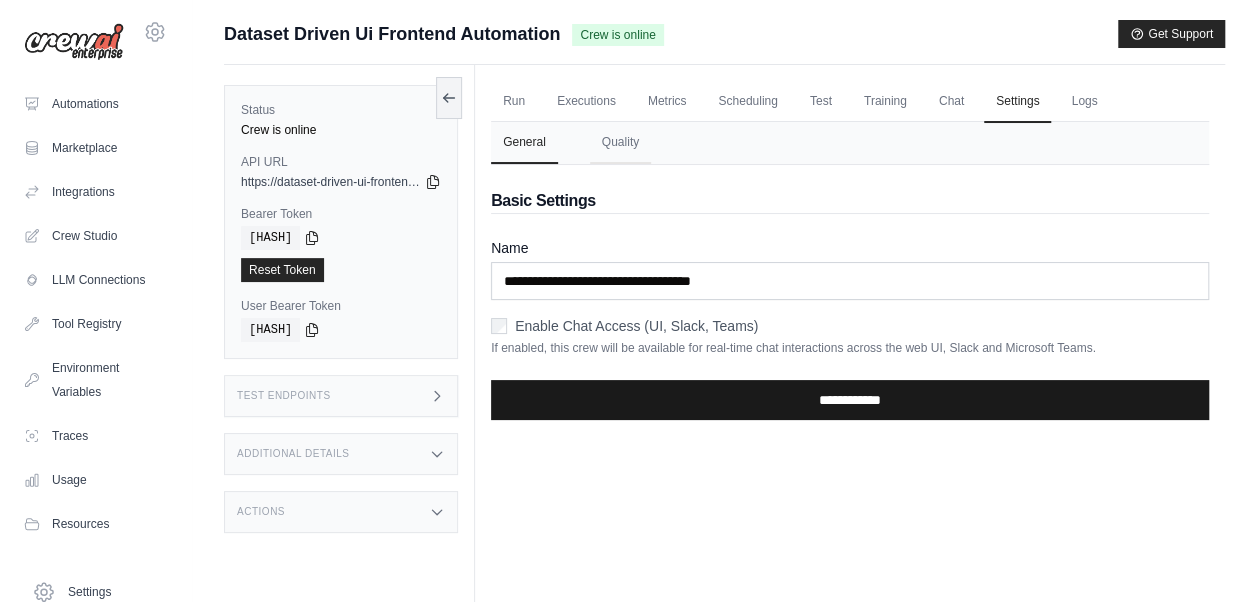 click on "**********" at bounding box center [850, 400] 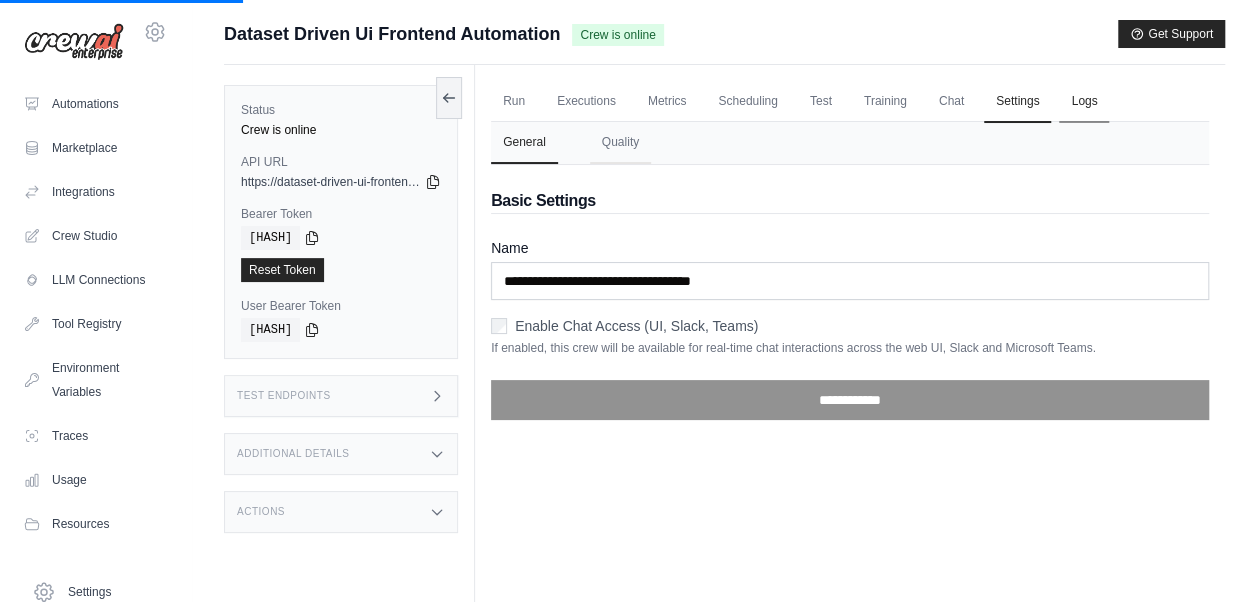 click on "Logs" at bounding box center (1084, 102) 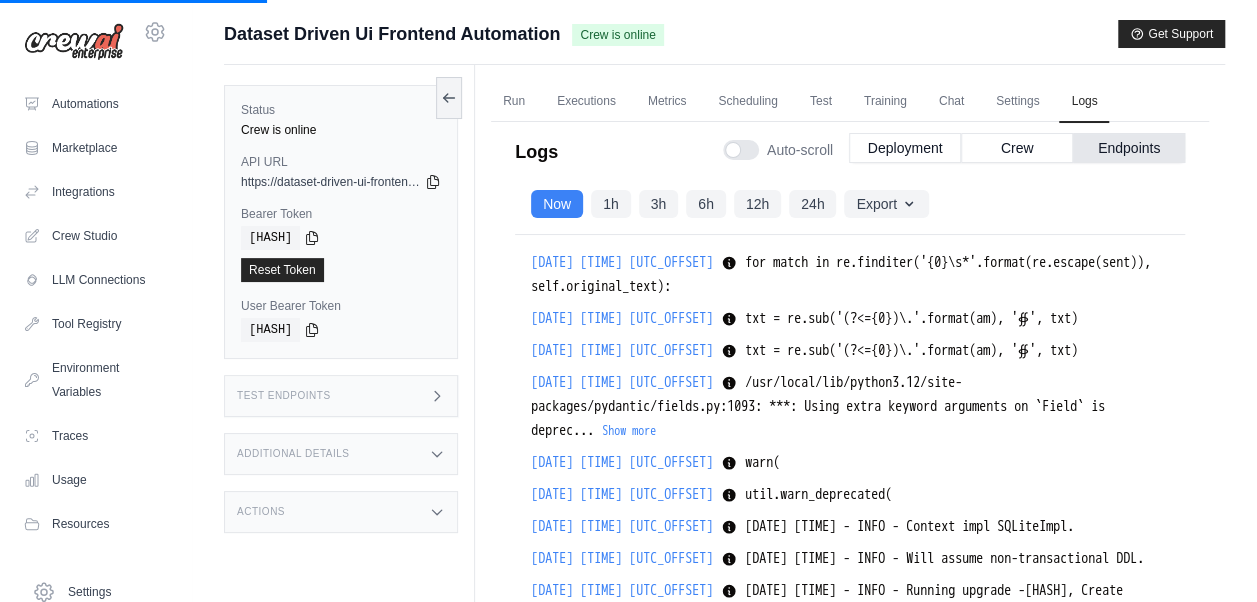 click on "Run
Executions
Metrics
Scheduling
Test
Training
Chat
Settings
Logs" at bounding box center (850, 101) 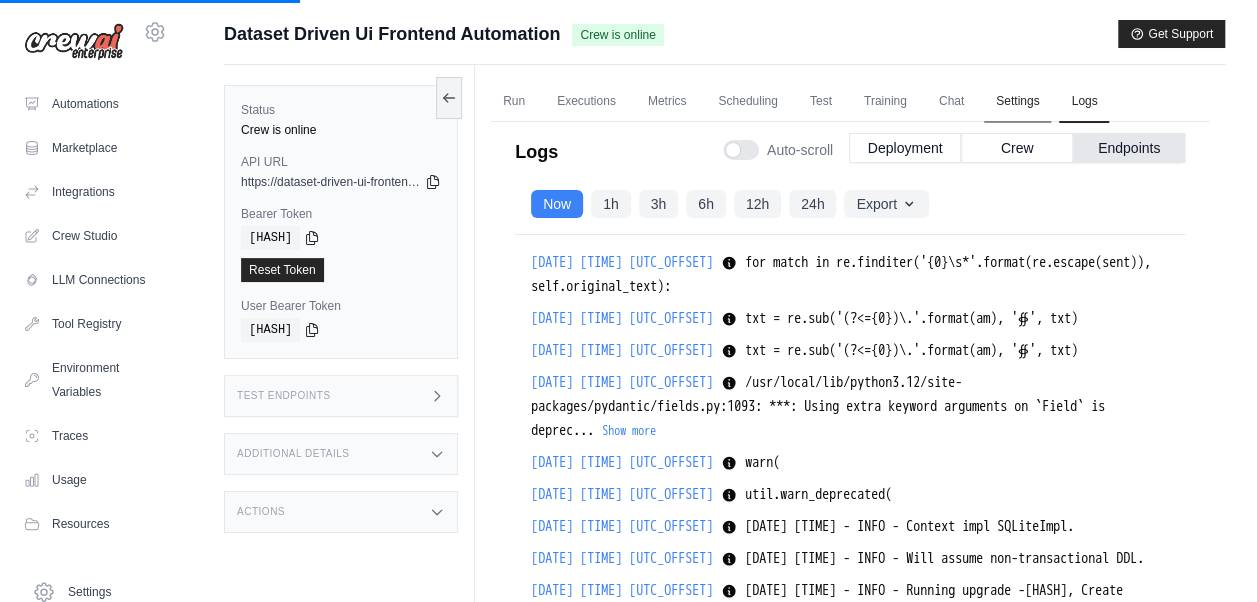 click on "Settings" at bounding box center (1017, 102) 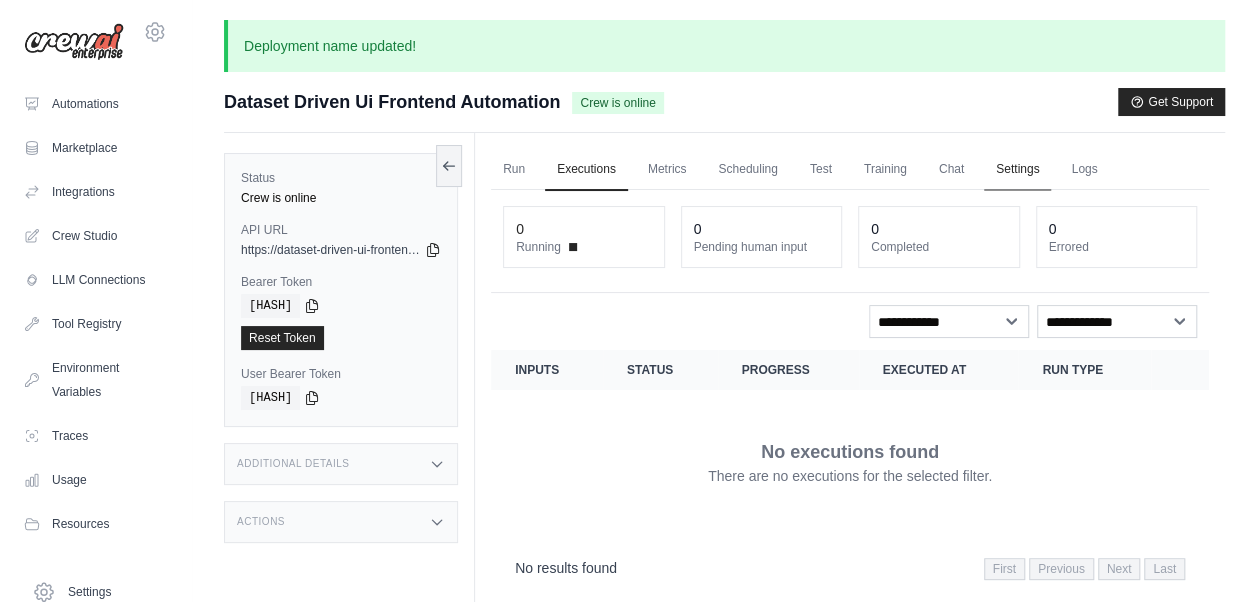 click on "Settings" at bounding box center (1017, 170) 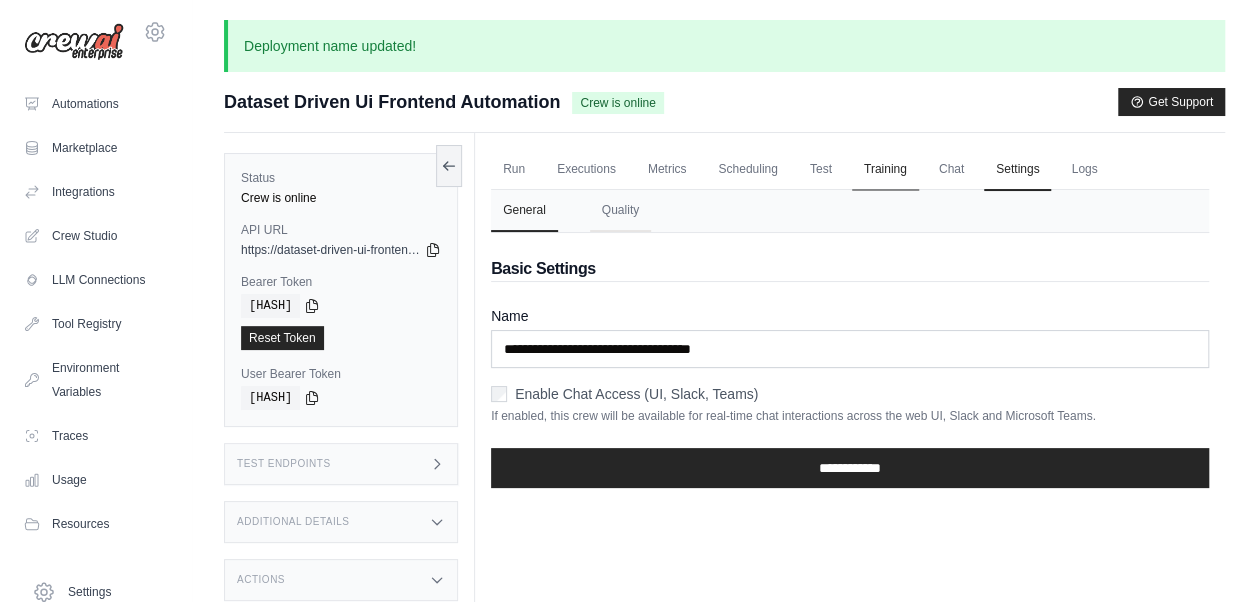 click on "Training" at bounding box center (885, 170) 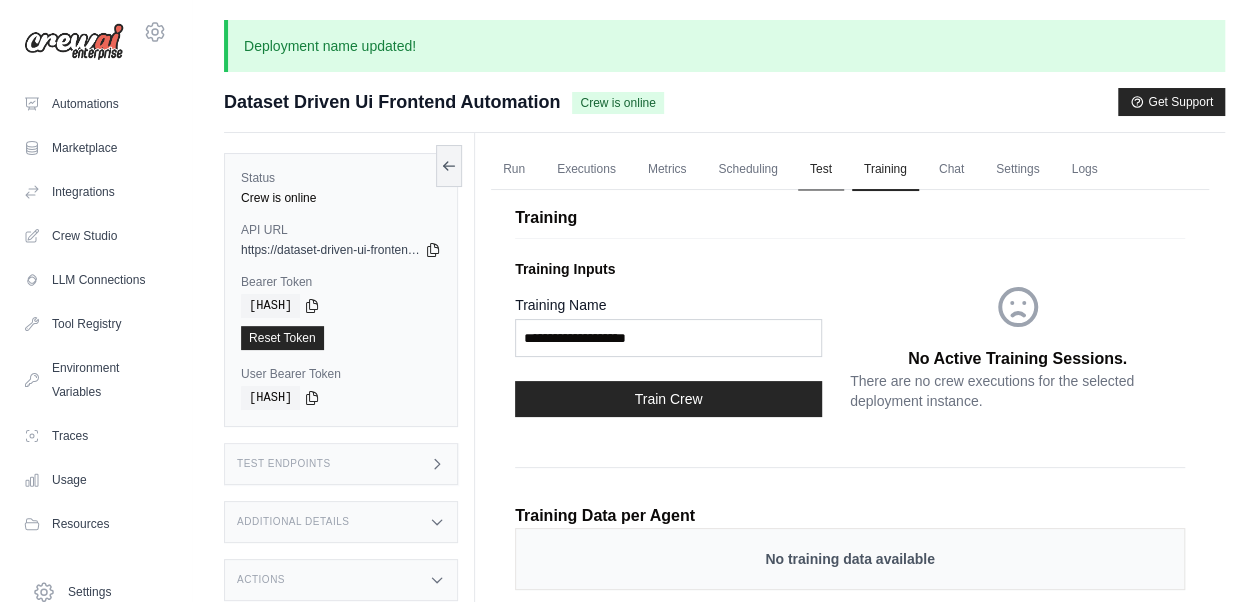 click on "Test" at bounding box center [821, 170] 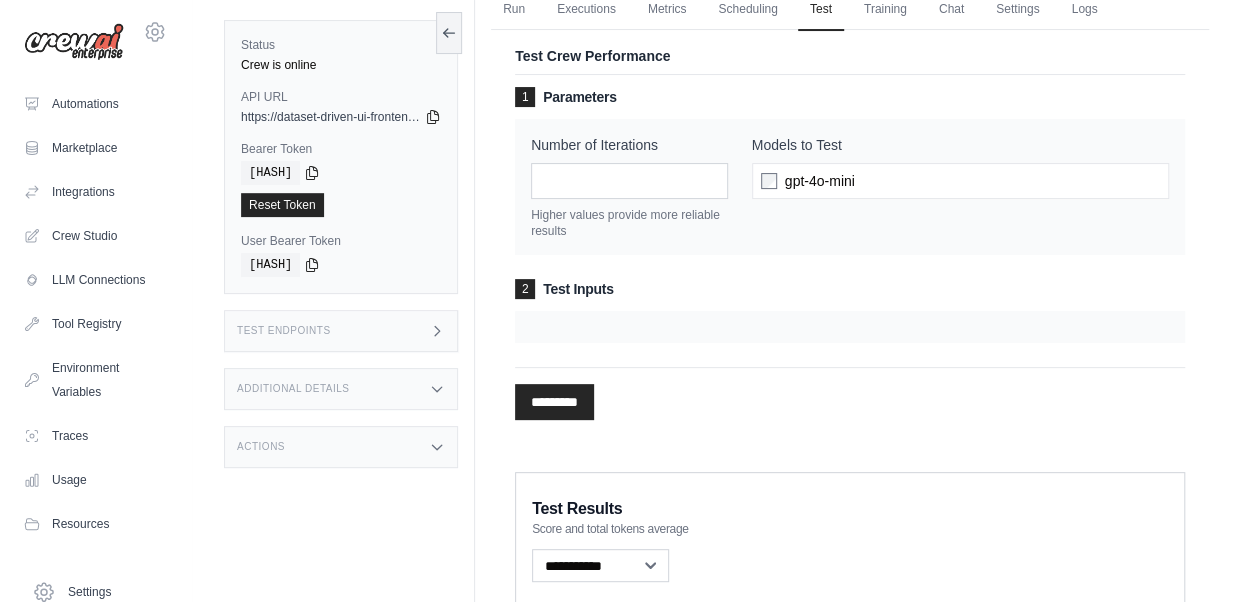 scroll, scrollTop: 0, scrollLeft: 0, axis: both 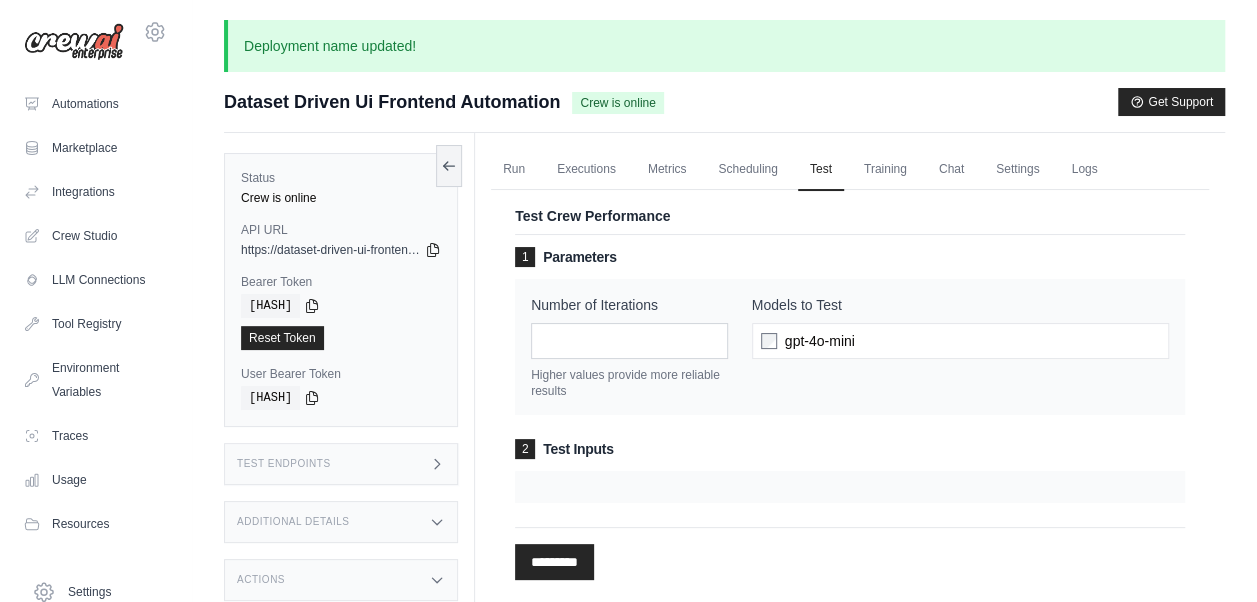 click on "https://dataset-driven-ui-frontend-automation-c1b44-bc5c820b.crewai.com" at bounding box center [331, 250] 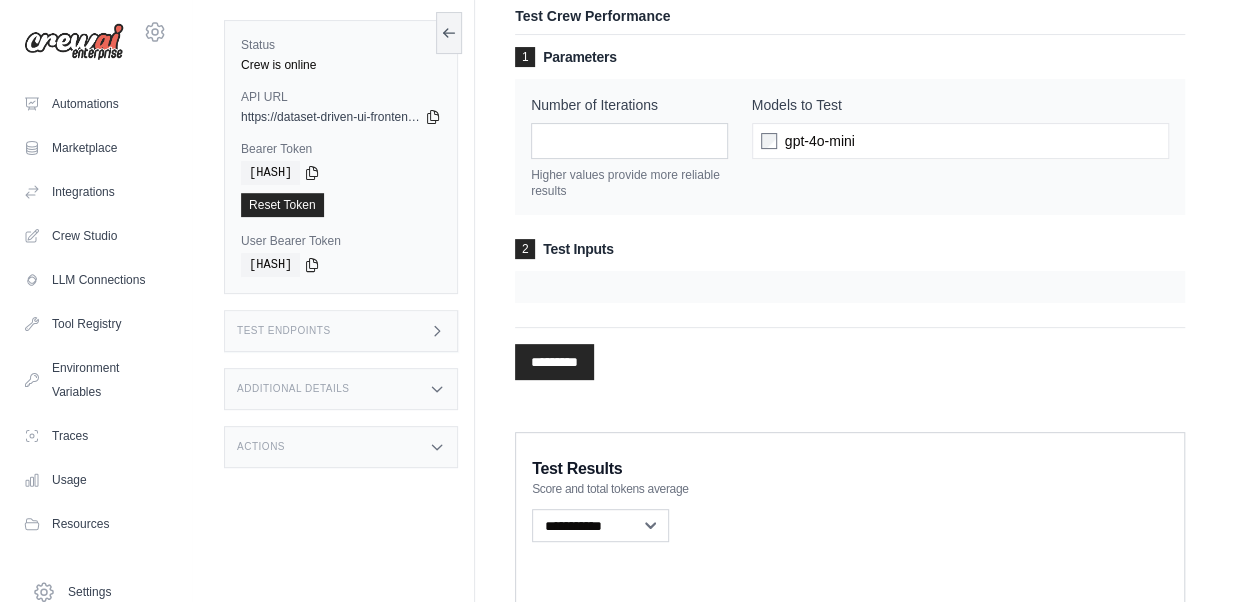scroll, scrollTop: 0, scrollLeft: 0, axis: both 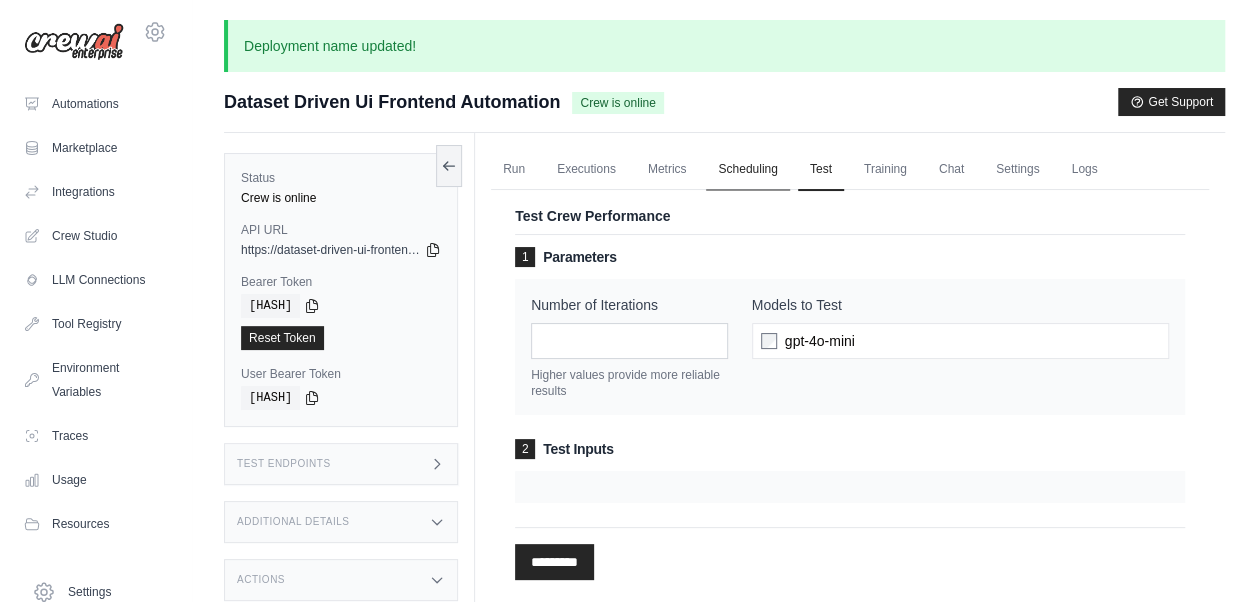 click on "Scheduling" at bounding box center [747, 170] 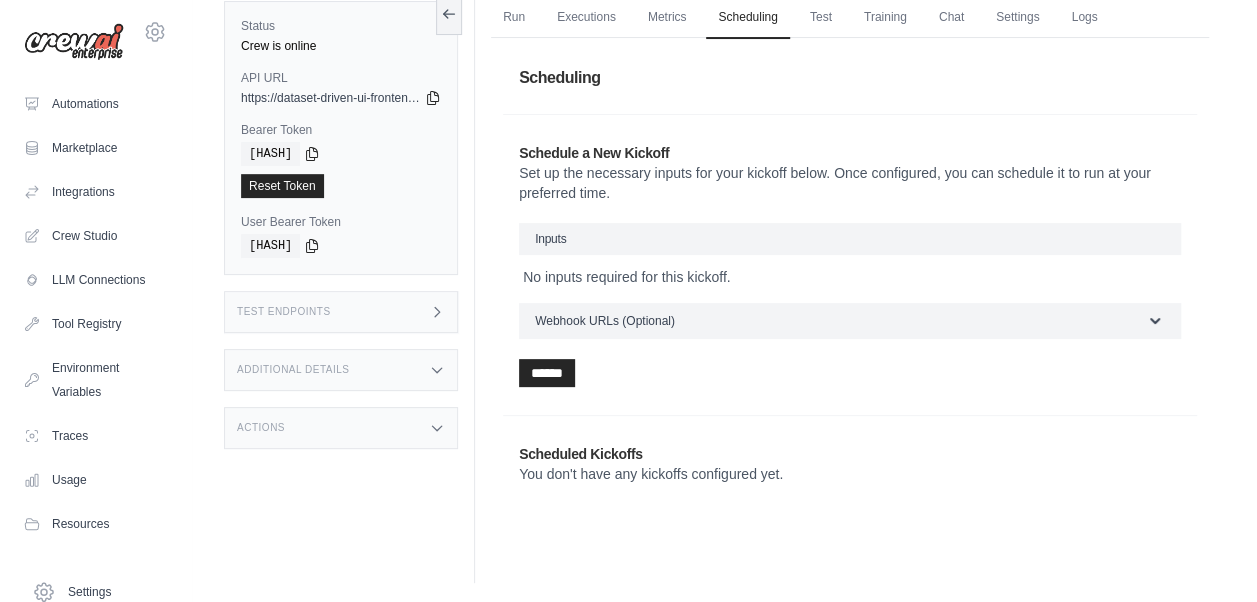 scroll, scrollTop: 152, scrollLeft: 0, axis: vertical 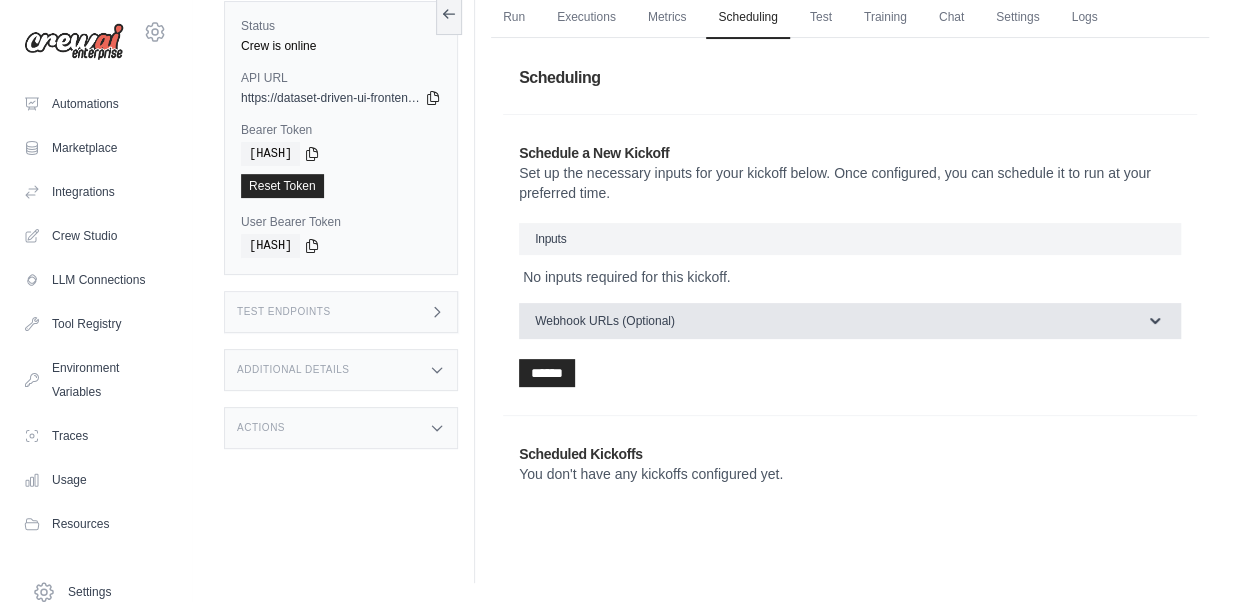 click on "Webhook URLs (Optional)" at bounding box center [850, 321] 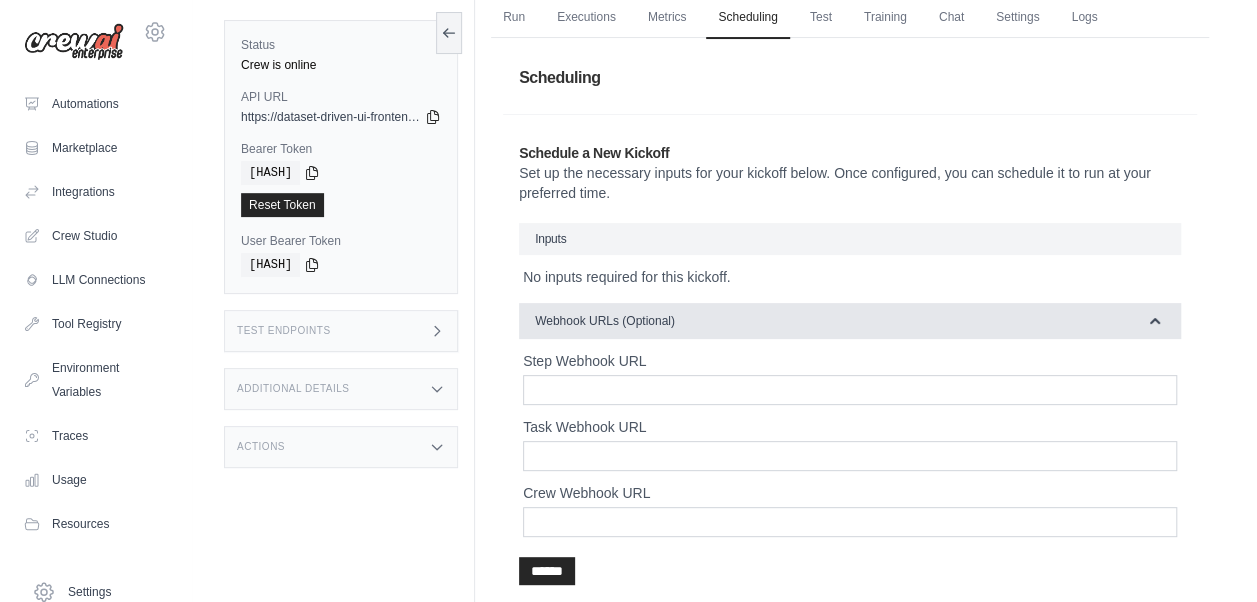 click on "Webhook URLs (Optional)" at bounding box center [850, 321] 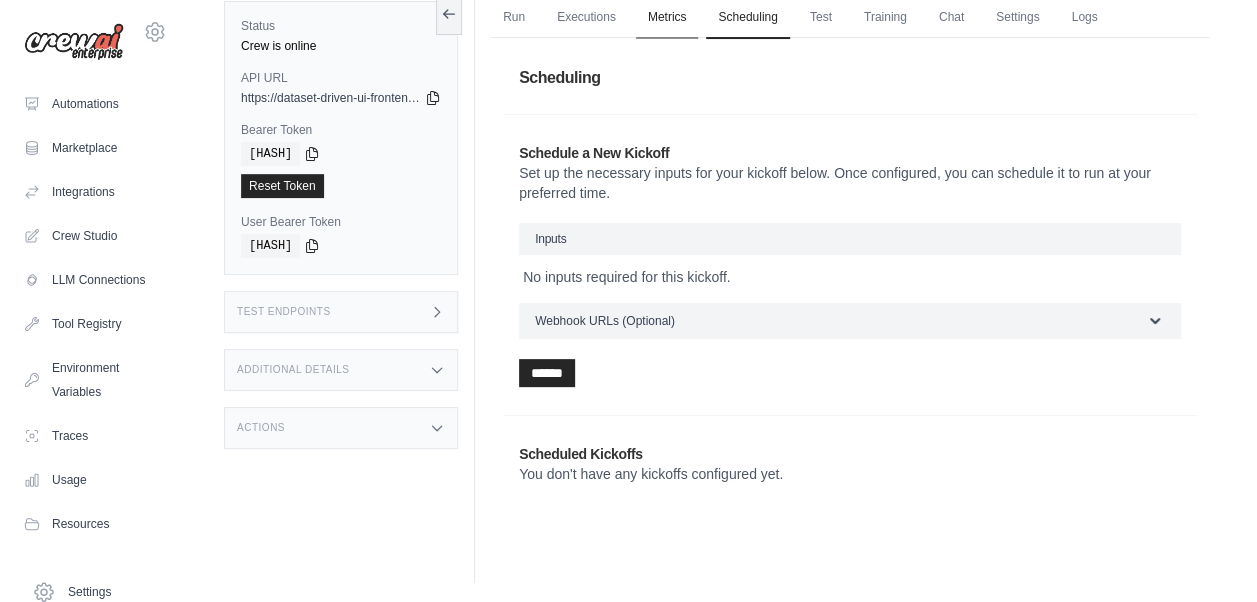 click on "Metrics" at bounding box center (667, 18) 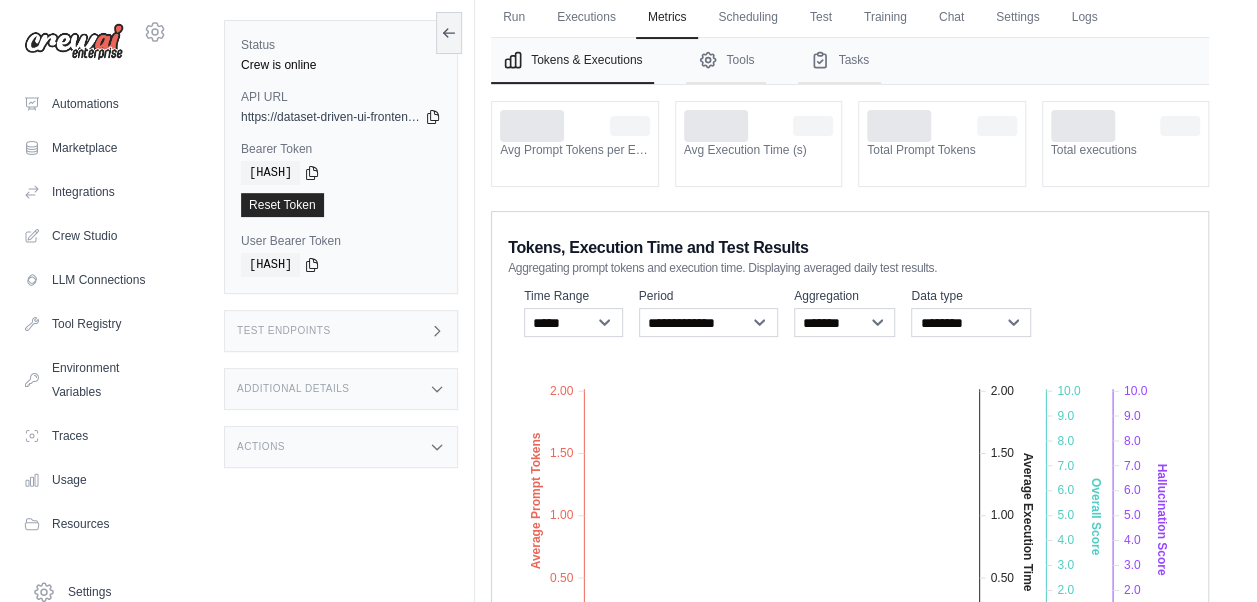 click on "Tokens, Execution Time and Test Results
Aggregating prompt tokens and execution time. Displaying averaged
daily test results." at bounding box center (850, 254) 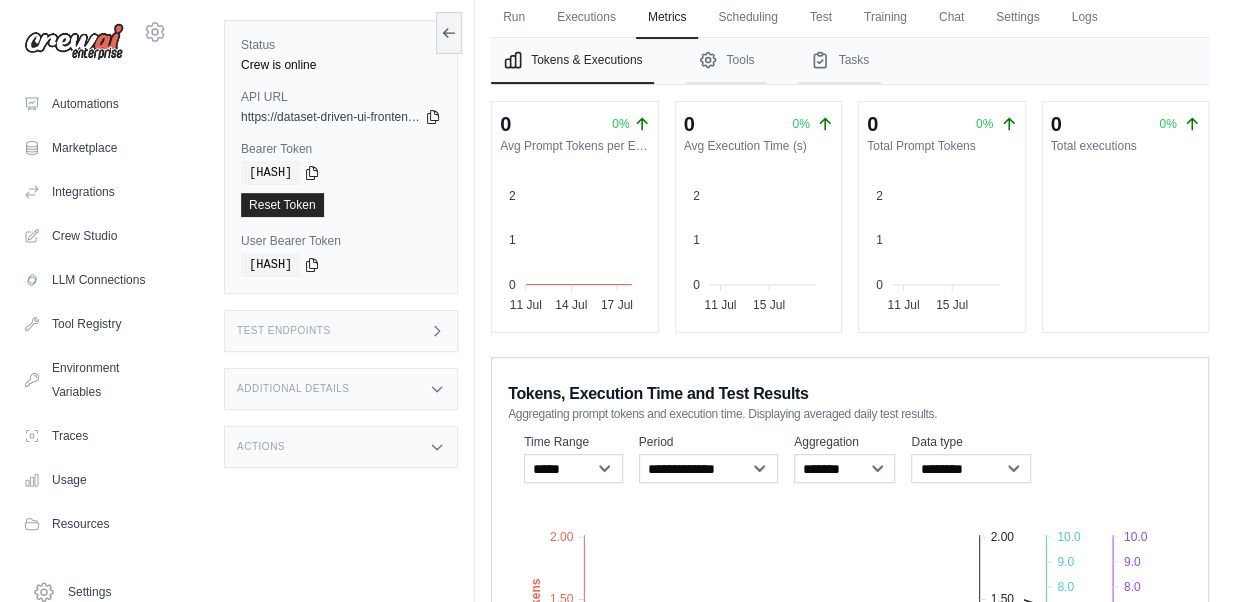scroll, scrollTop: 427, scrollLeft: 0, axis: vertical 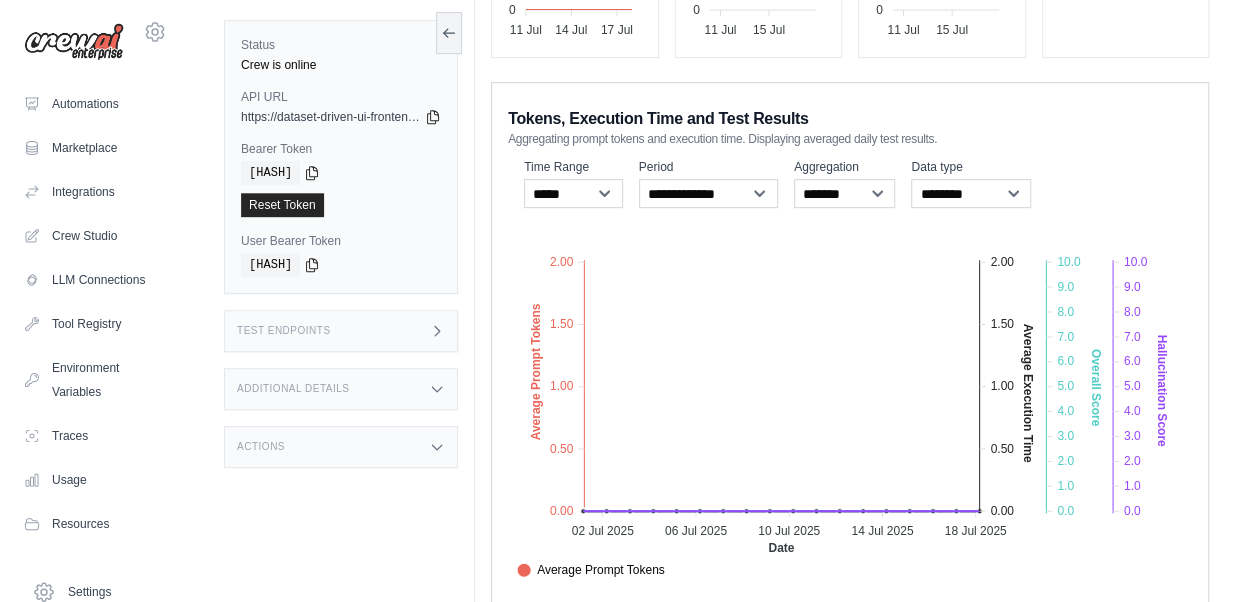 click on "Tokens, Execution Time and Test Results
Aggregating prompt tokens and execution time. Displaying averaged
daily test results." at bounding box center (850, 125) 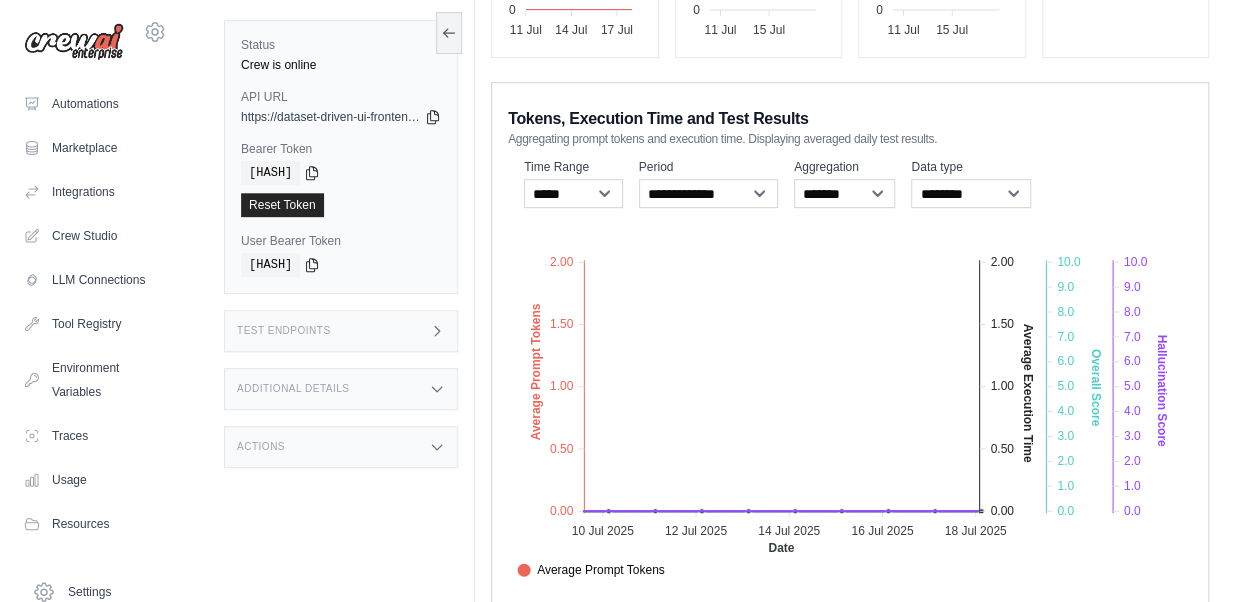 scroll, scrollTop: 0, scrollLeft: 0, axis: both 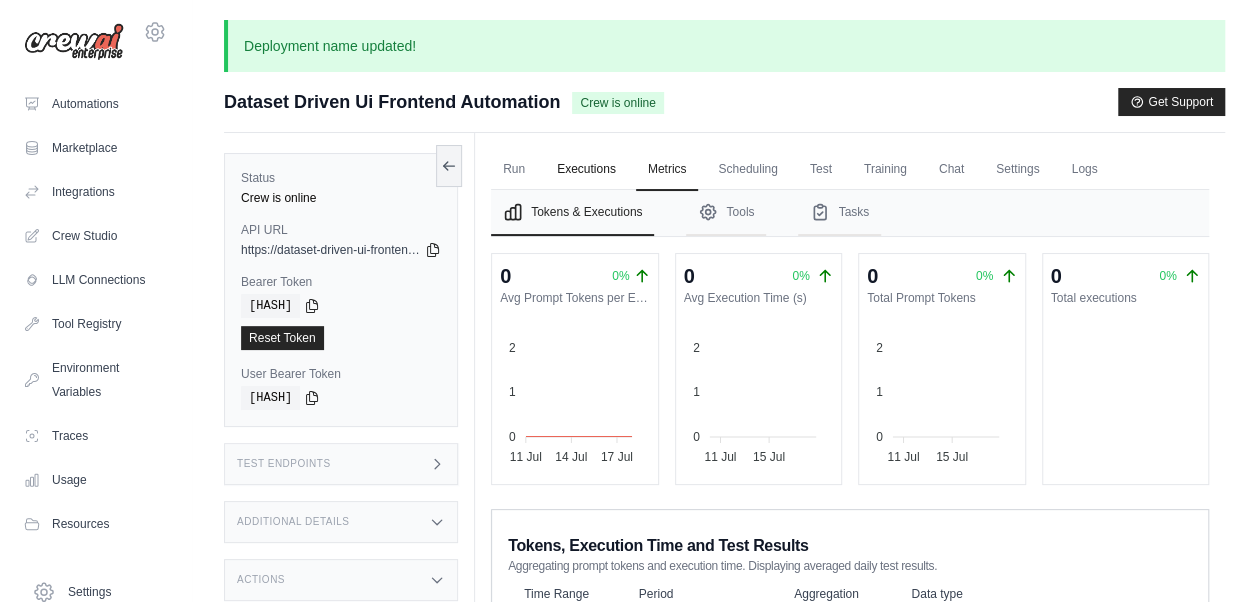 click on "Executions" at bounding box center [586, 170] 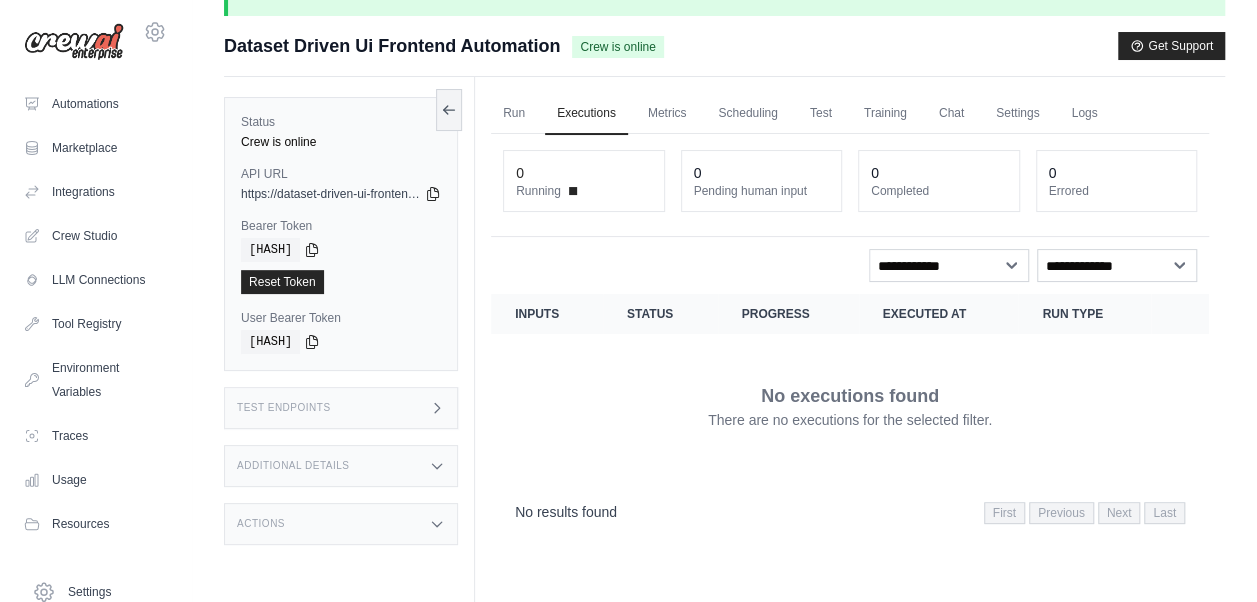 scroll, scrollTop: 0, scrollLeft: 0, axis: both 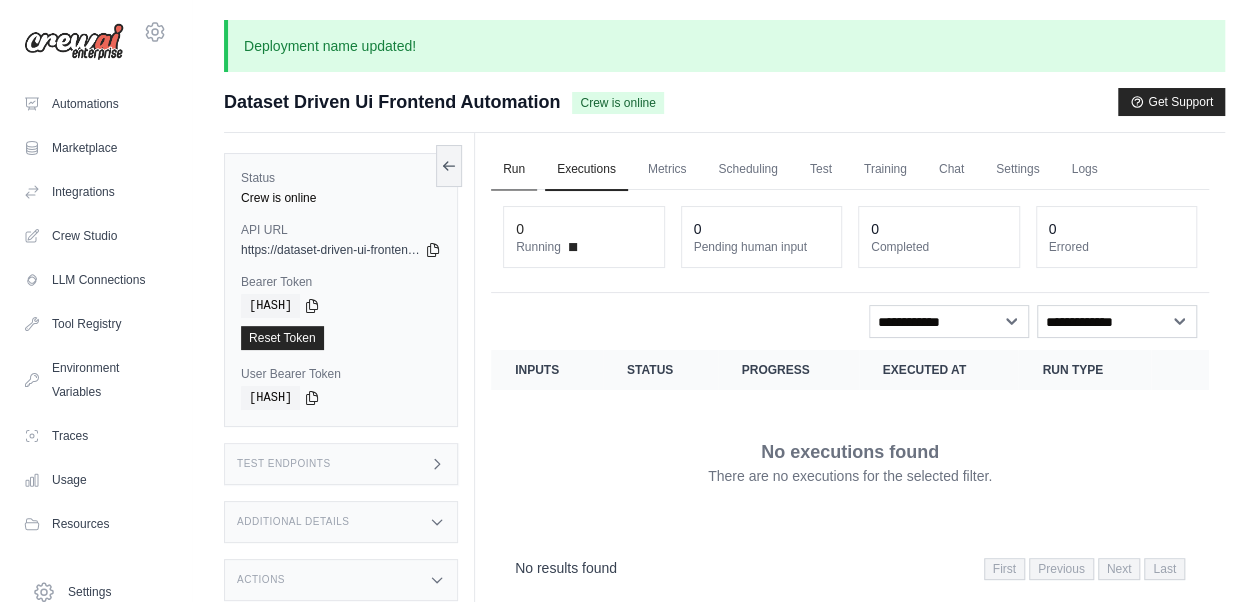 click on "Run" at bounding box center [514, 170] 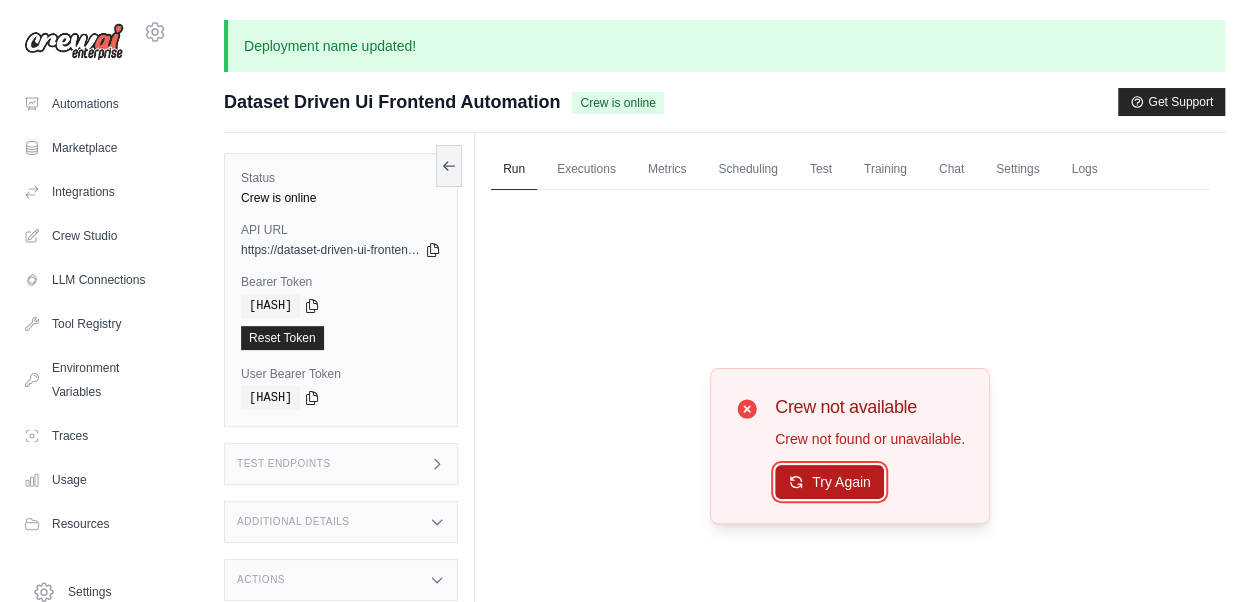 click on "Try Again" at bounding box center (829, 482) 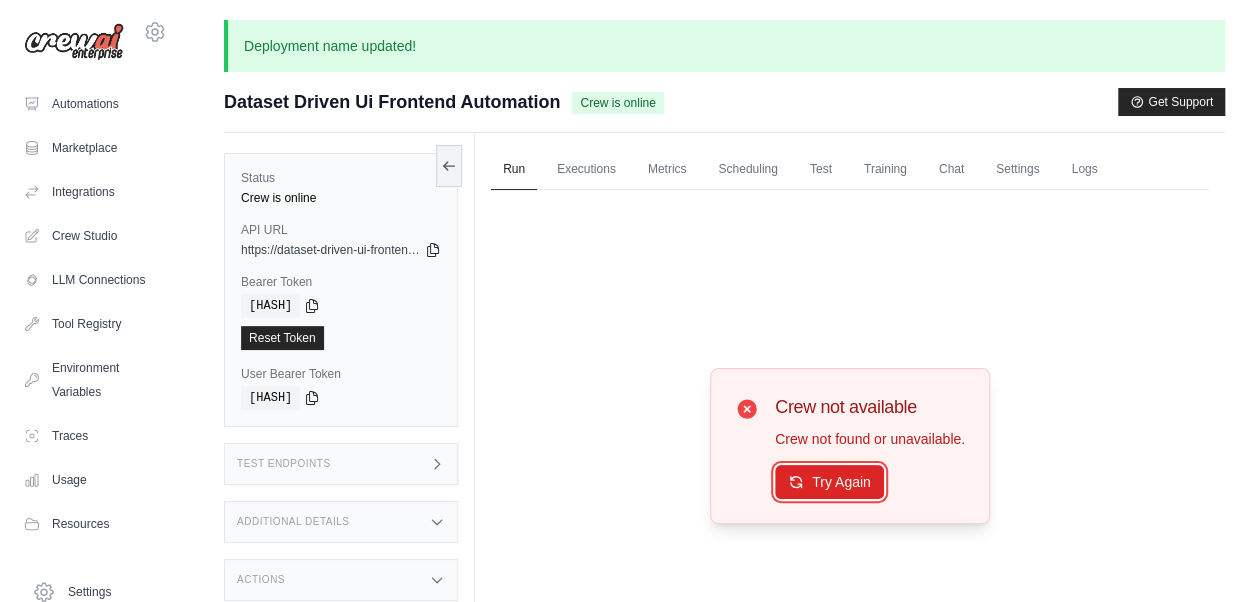 click on "Try Again" at bounding box center (829, 482) 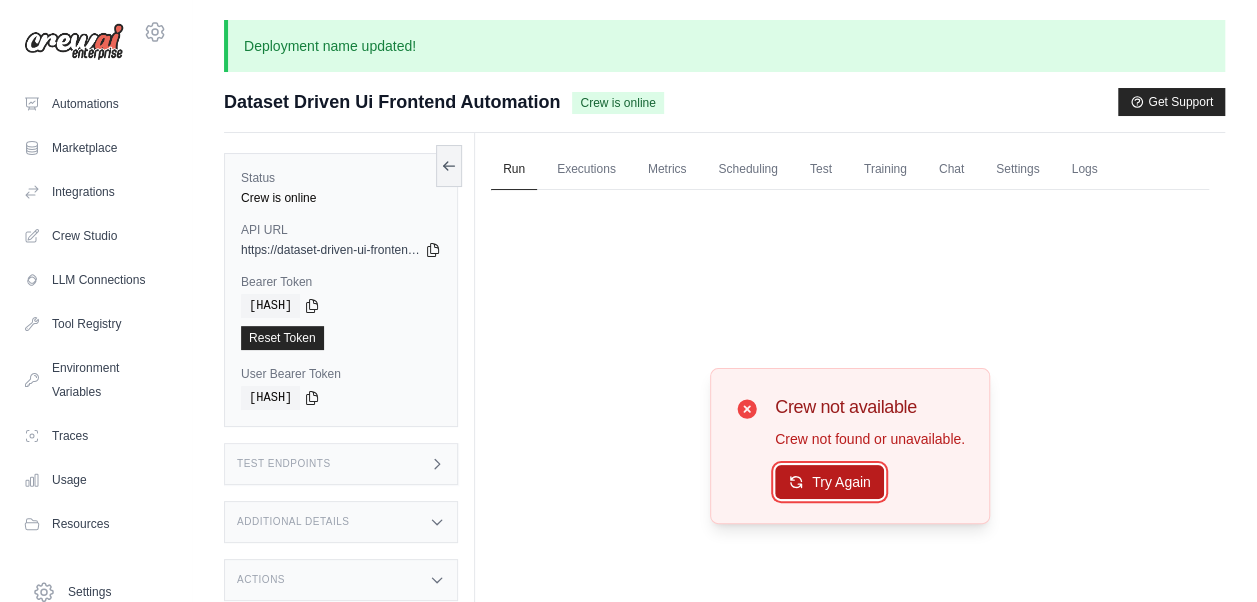 click on "Try Again" at bounding box center (829, 482) 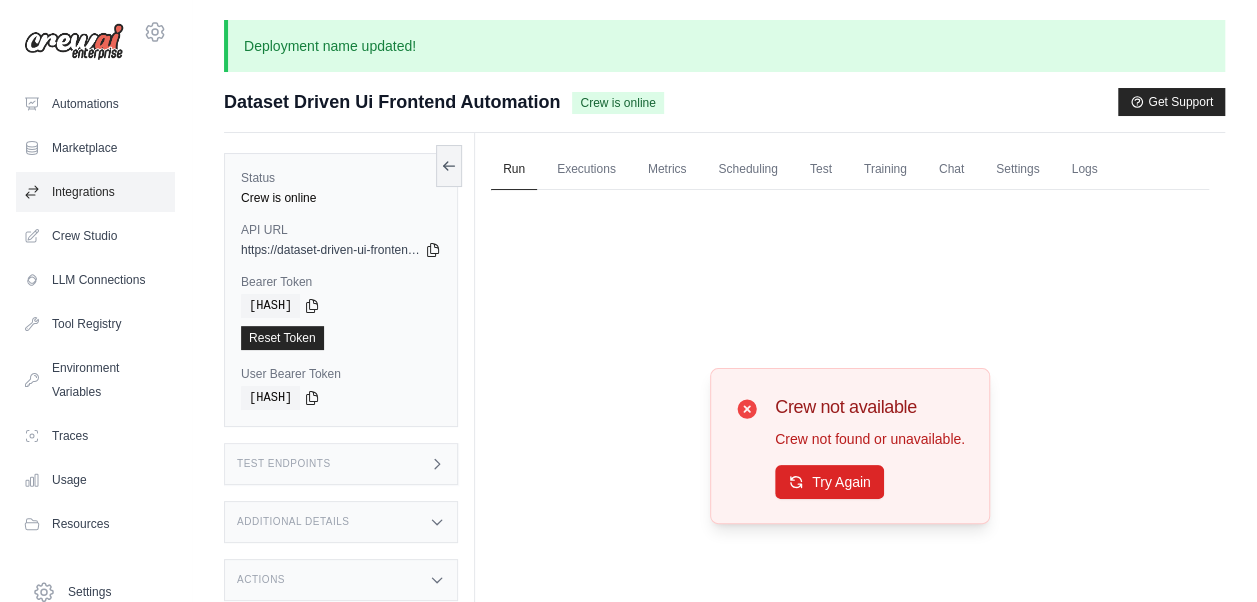 click on "Integrations" at bounding box center [95, 192] 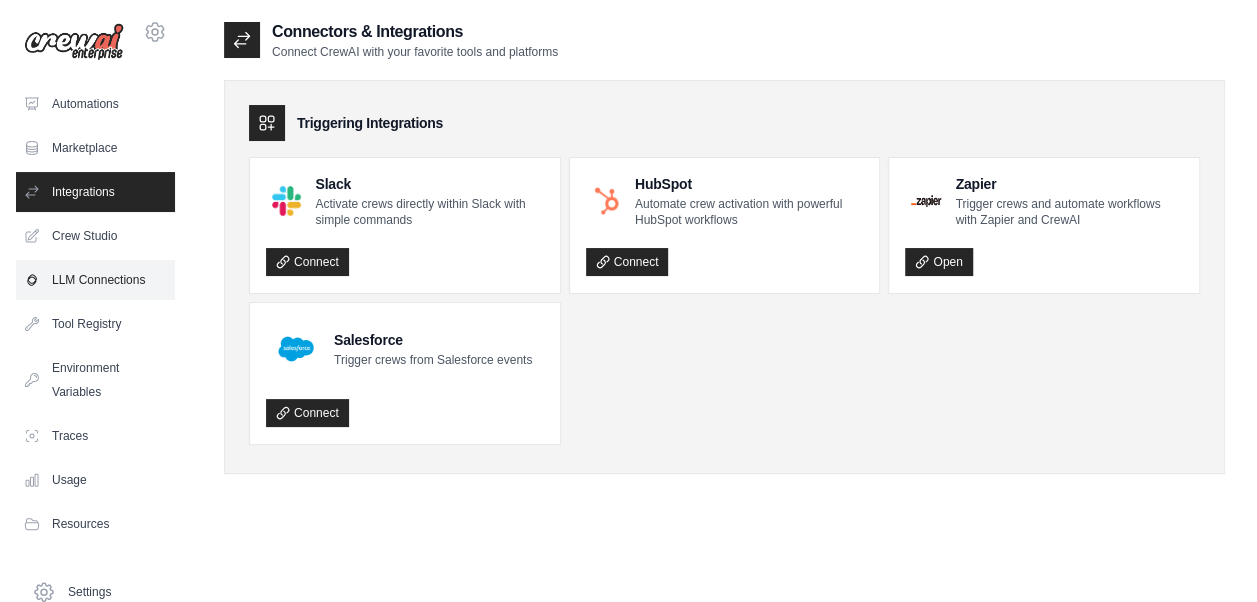 click on "LLM Connections" at bounding box center (95, 280) 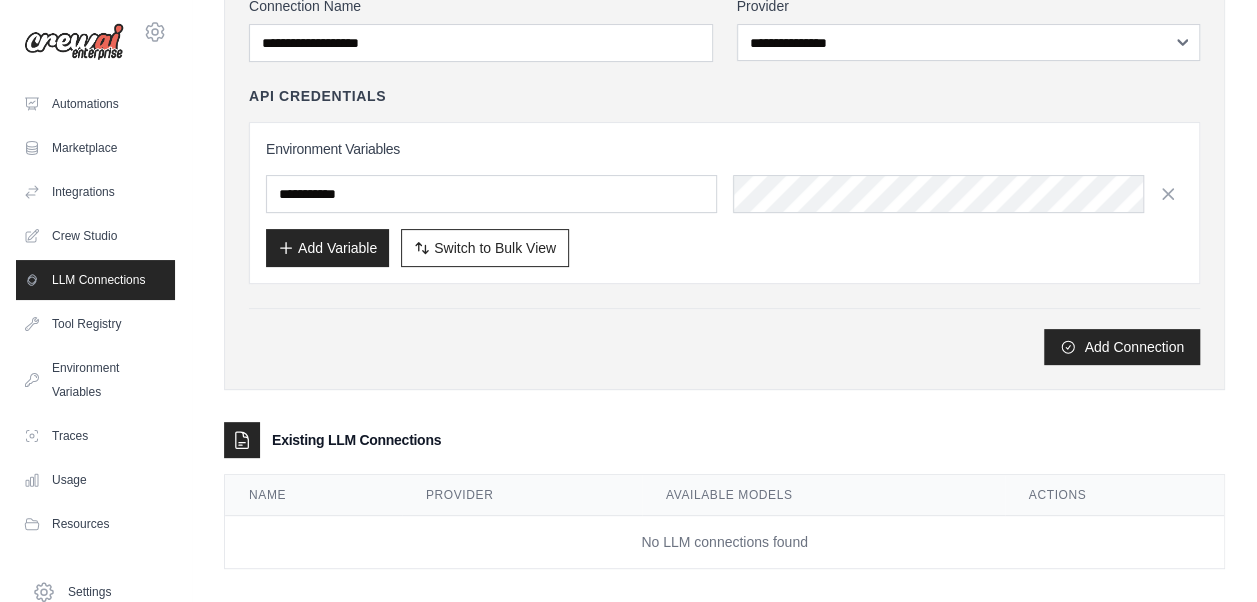 scroll, scrollTop: 175, scrollLeft: 0, axis: vertical 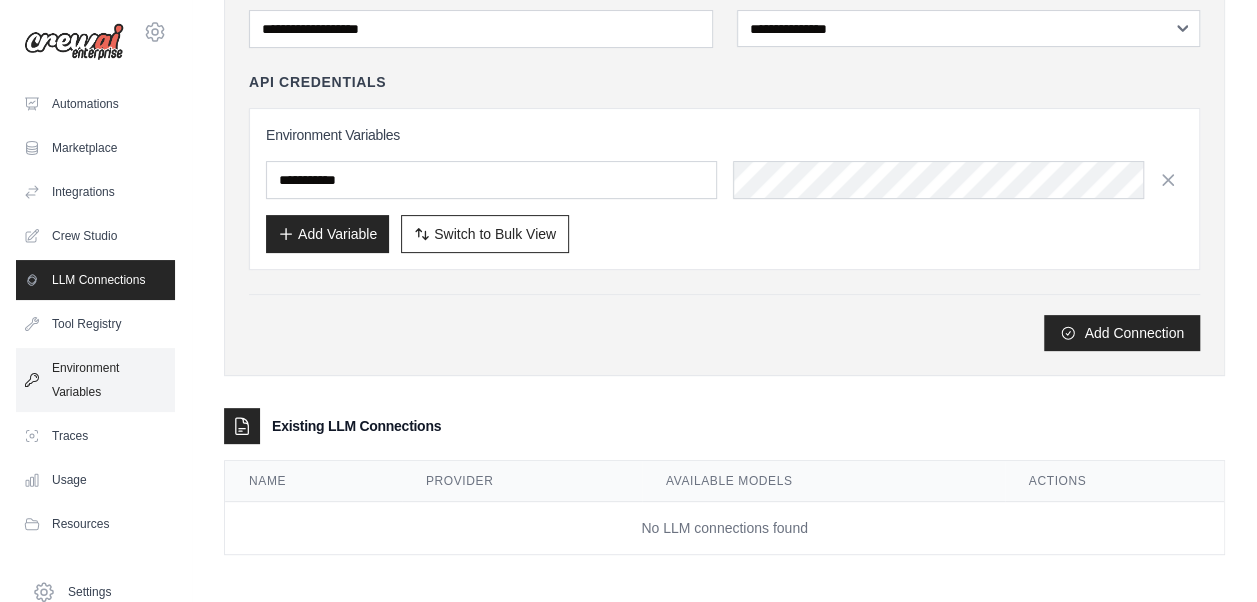 click on "Environment Variables" at bounding box center (95, 380) 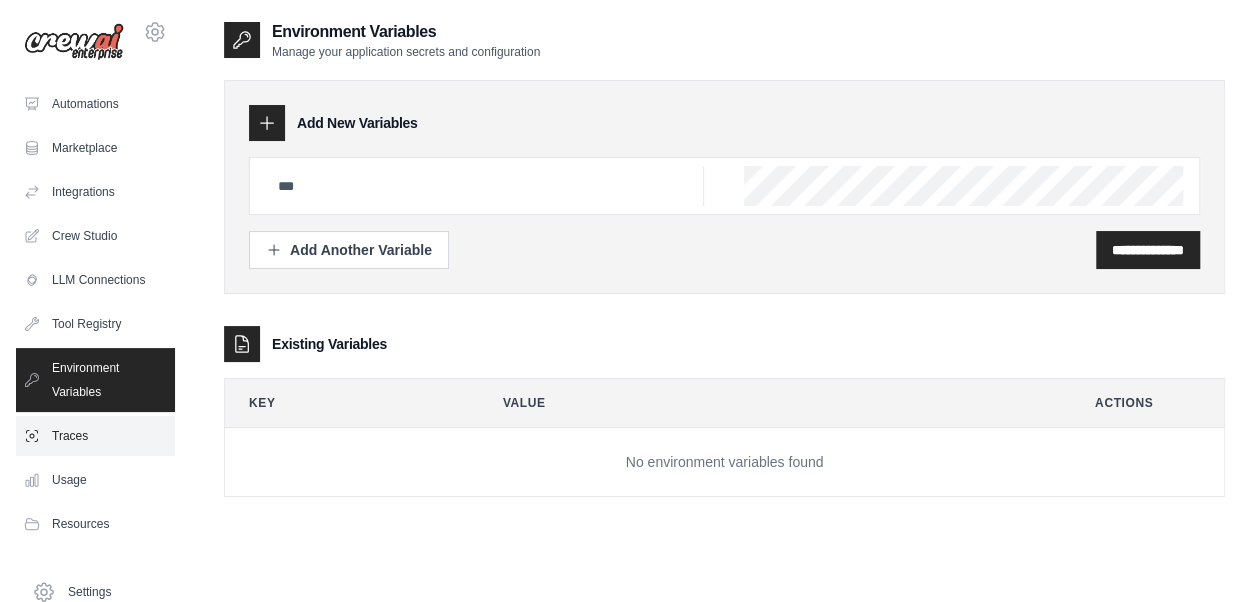 click on "Traces" at bounding box center [95, 436] 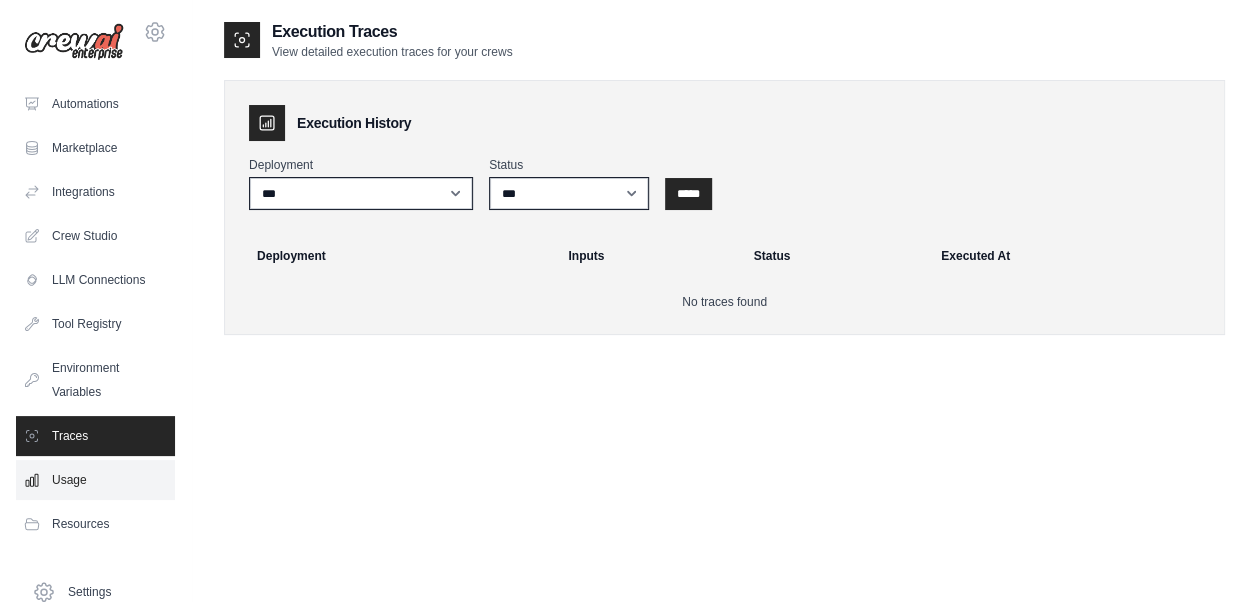click on "Usage" at bounding box center (95, 480) 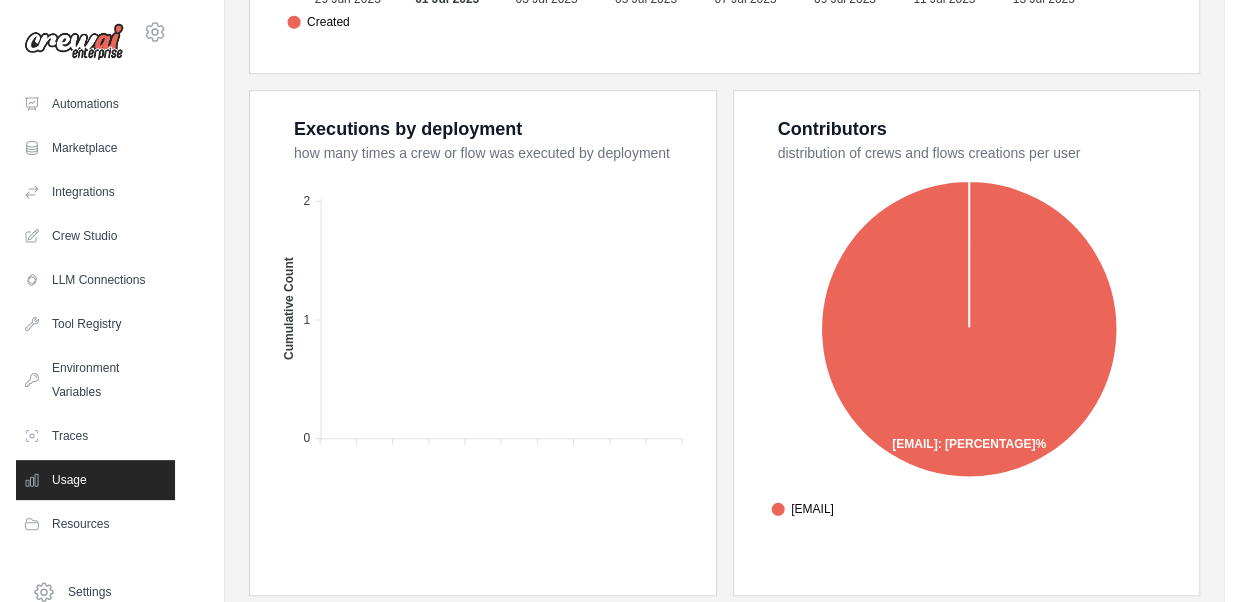 scroll, scrollTop: 844, scrollLeft: 0, axis: vertical 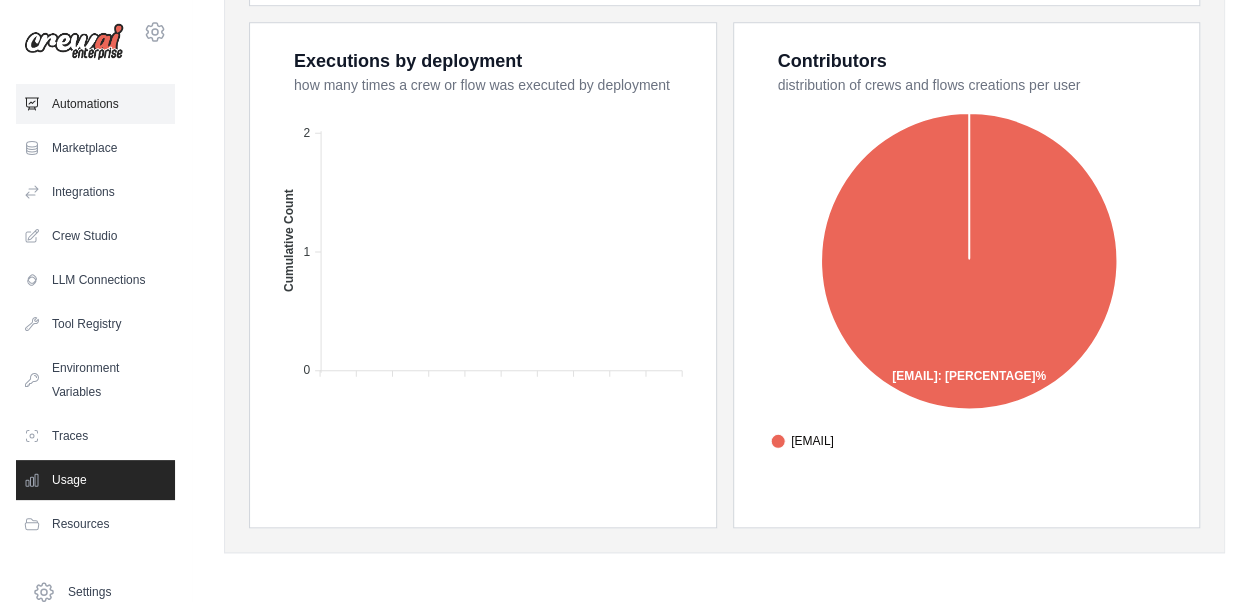 click on "Automations" at bounding box center (95, 104) 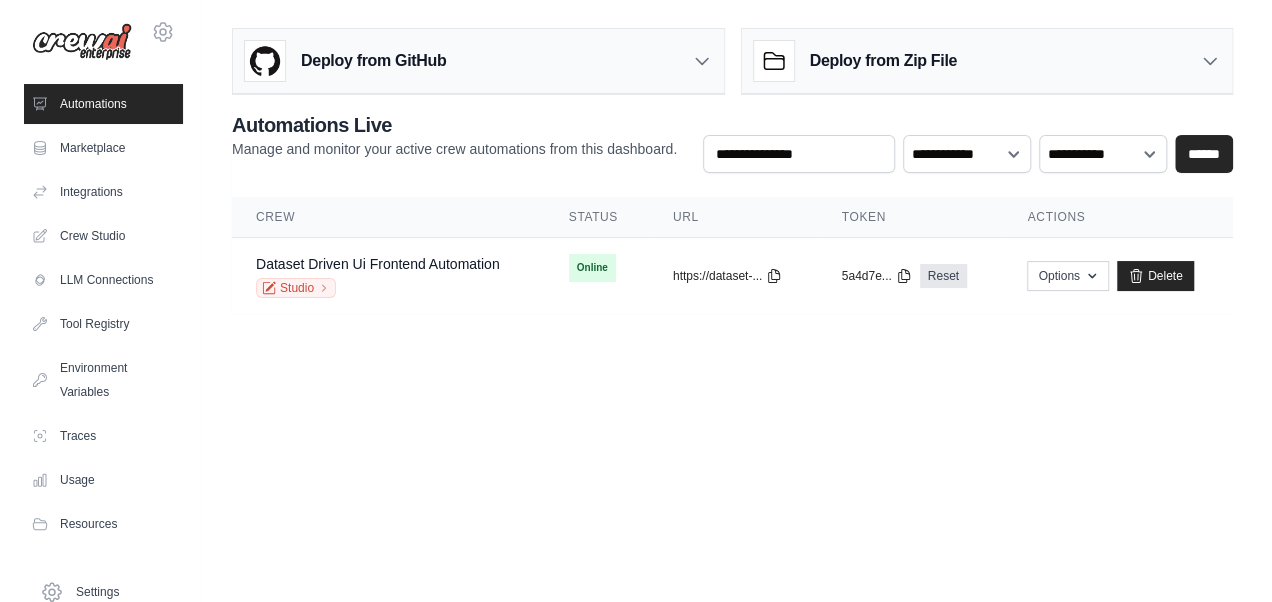 scroll, scrollTop: 0, scrollLeft: 0, axis: both 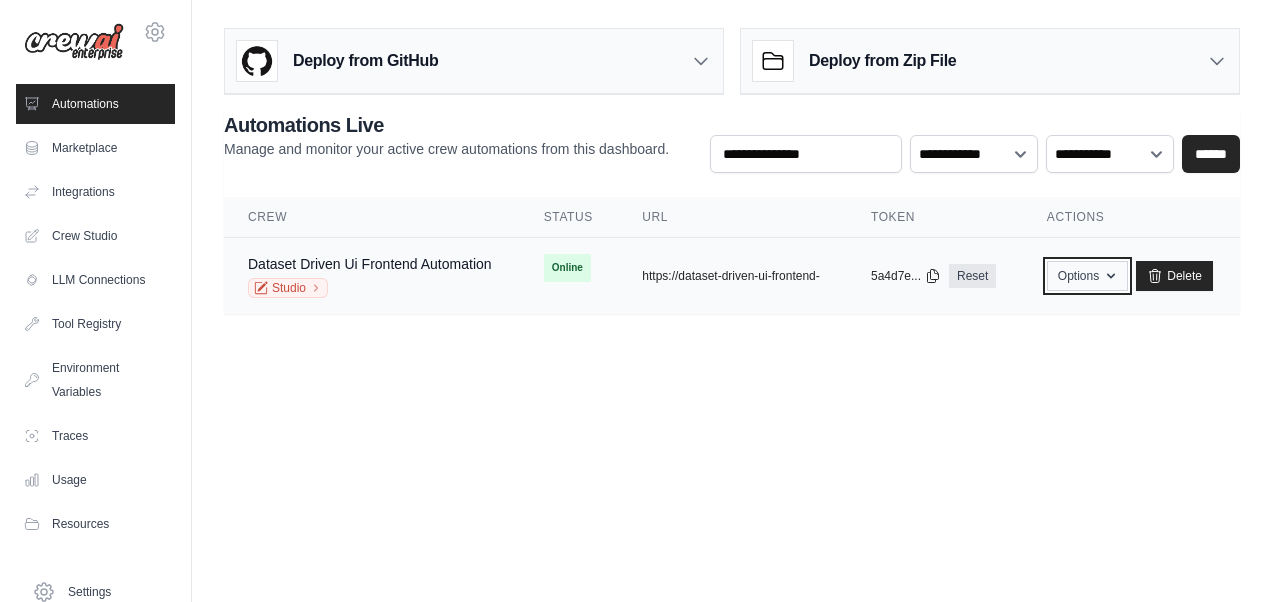 click 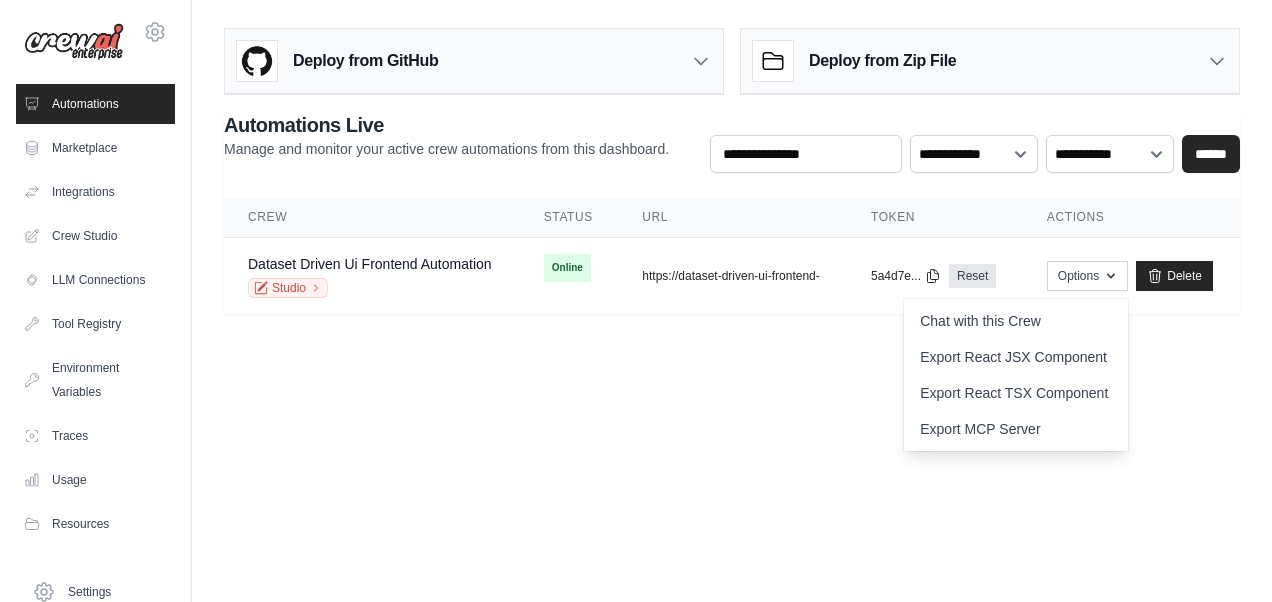 click on "Actions" at bounding box center (1131, 217) 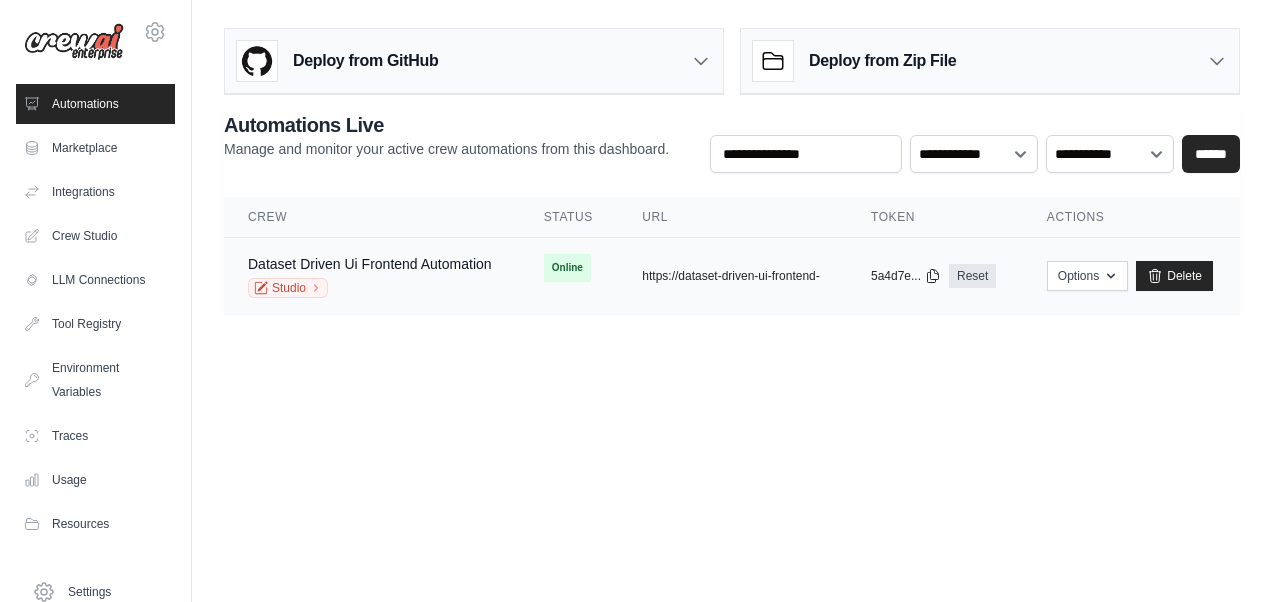 click on "Online" at bounding box center [567, 268] 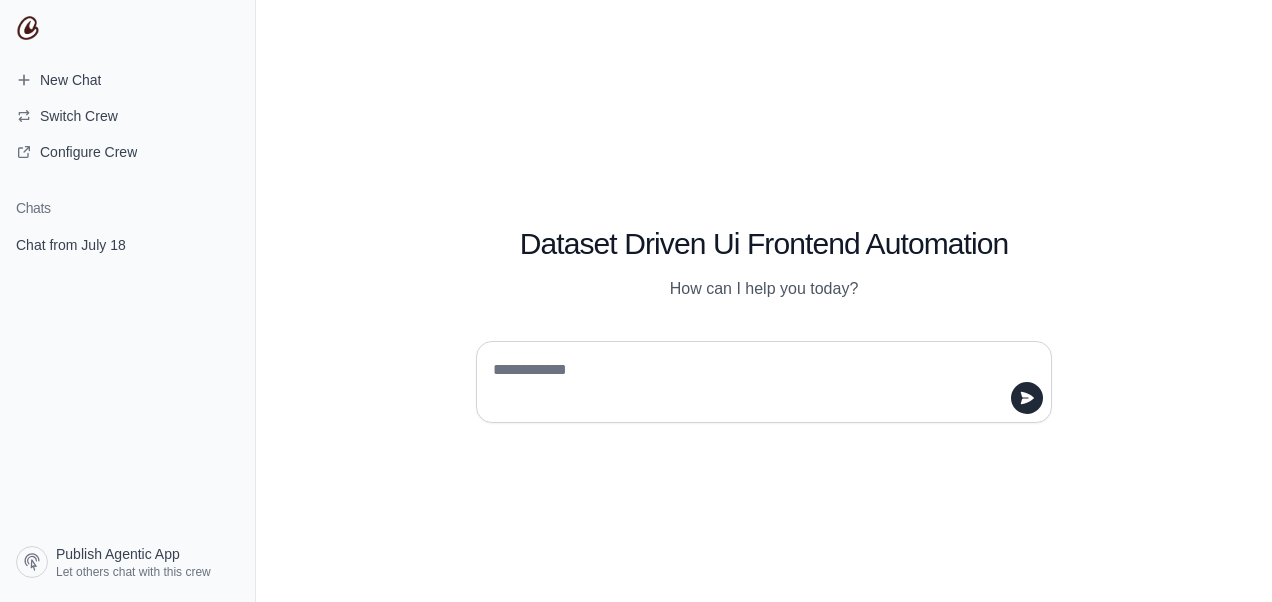 scroll, scrollTop: 0, scrollLeft: 0, axis: both 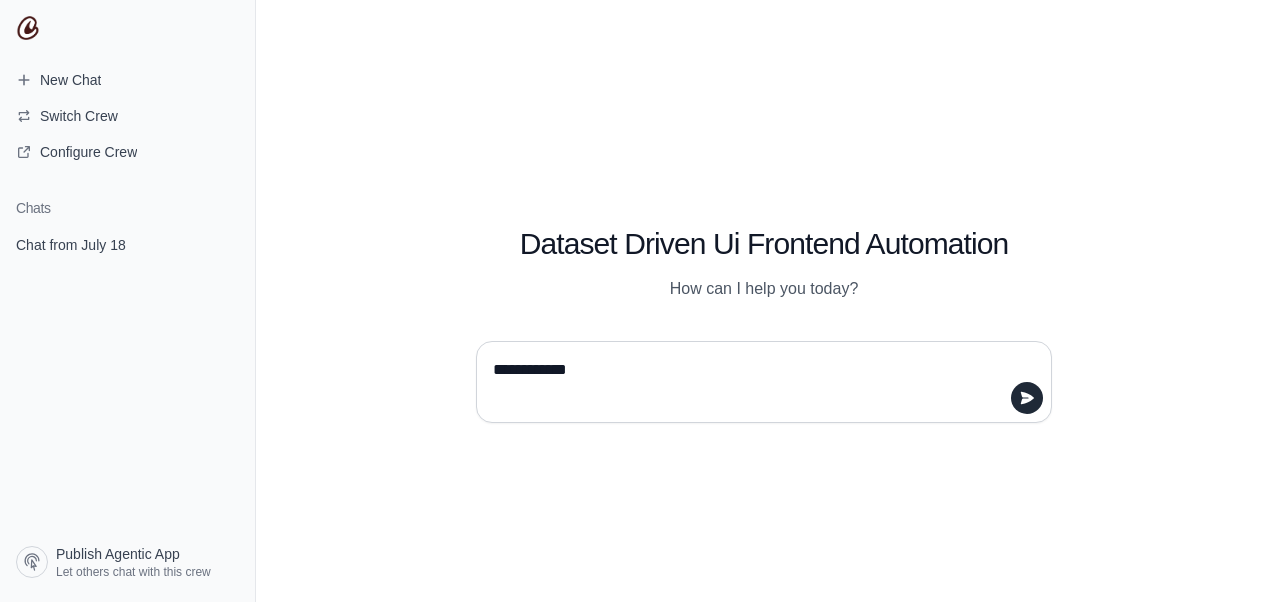 type on "**********" 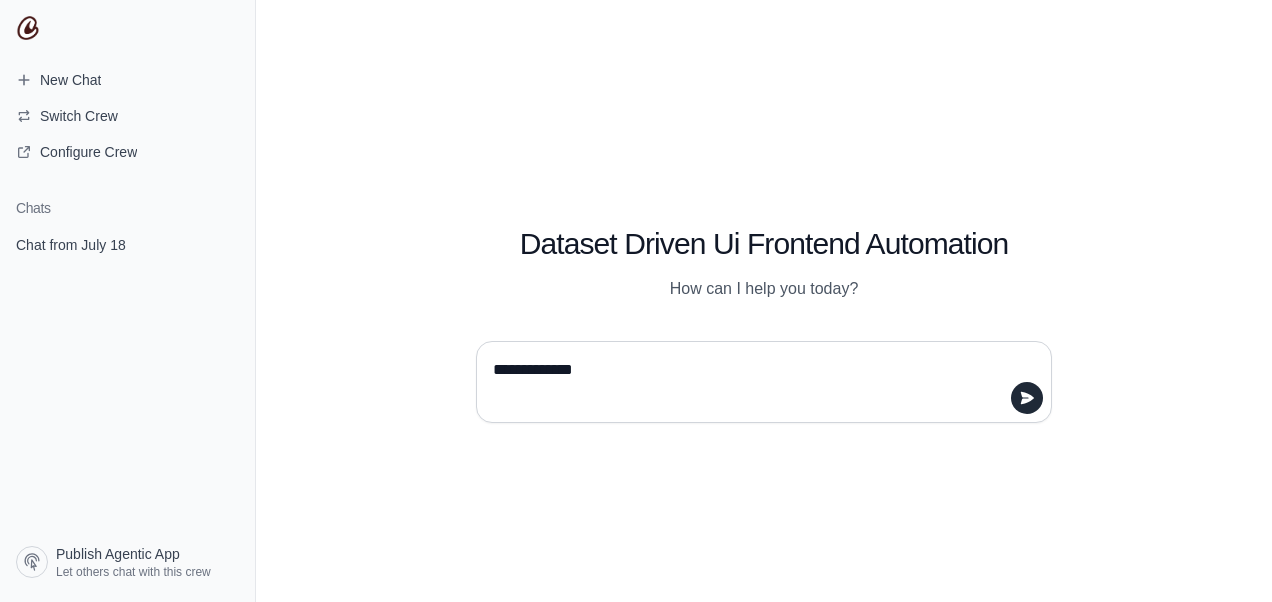 type 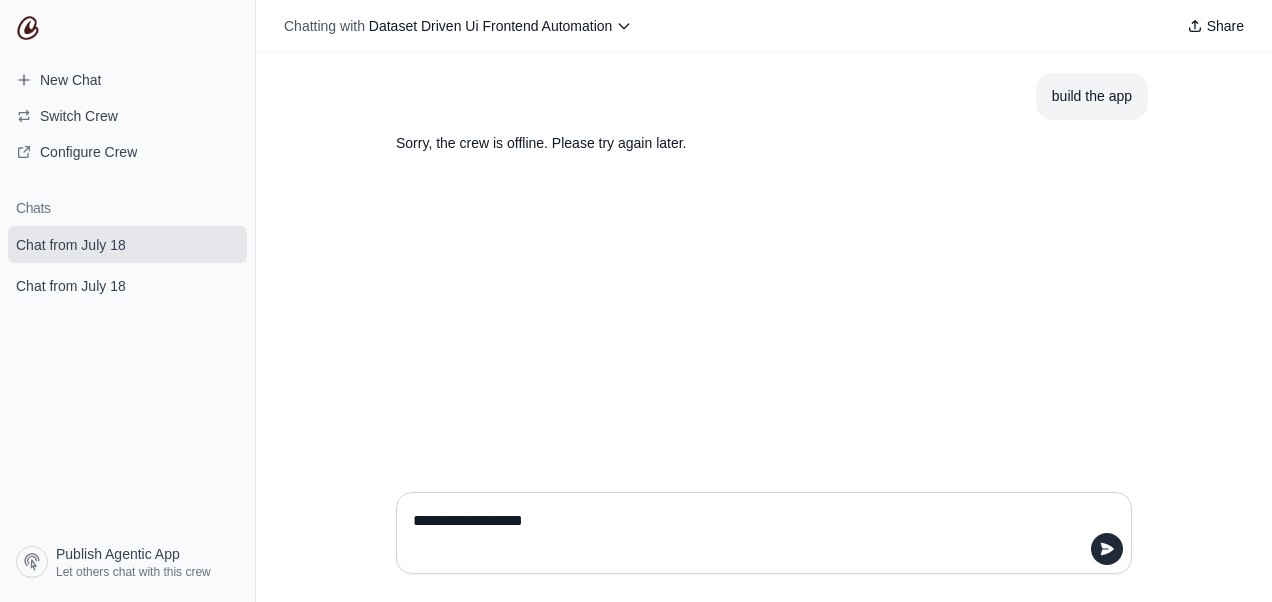 type on "**********" 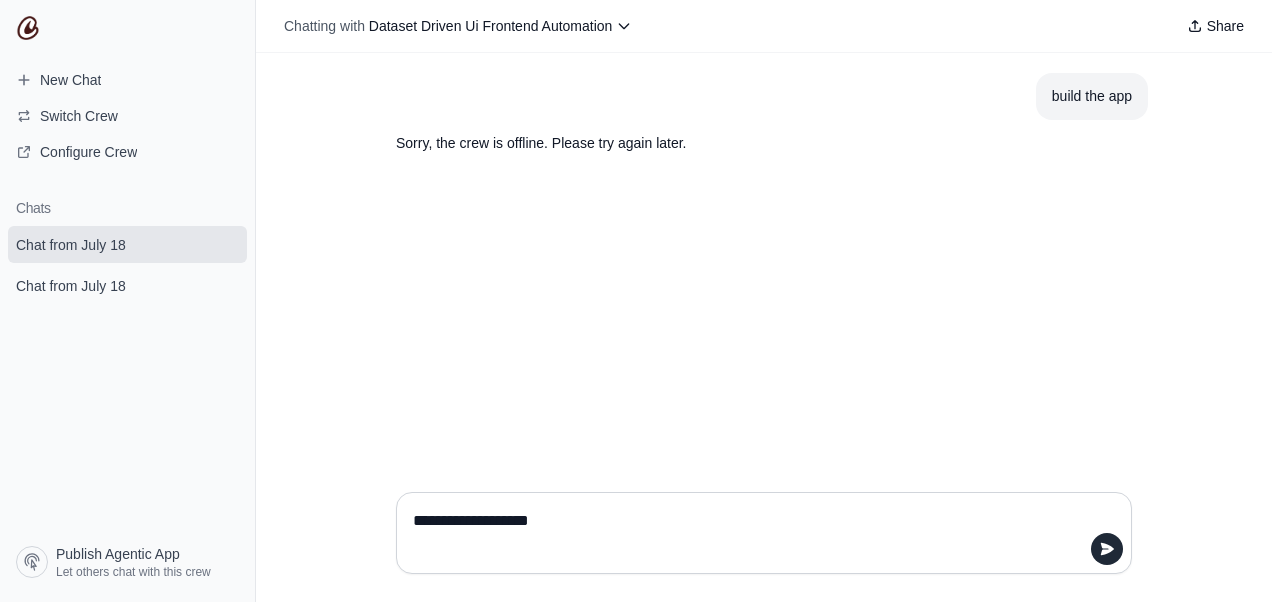 type 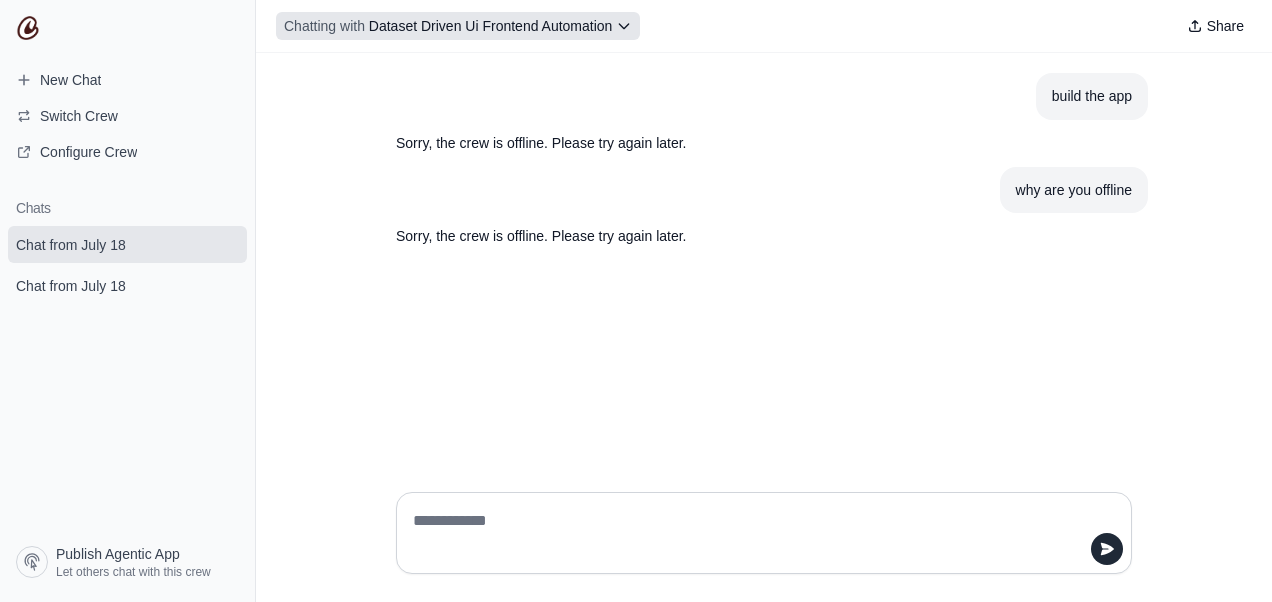 click on "Chatting with
Dataset Driven Ui Frontend Automation" at bounding box center (448, 26) 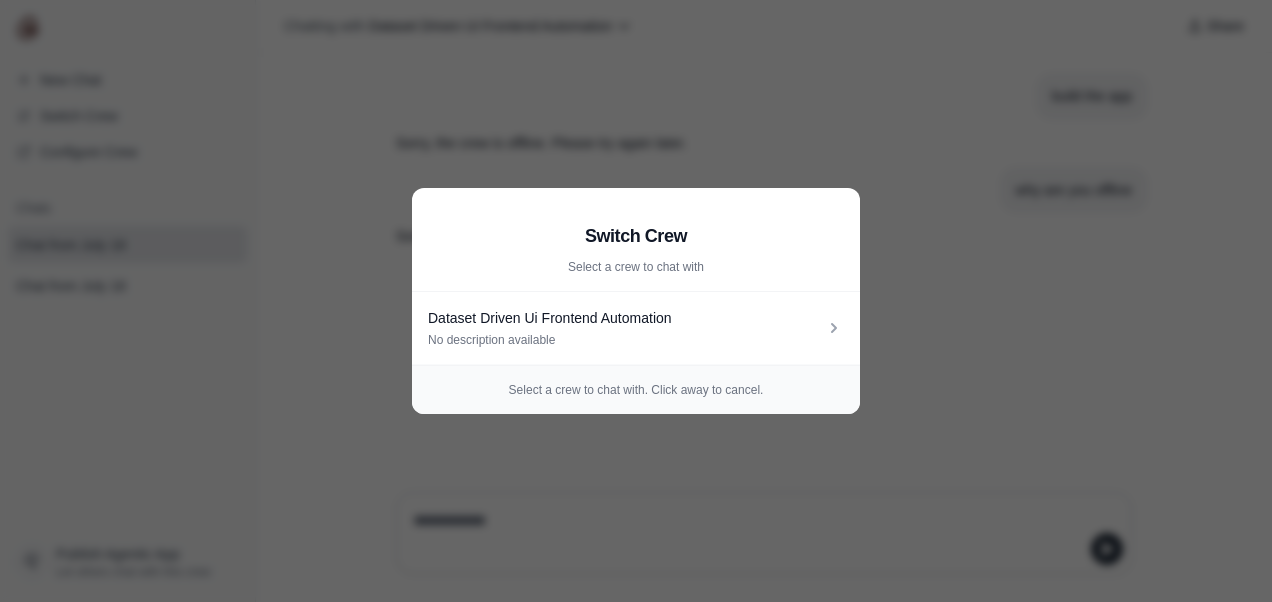 click on "Switch Crew
Select a crew to chat with
Dataset Driven Ui Frontend Automation
No description available
Select a crew to chat with. Click away to cancel." at bounding box center [636, 301] 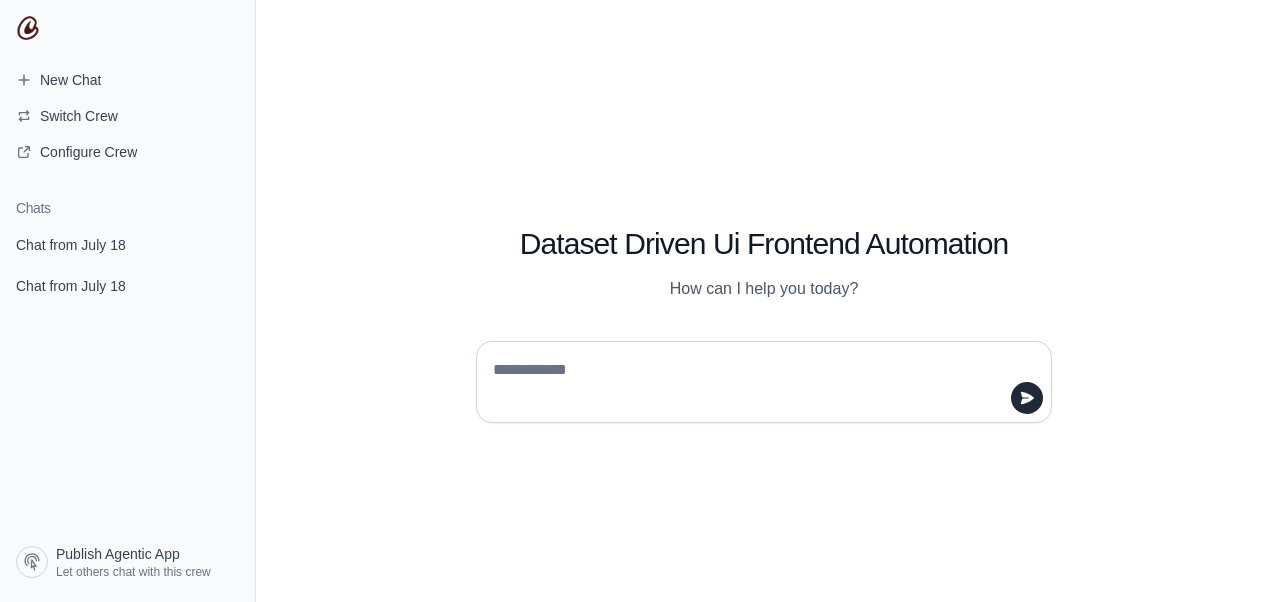 scroll, scrollTop: 0, scrollLeft: 0, axis: both 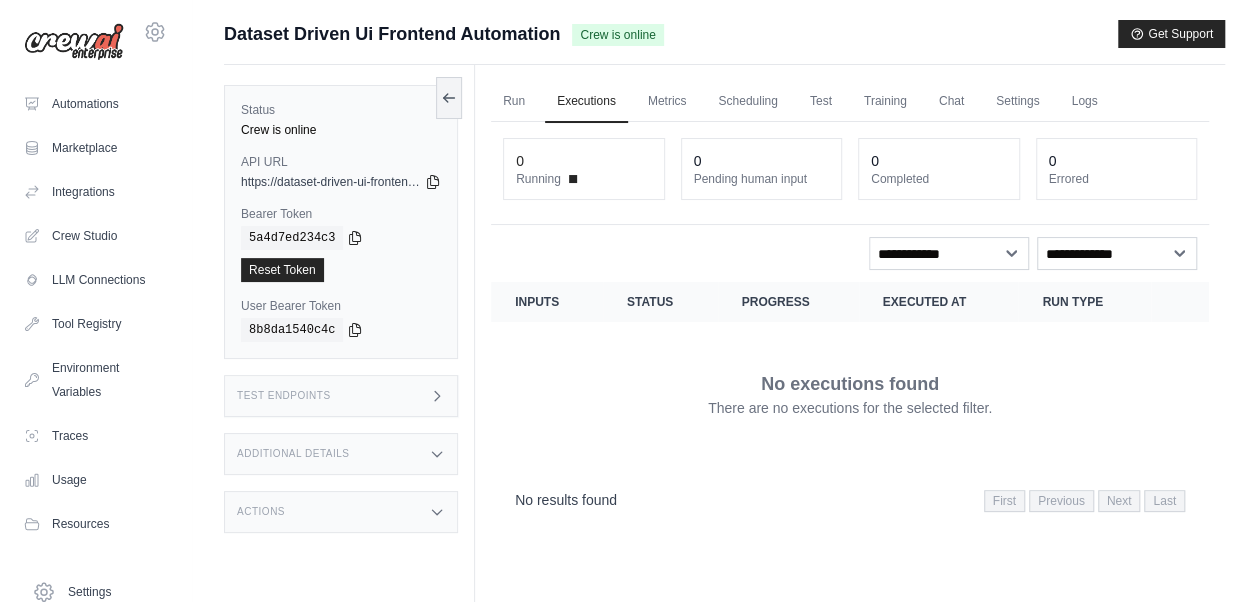 click on "Running" at bounding box center [538, 179] 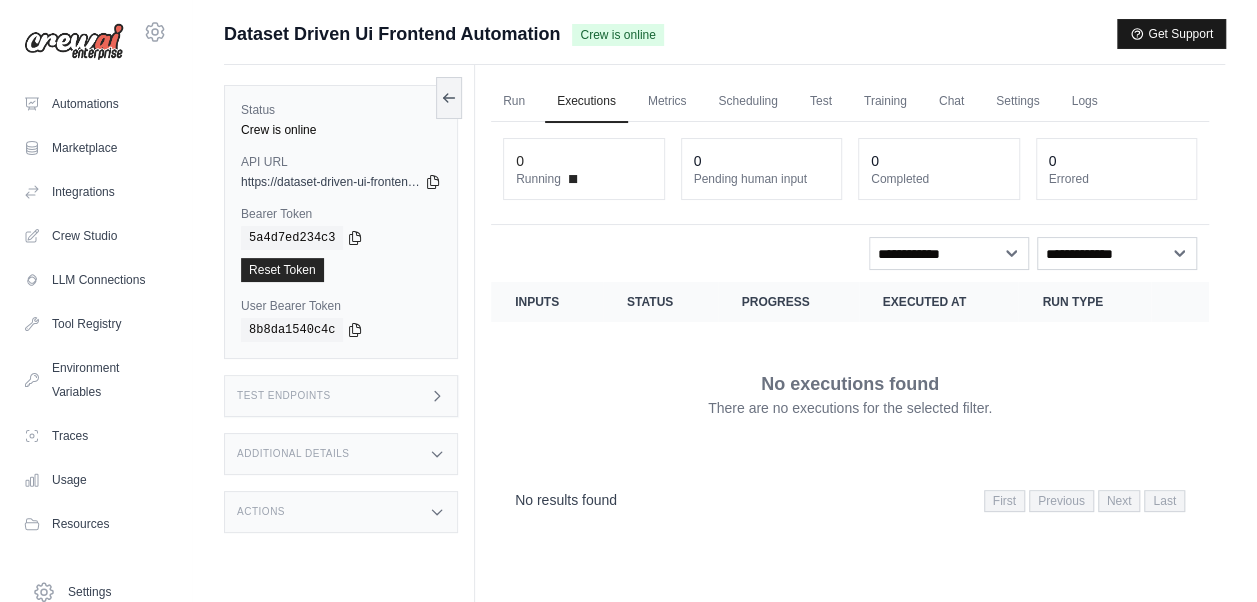 click on "Get Support" at bounding box center [1171, 34] 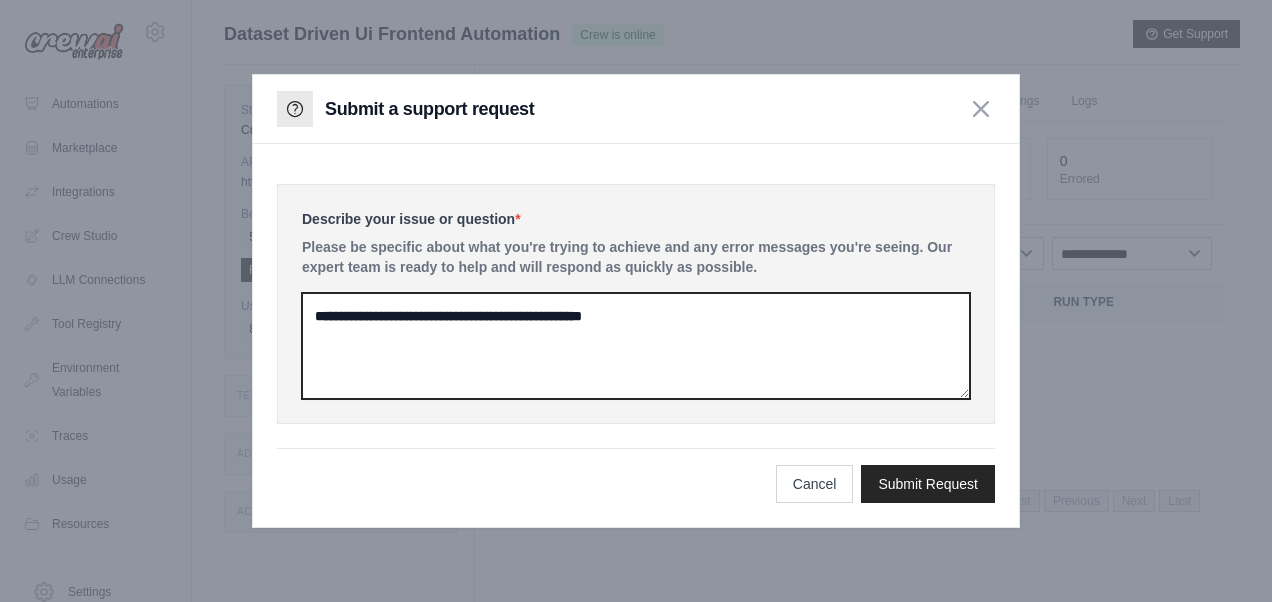 click at bounding box center [636, 346] 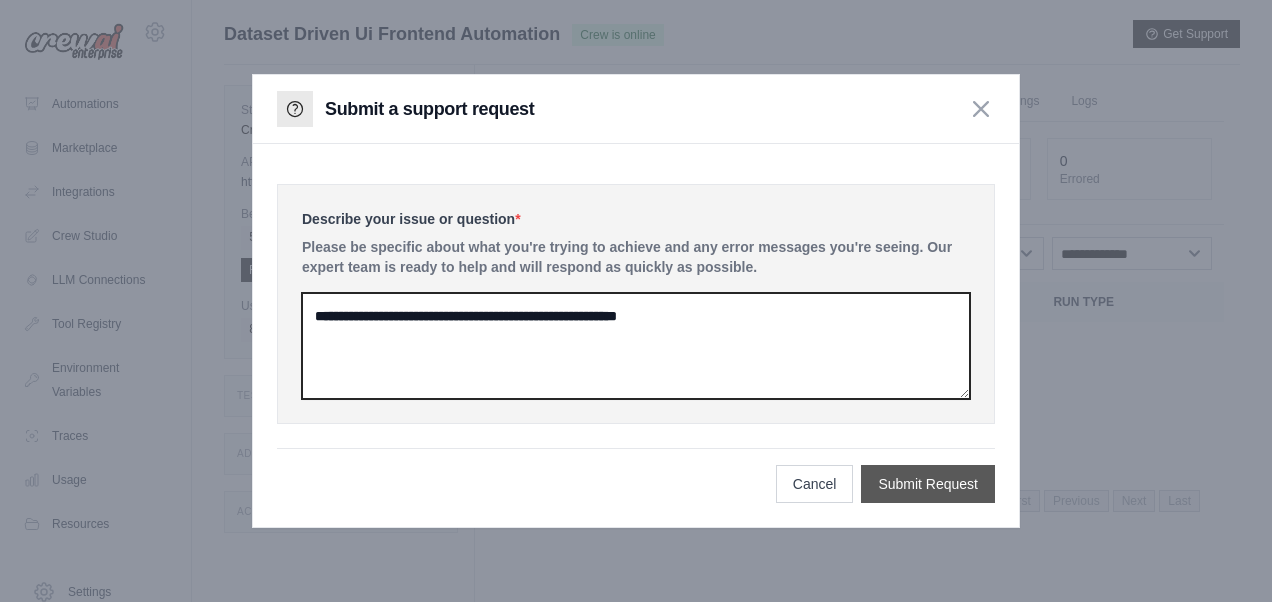type on "**********" 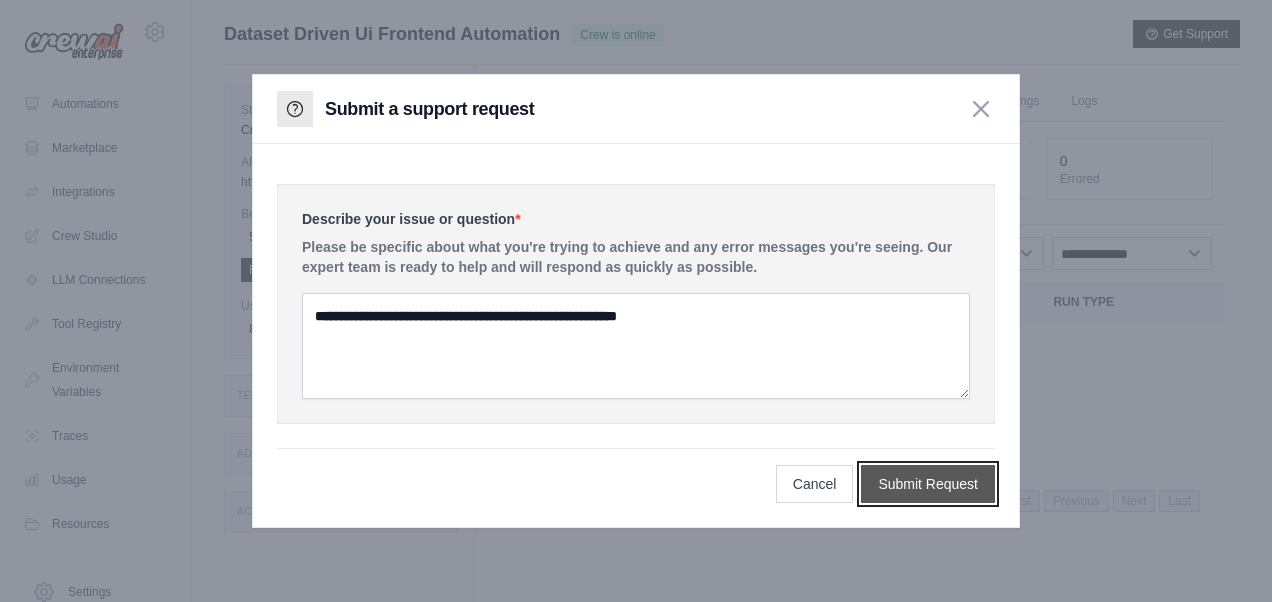 click on "Submit Request" at bounding box center (928, 484) 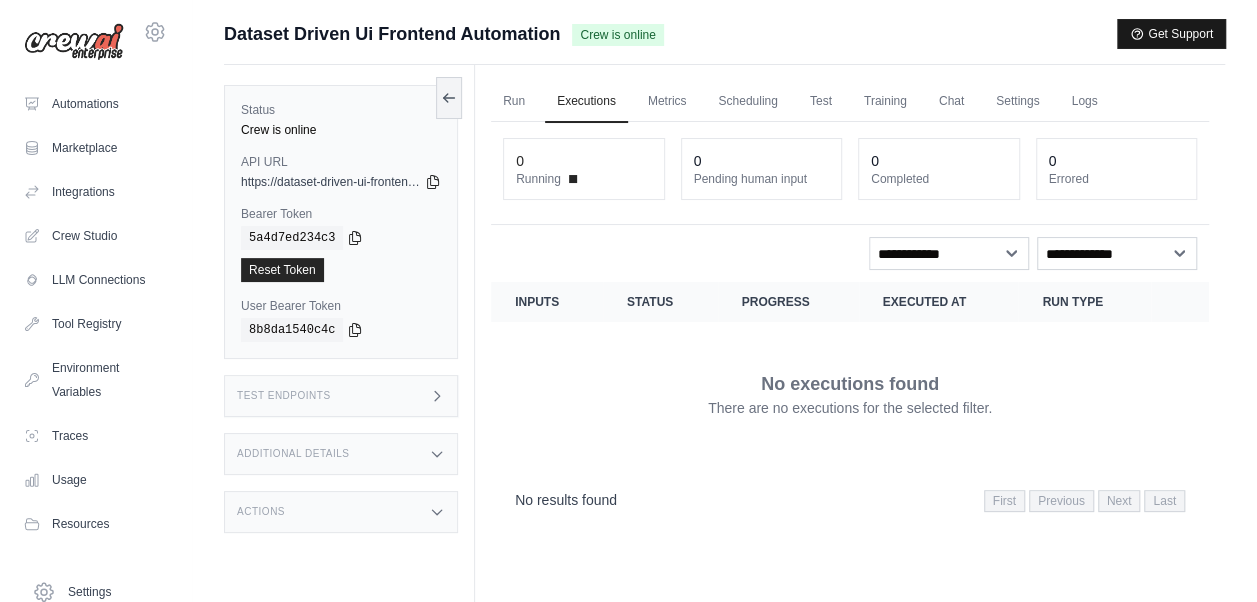 click on "Get Support" at bounding box center [1171, 34] 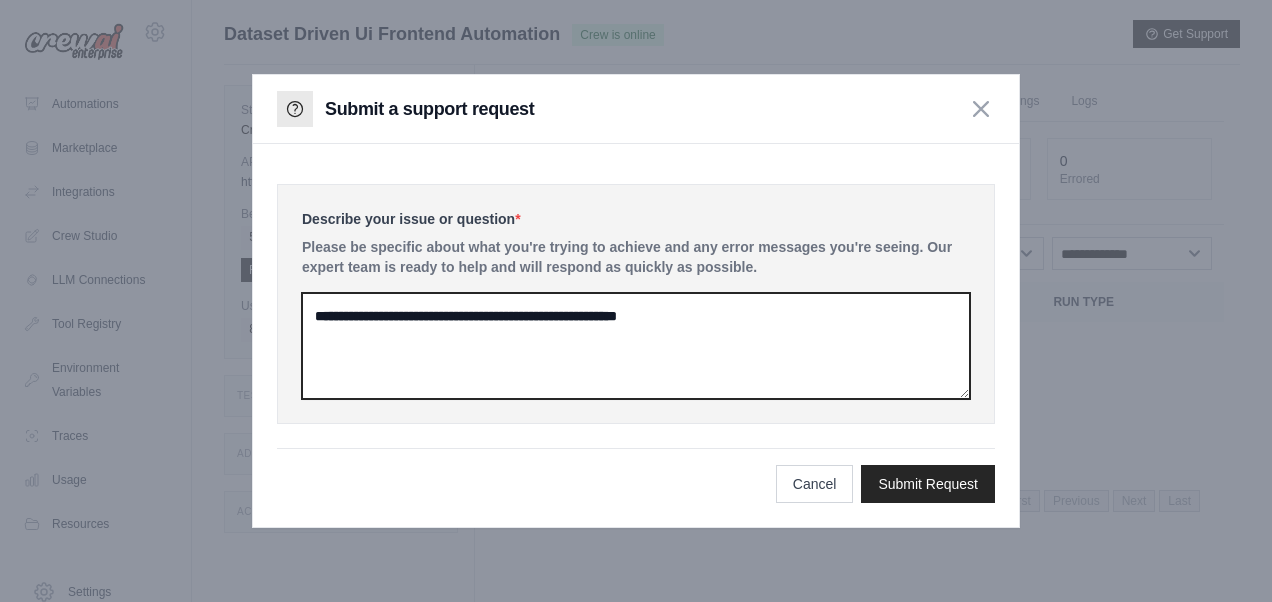 click on "**********" at bounding box center (636, 346) 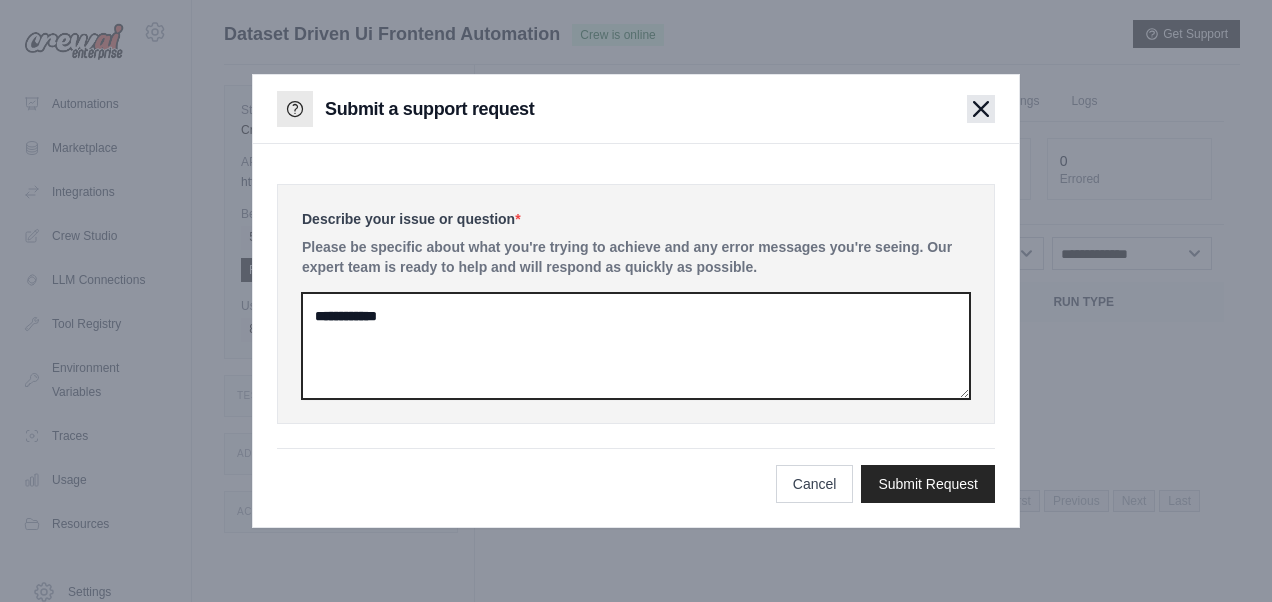 type on "**********" 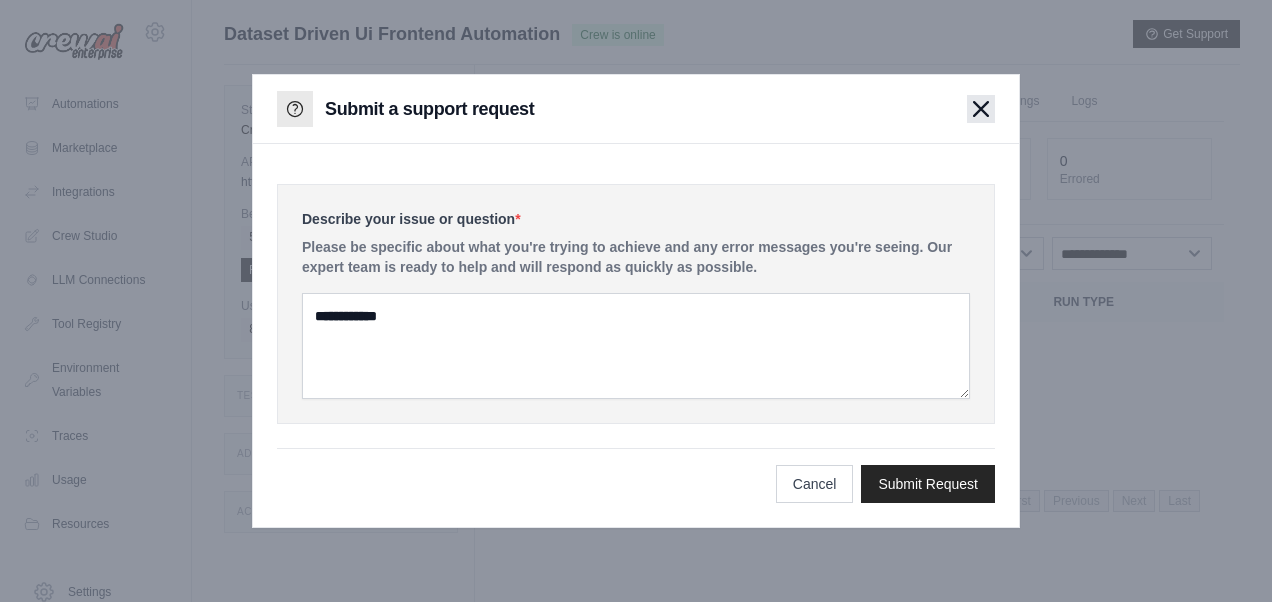 click 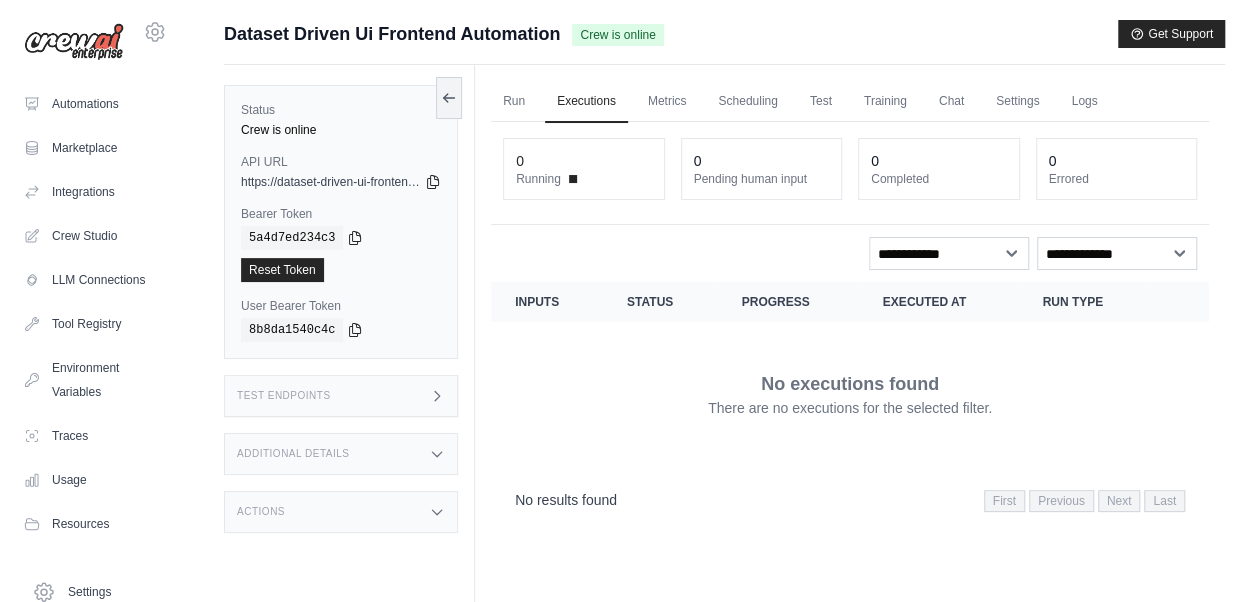 click on "Crew is online" at bounding box center (617, 35) 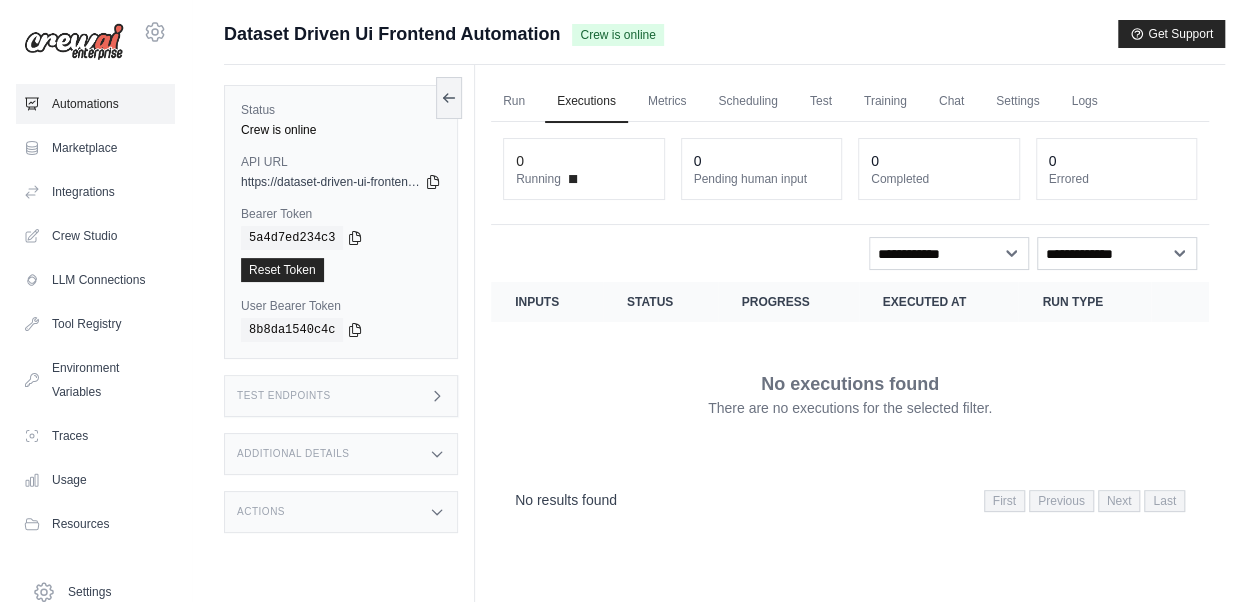 click on "Automations" at bounding box center [95, 104] 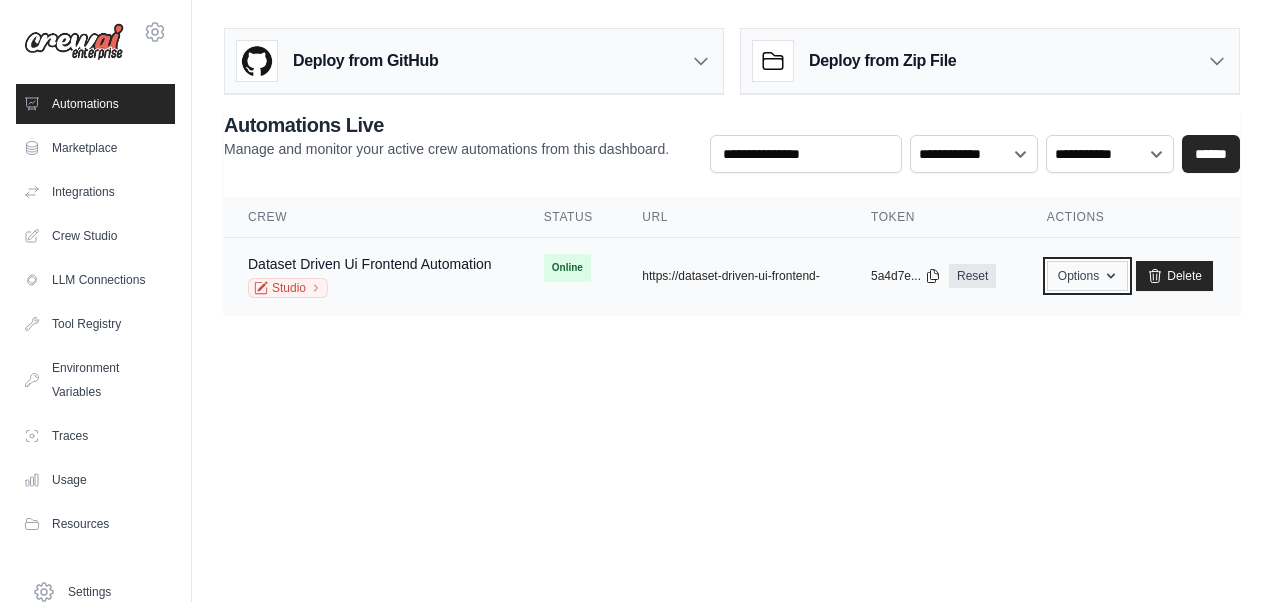 click on "Options" at bounding box center [1087, 276] 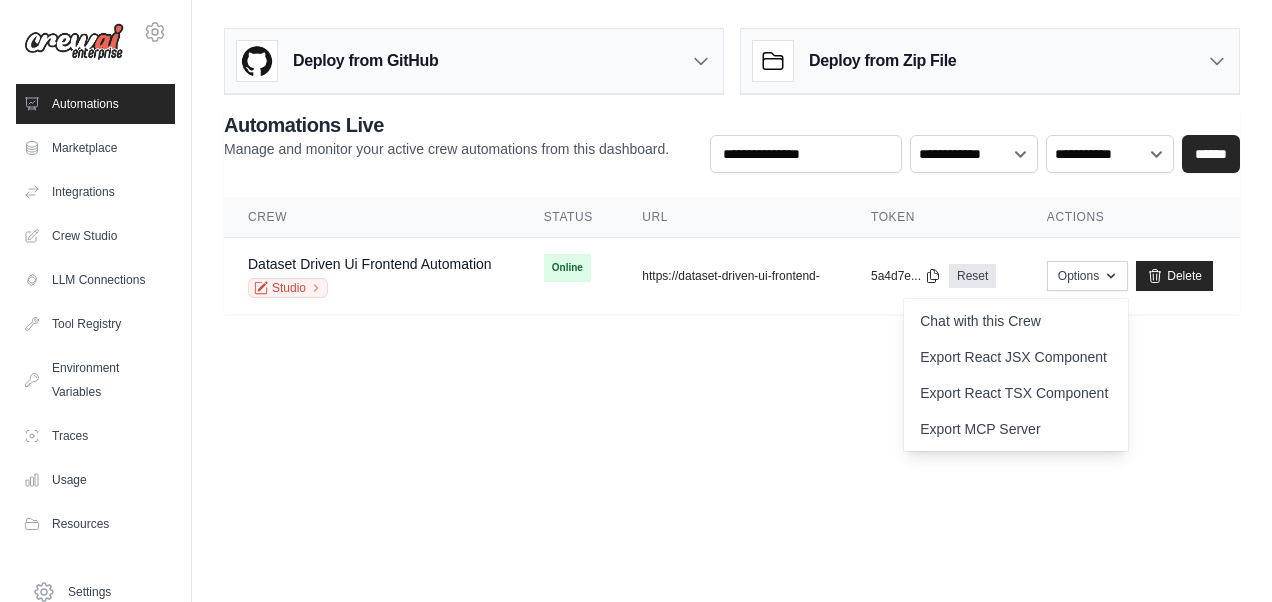 click on "amel.badaoui.schur@gmail.com
Settings
Automations
Marketplace
Integrations
Documentation" at bounding box center (636, 301) 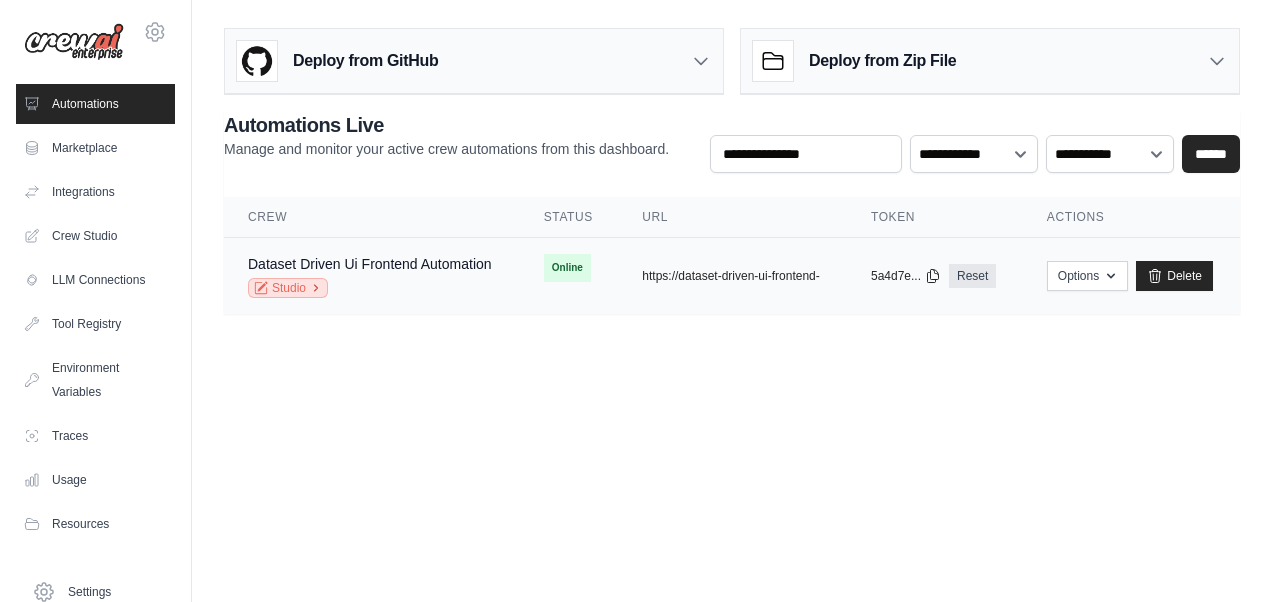 click on "Studio" at bounding box center [288, 288] 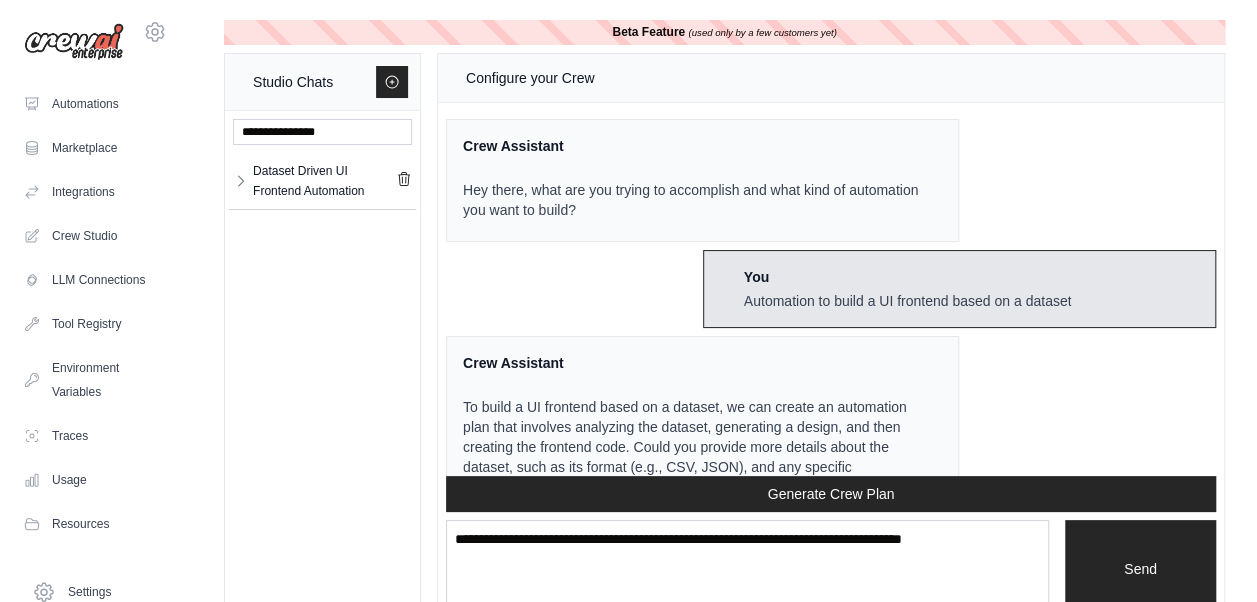 scroll, scrollTop: 3279, scrollLeft: 0, axis: vertical 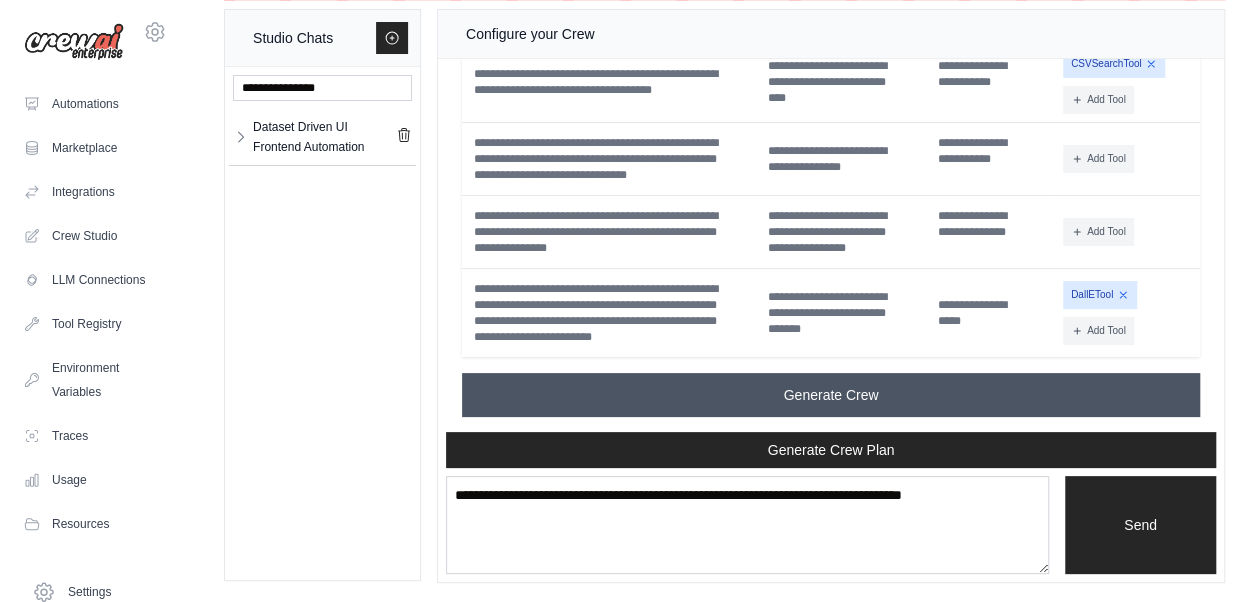 click on "Generate Crew" at bounding box center (831, 395) 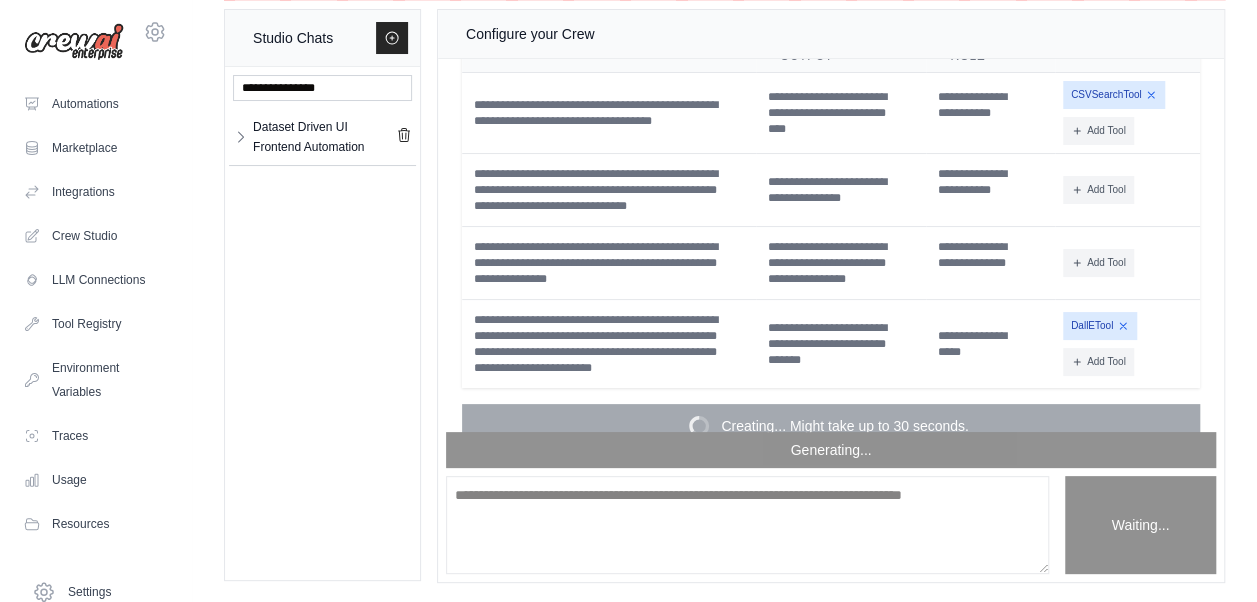 scroll, scrollTop: 3279, scrollLeft: 0, axis: vertical 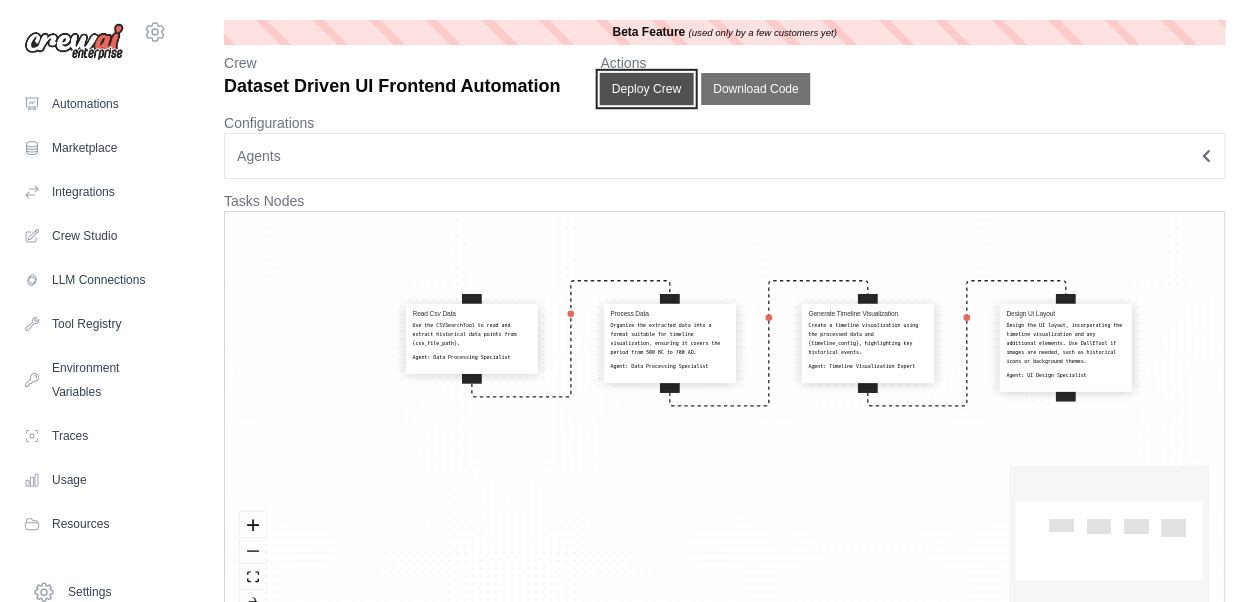 click on "Deploy Crew" at bounding box center (647, 89) 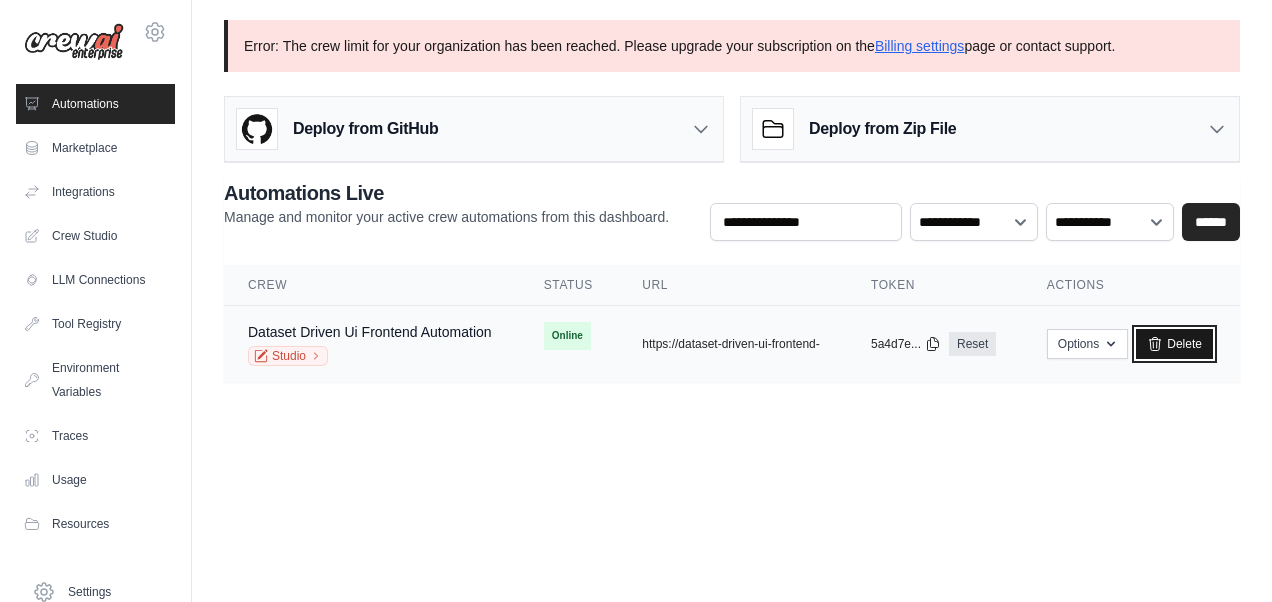 click on "Delete" at bounding box center [1174, 344] 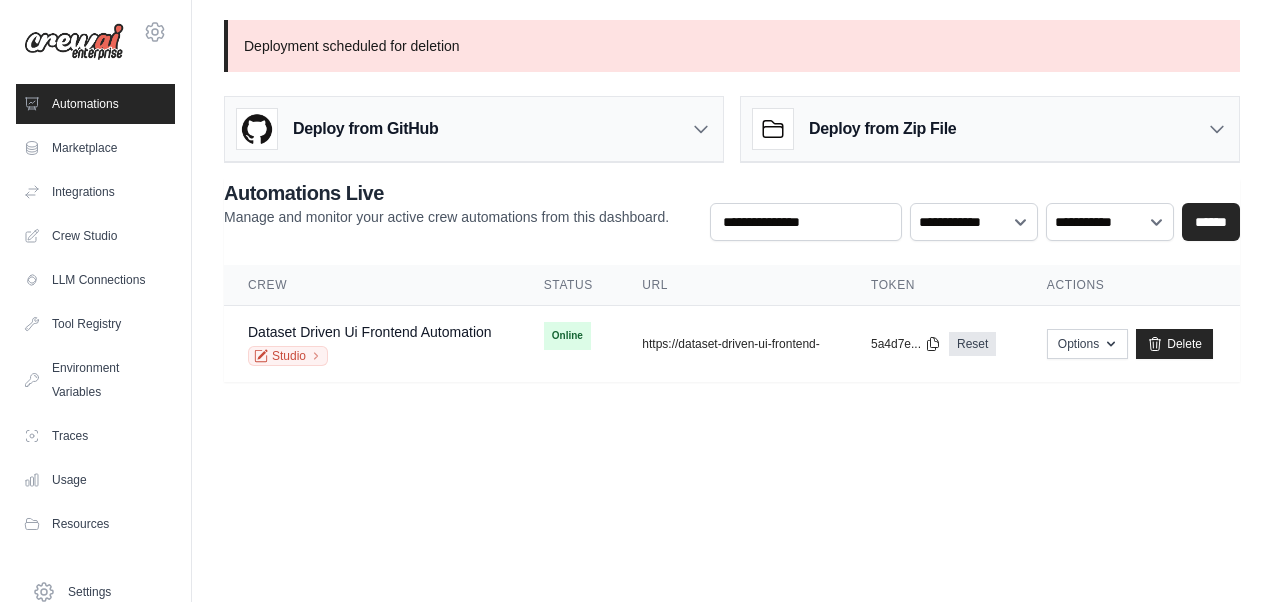 scroll, scrollTop: 0, scrollLeft: 0, axis: both 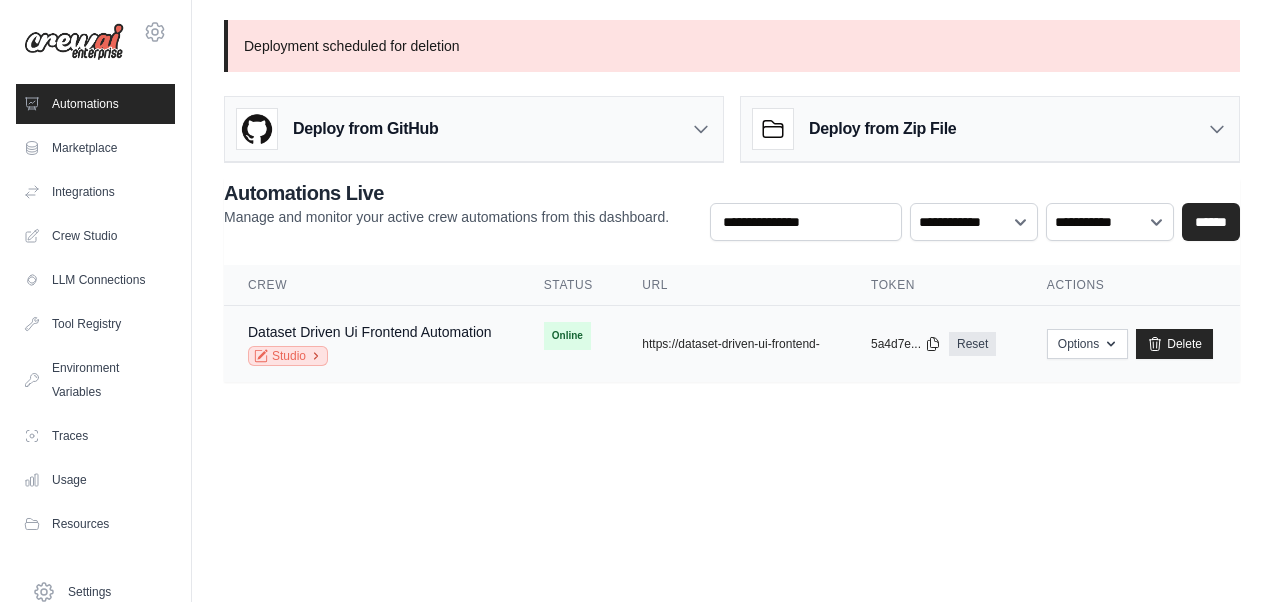 click on "Studio" at bounding box center (288, 356) 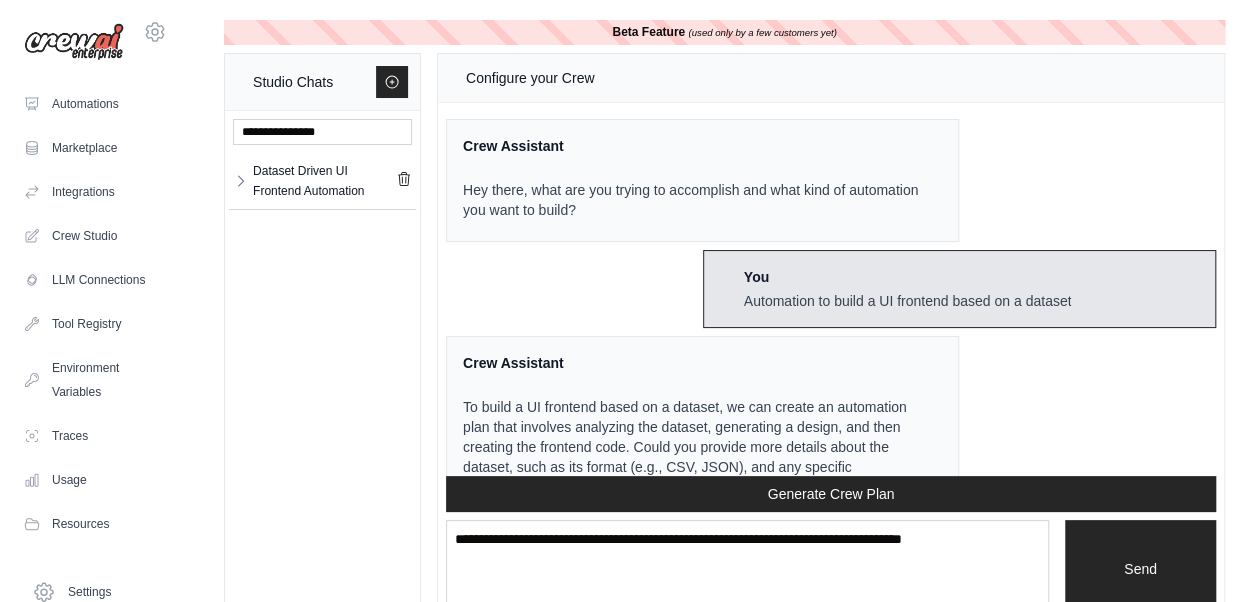 scroll, scrollTop: 3279, scrollLeft: 0, axis: vertical 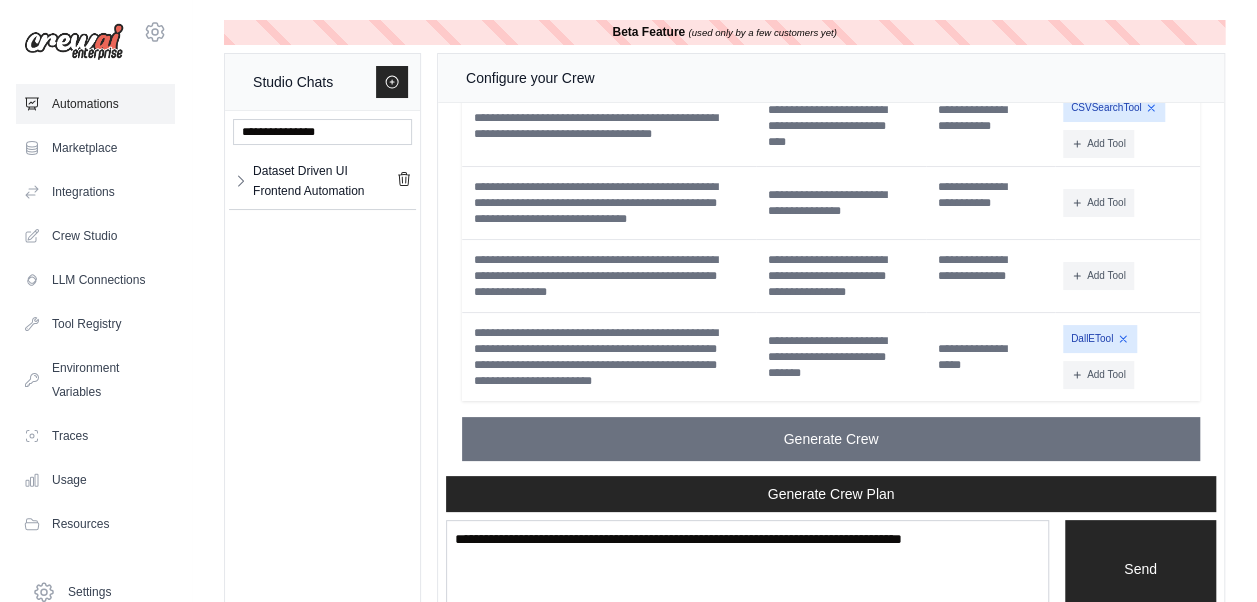click on "Automations" at bounding box center [95, 104] 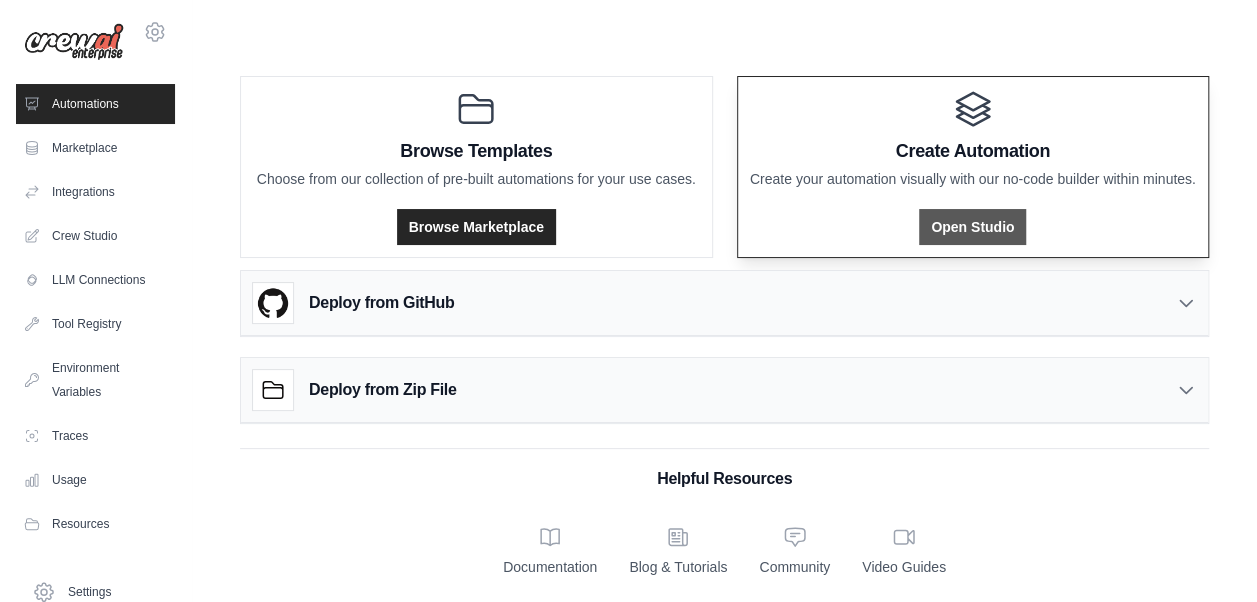 click on "Open Studio" at bounding box center [972, 227] 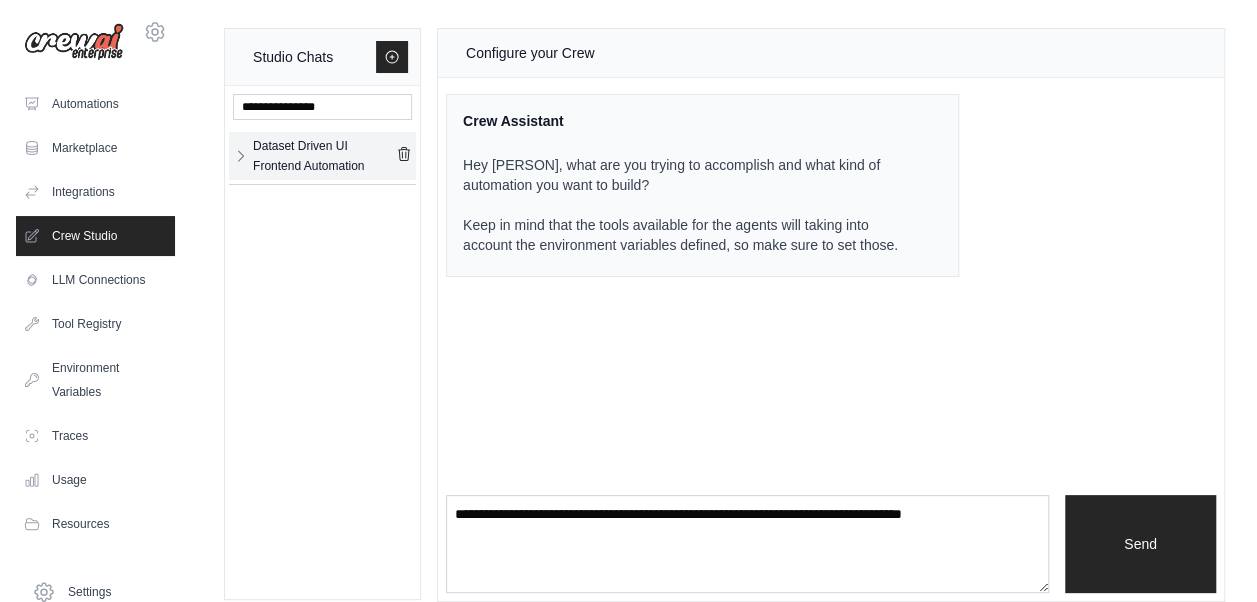 click on "Dataset Driven UI Frontend Automation" at bounding box center [324, 156] 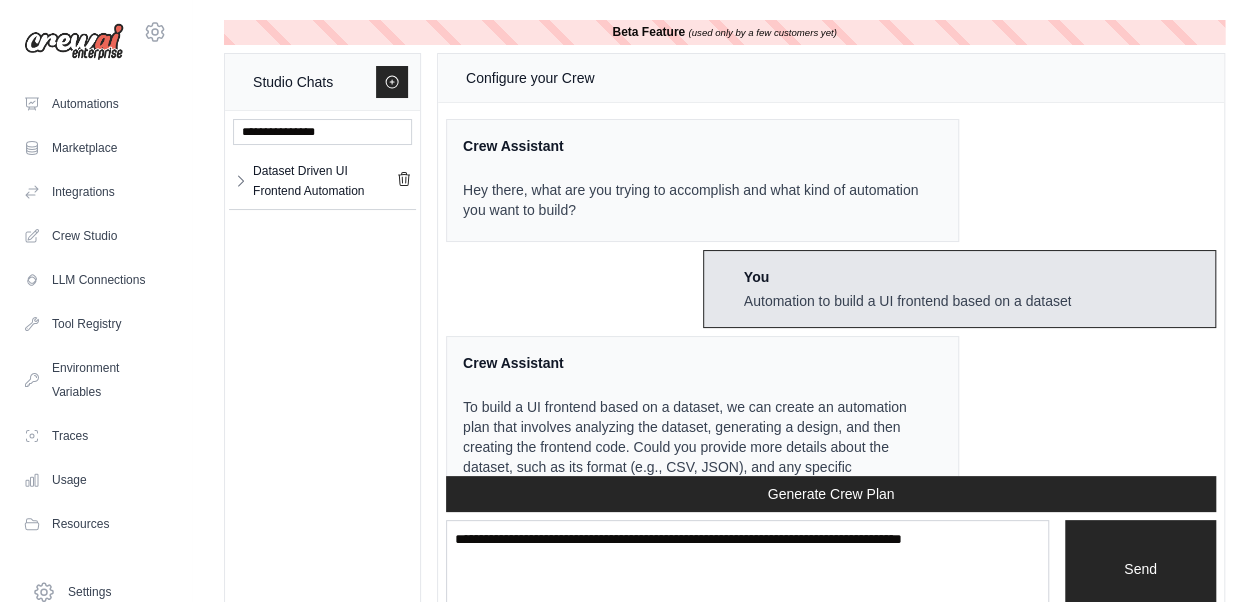 scroll, scrollTop: 3279, scrollLeft: 0, axis: vertical 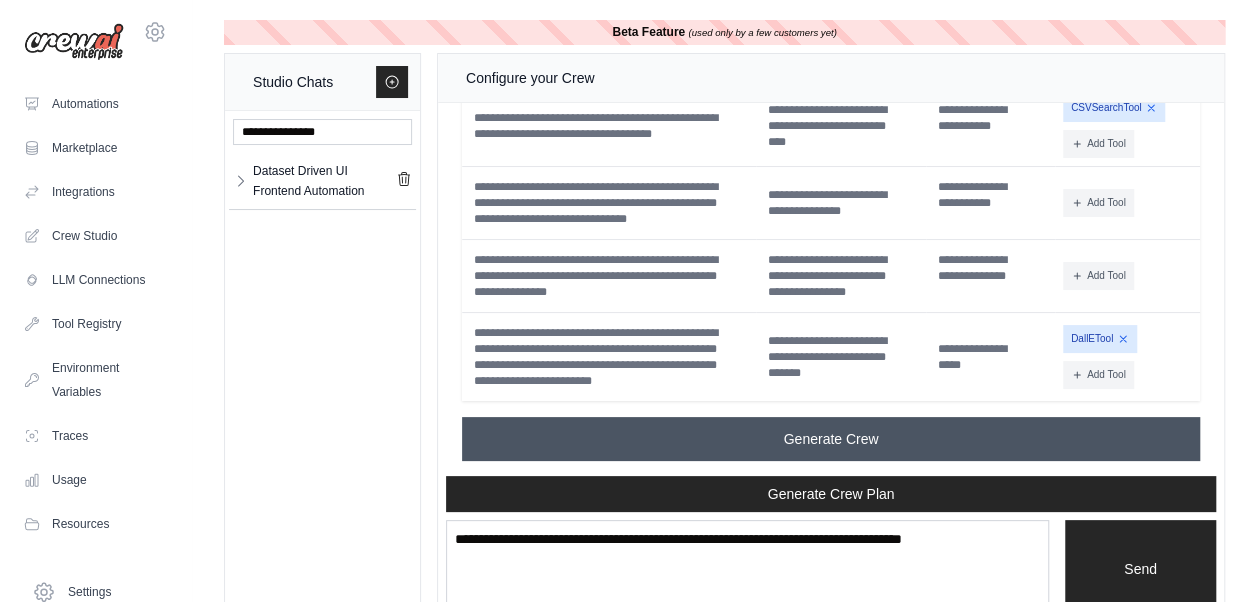 click on "Generate Crew" at bounding box center (831, 439) 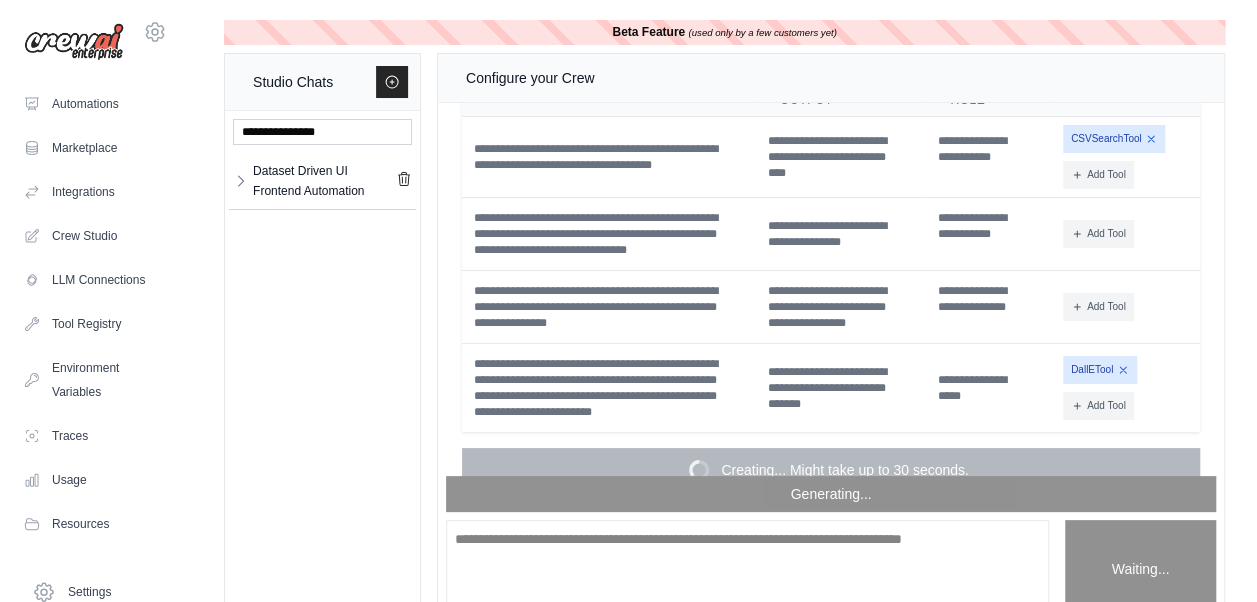 scroll, scrollTop: 3279, scrollLeft: 0, axis: vertical 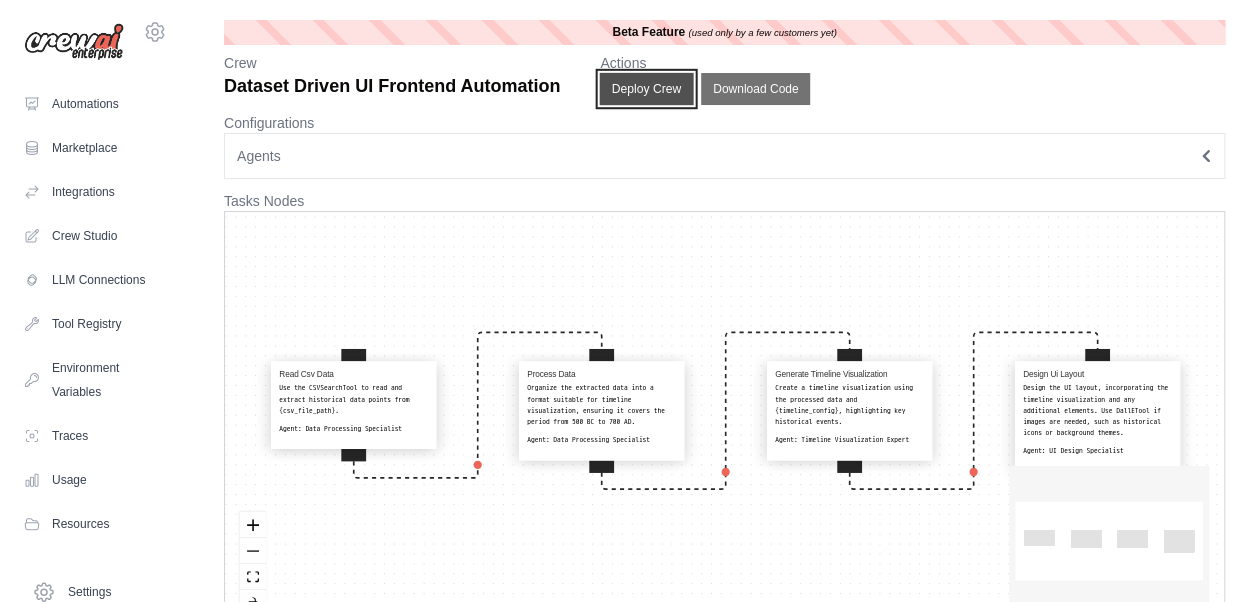 click on "Deploy Crew" at bounding box center (647, 89) 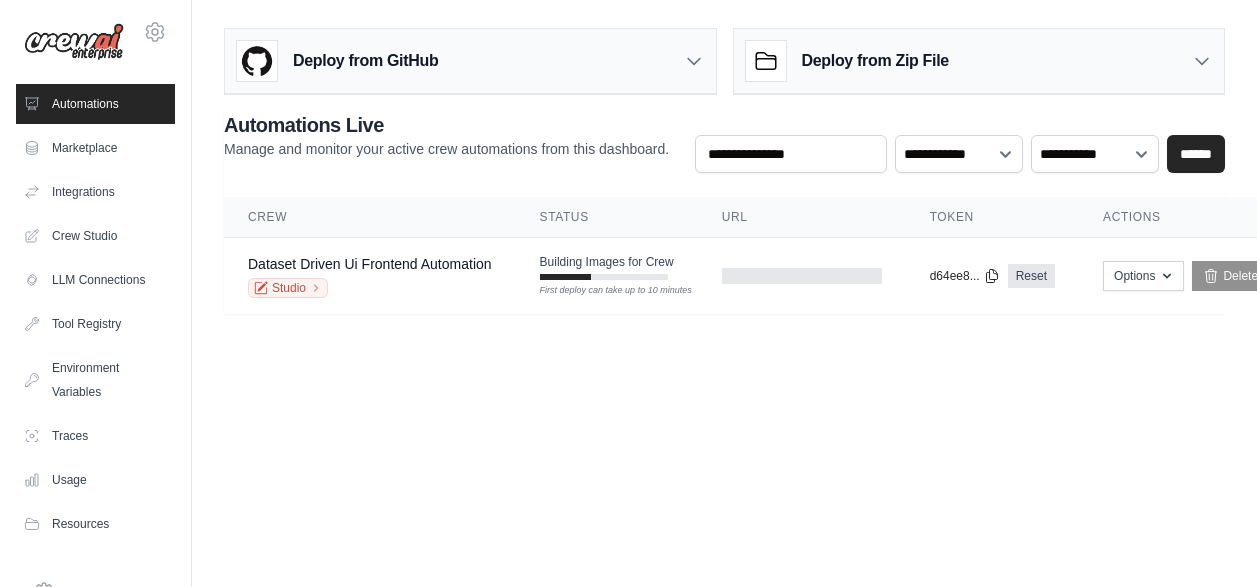 scroll, scrollTop: 0, scrollLeft: 0, axis: both 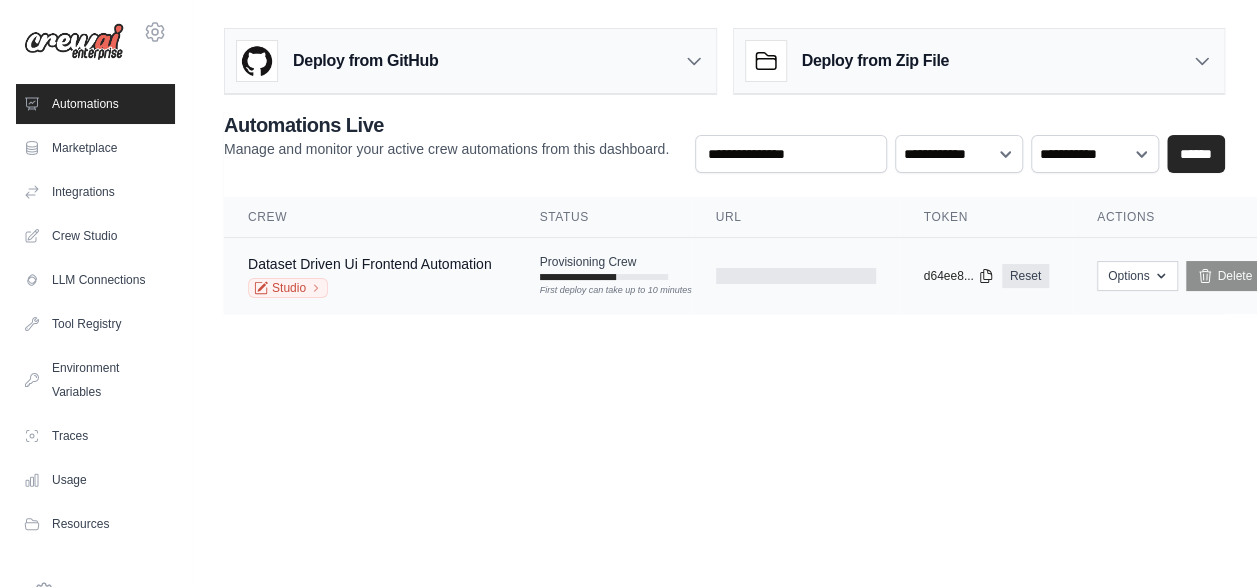 click on "Provisioning Crew
First deploy can take up to 10 minutes" at bounding box center (604, 267) 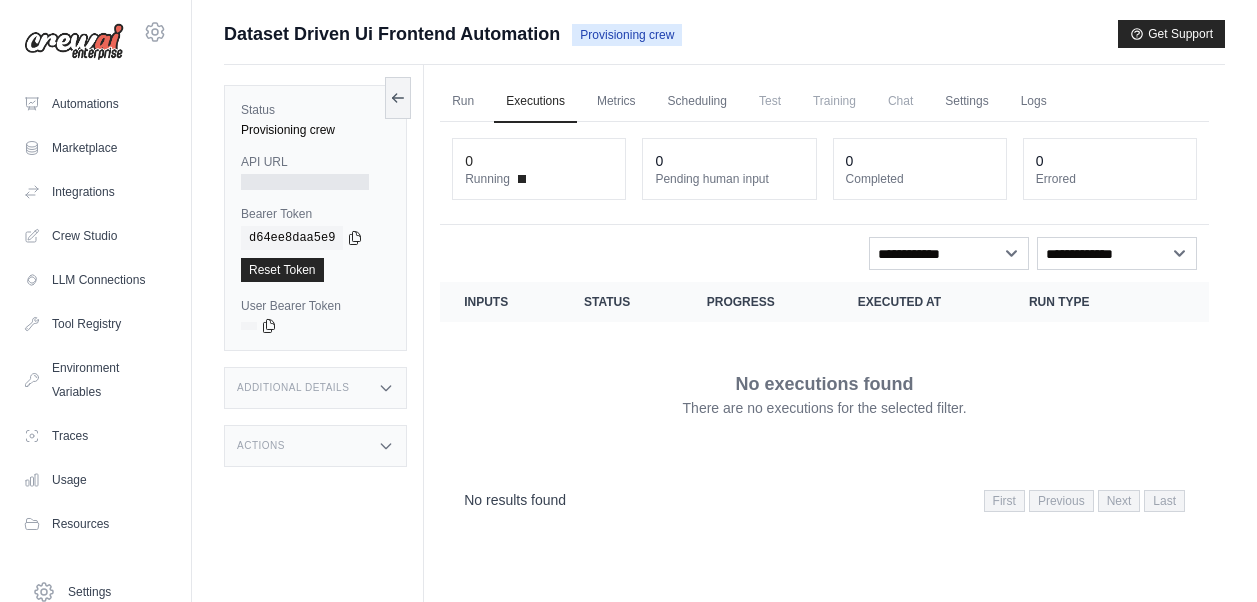 scroll, scrollTop: 0, scrollLeft: 0, axis: both 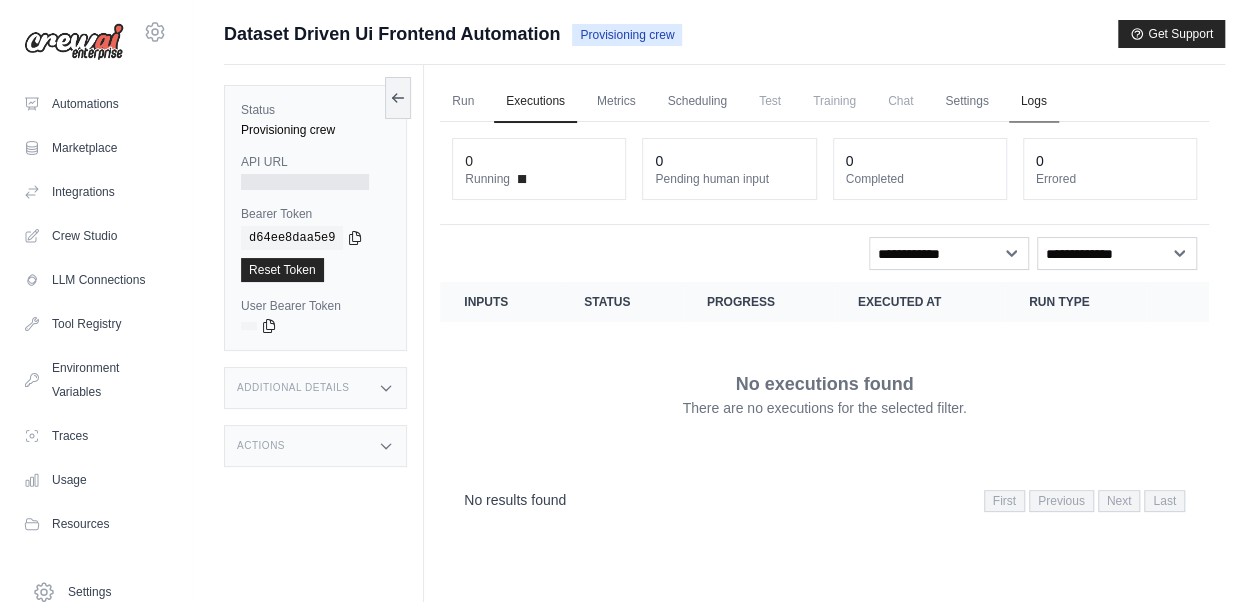click on "Logs" at bounding box center (1034, 102) 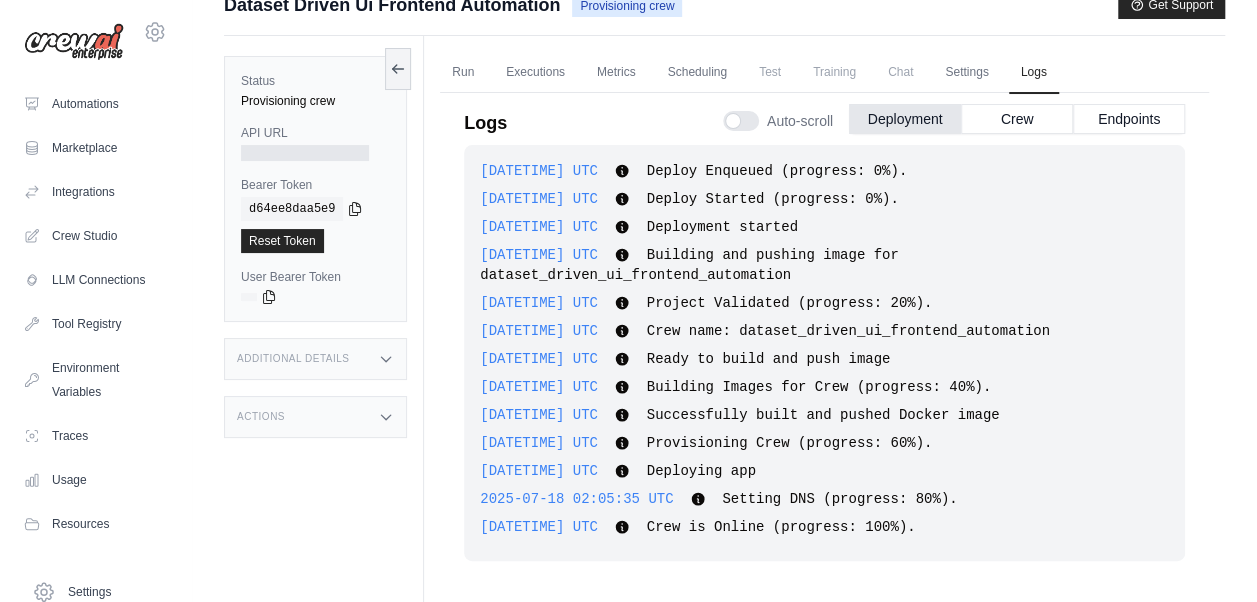 scroll, scrollTop: 0, scrollLeft: 0, axis: both 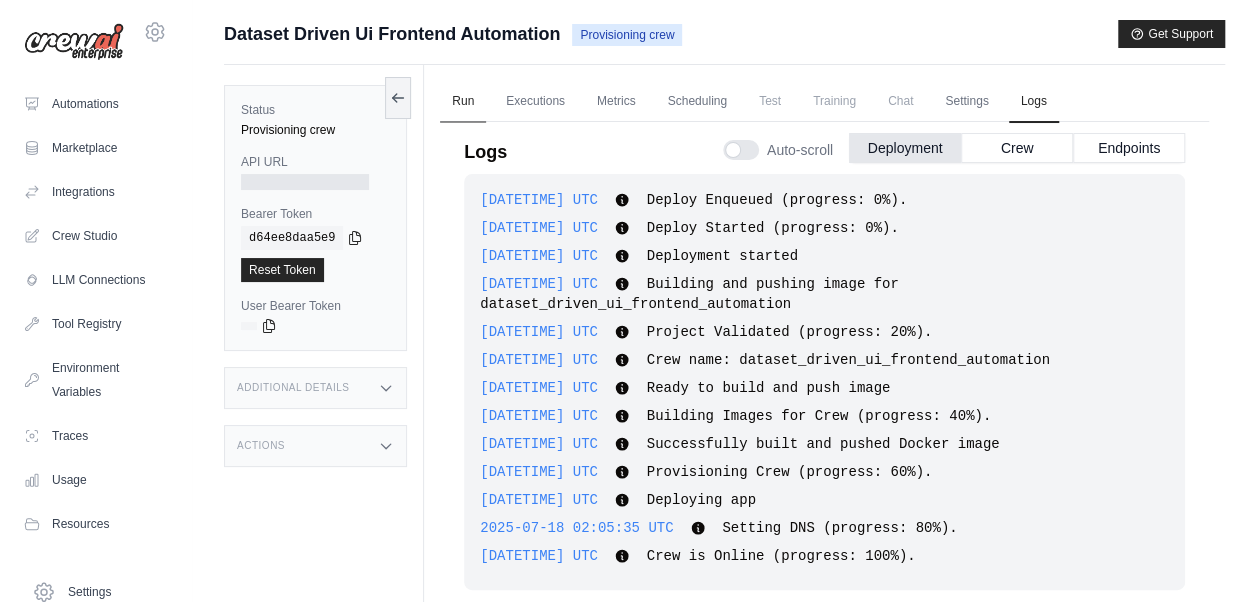 click on "Run" at bounding box center [463, 102] 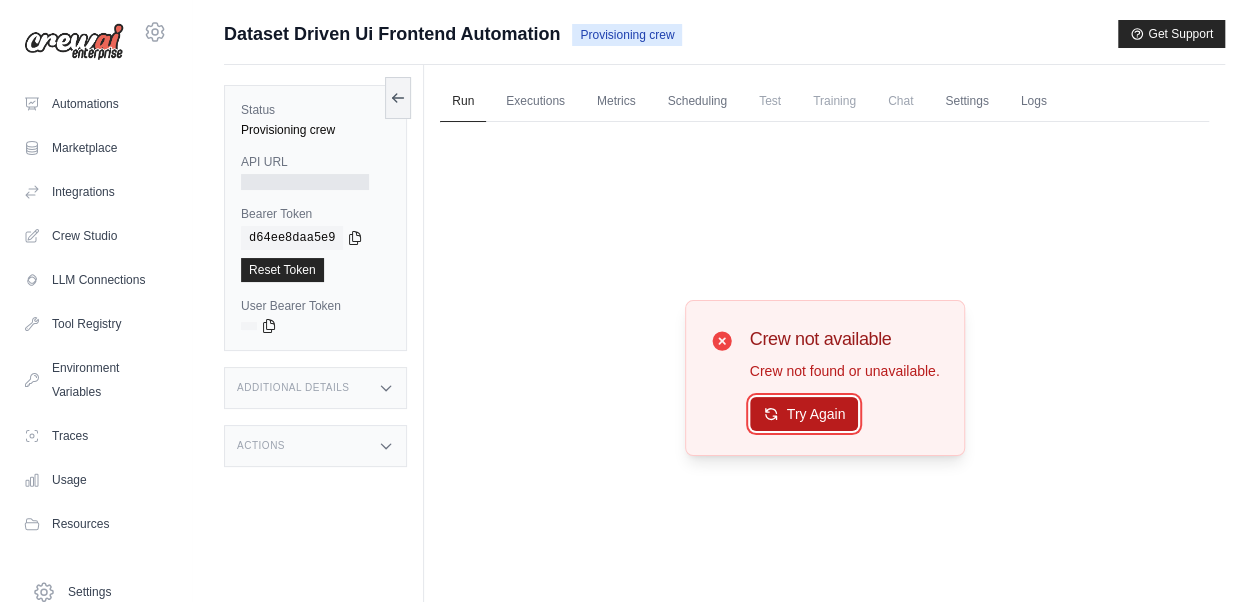 click on "Try Again" at bounding box center [804, 414] 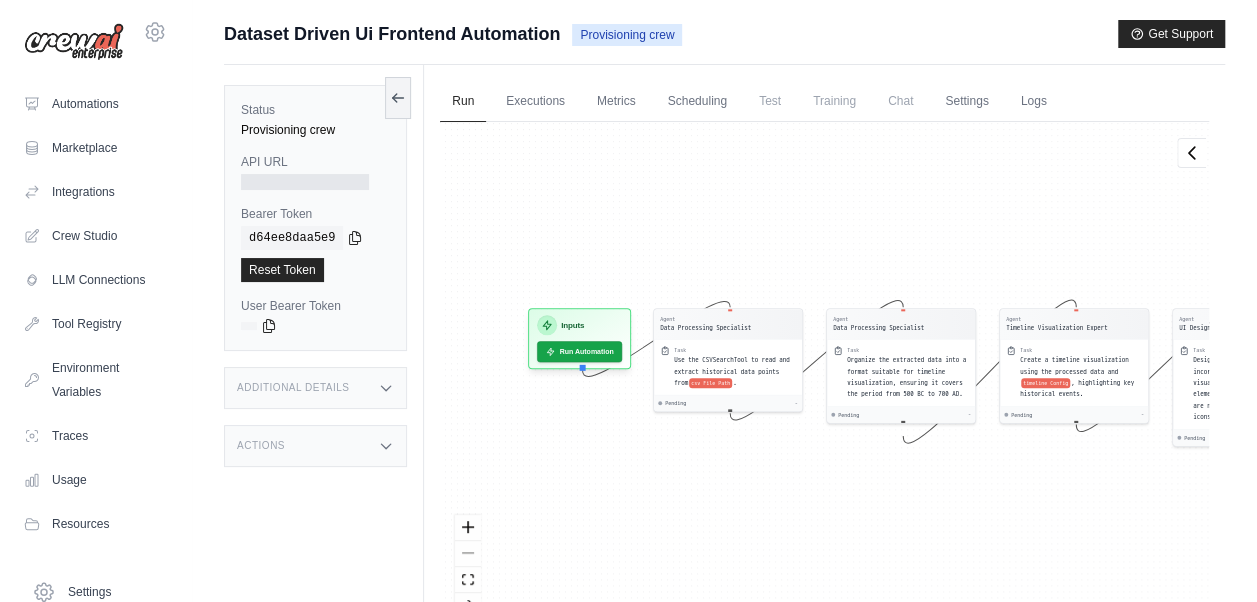 drag, startPoint x: 660, startPoint y: 533, endPoint x: 828, endPoint y: 538, distance: 168.07439 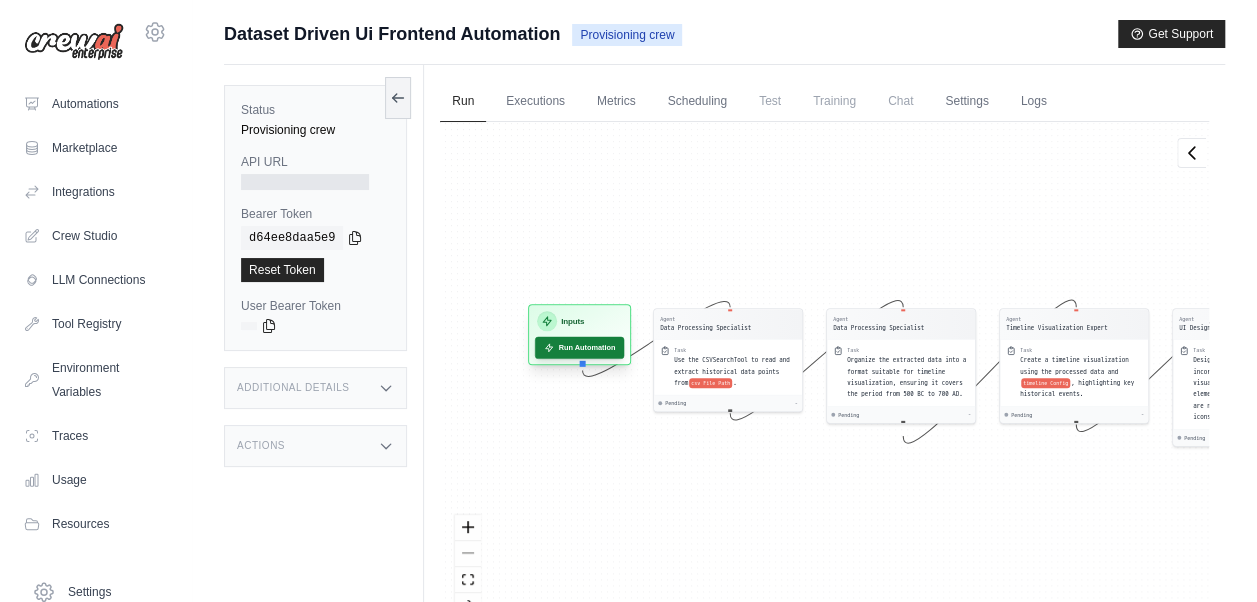 click on "Run Automation" at bounding box center [579, 348] 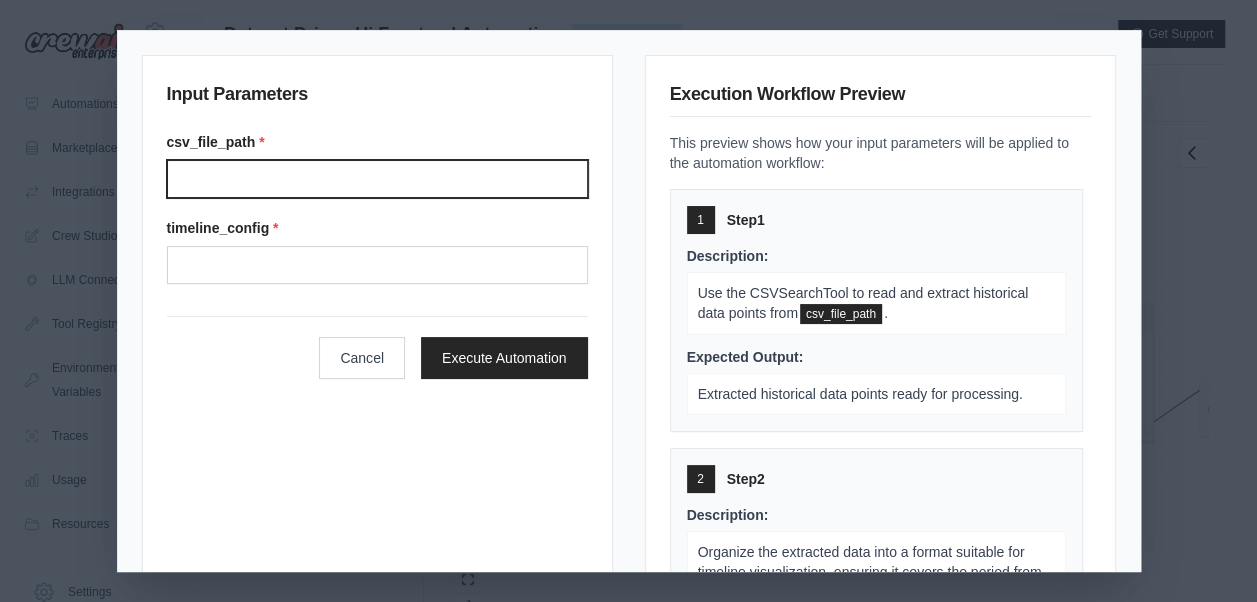click on "csv_file_path   *" at bounding box center [377, 179] 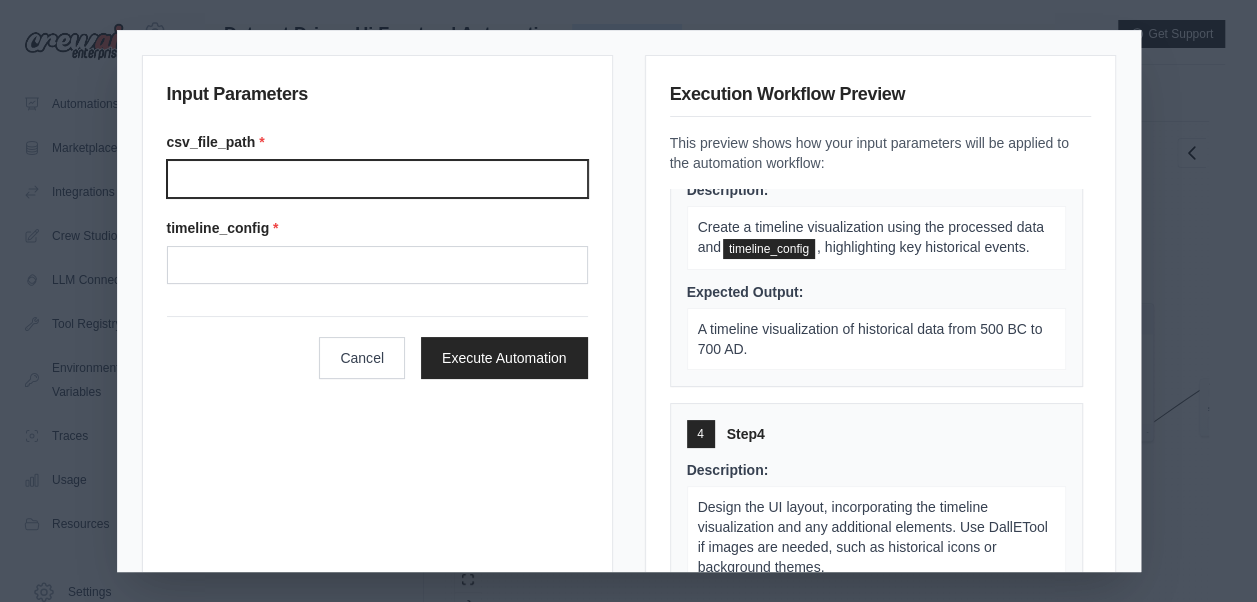 scroll, scrollTop: 660, scrollLeft: 0, axis: vertical 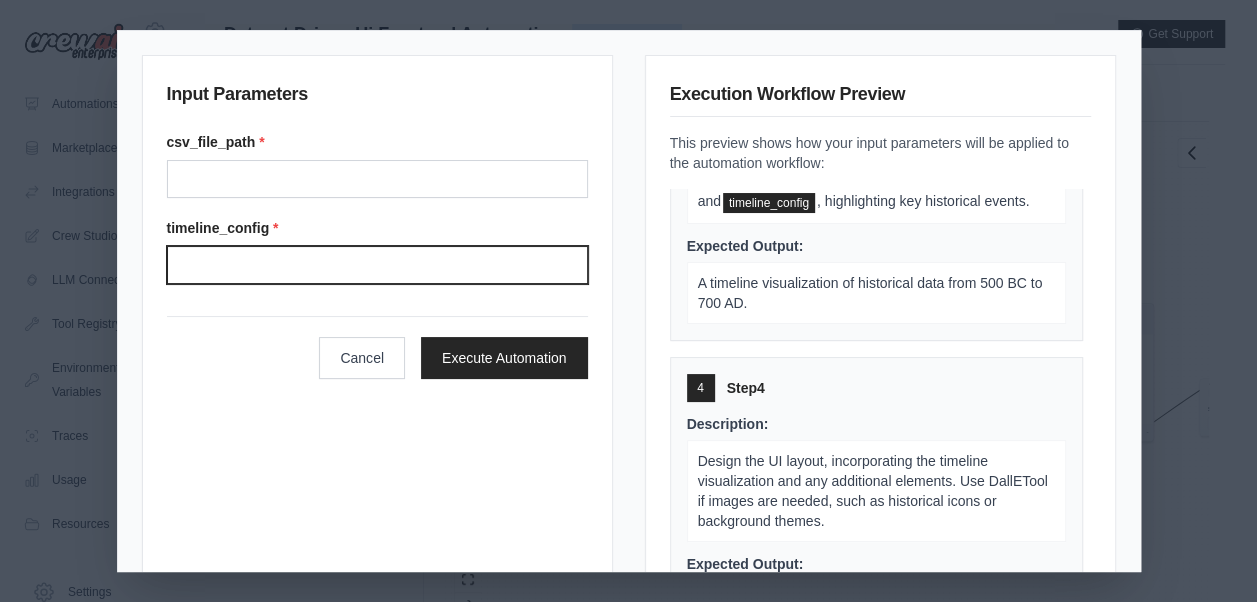 click on "timeline_config   *" at bounding box center [377, 265] 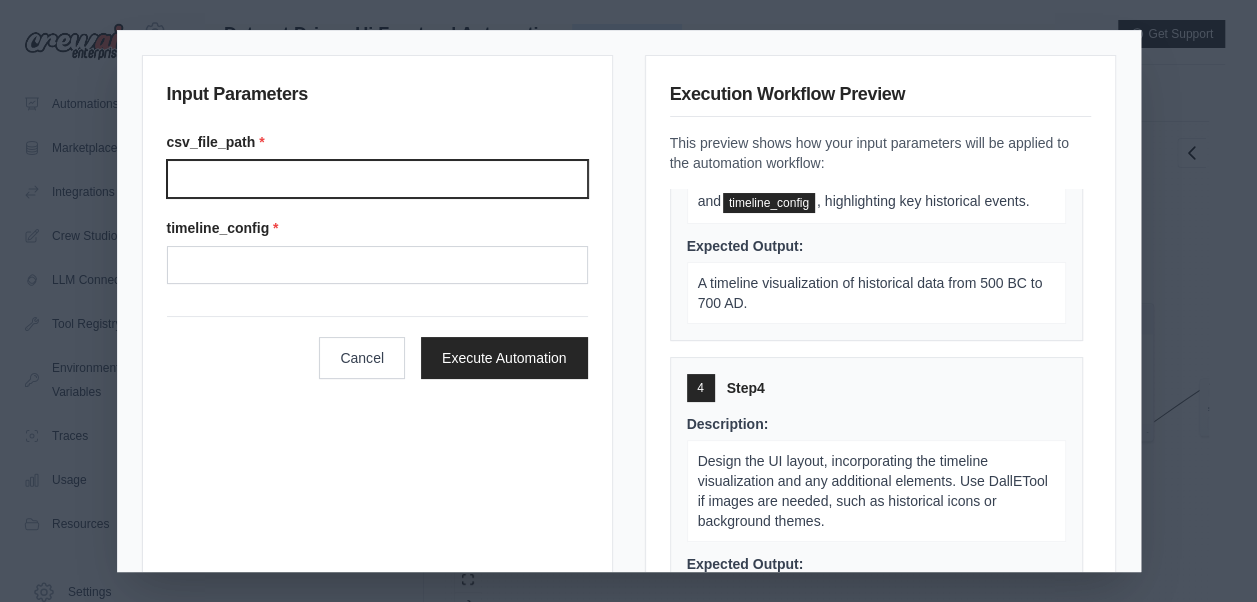 click on "csv_file_path   *" at bounding box center [377, 179] 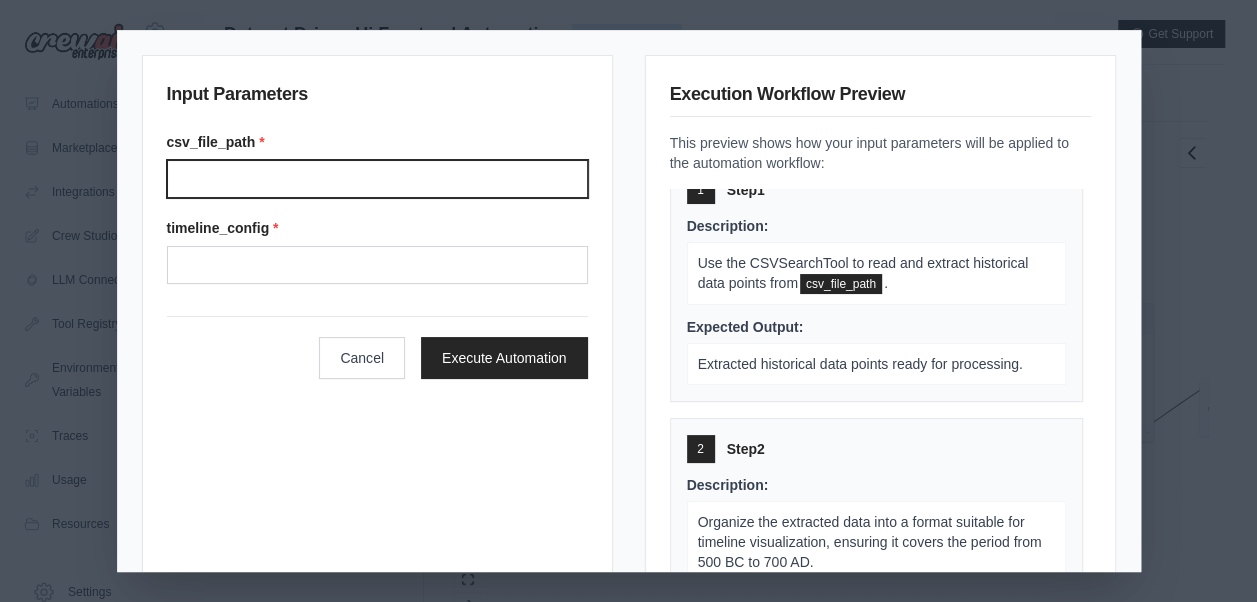 scroll, scrollTop: 0, scrollLeft: 0, axis: both 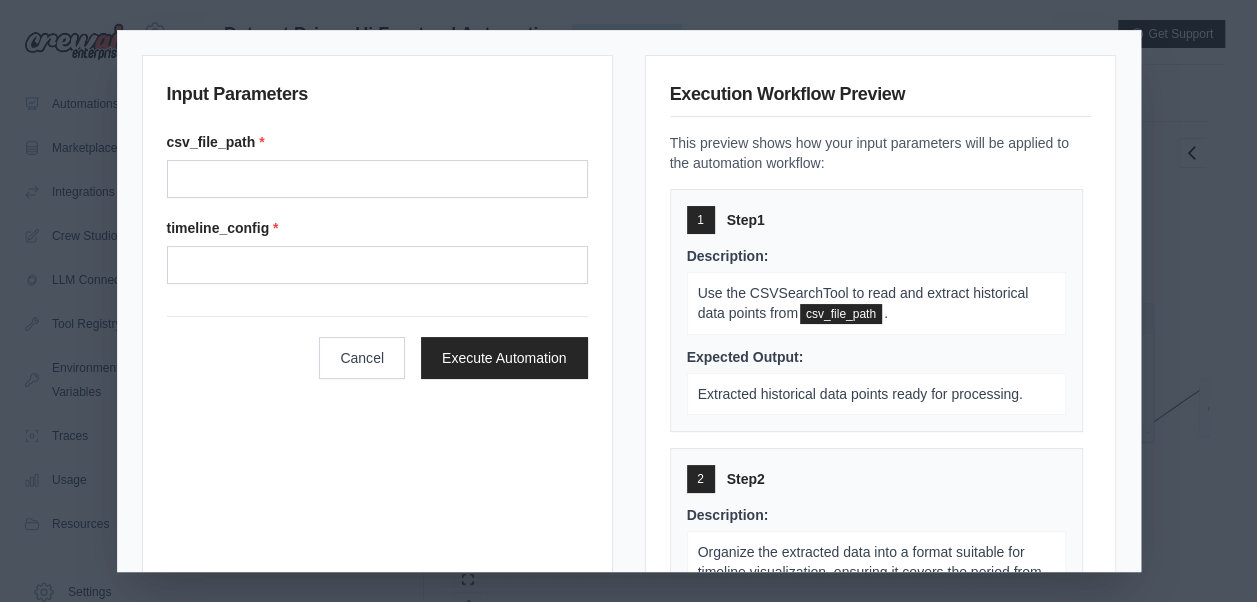click on "*" at bounding box center (275, 228) 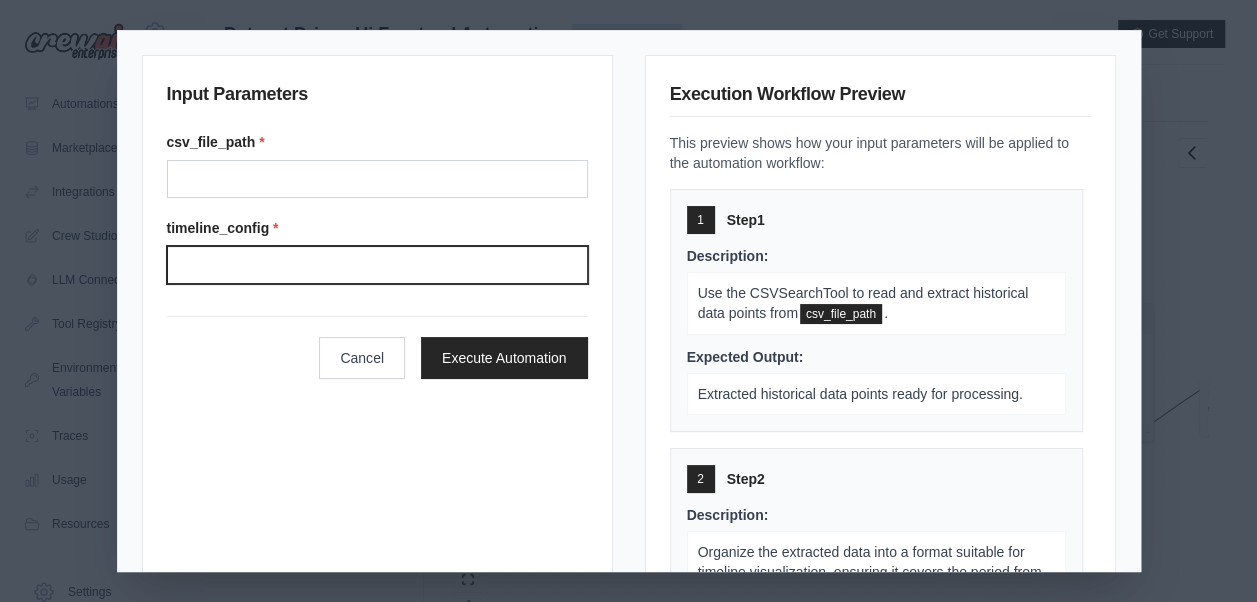 click on "timeline_config   *" at bounding box center (377, 265) 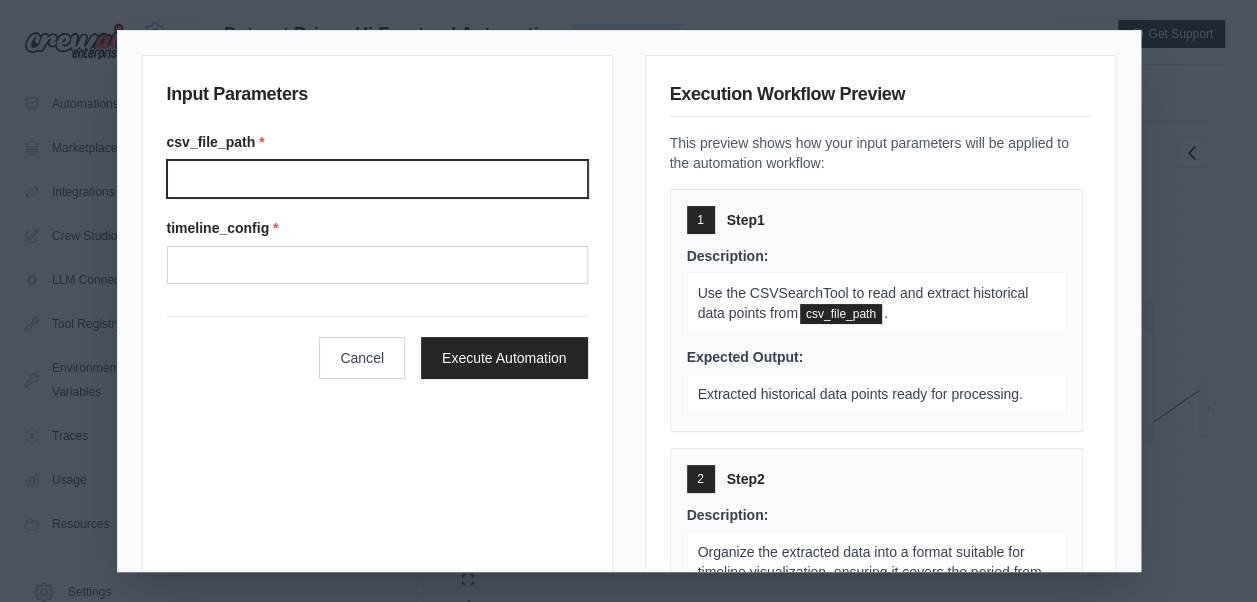 click on "csv_file_path   *" at bounding box center (377, 179) 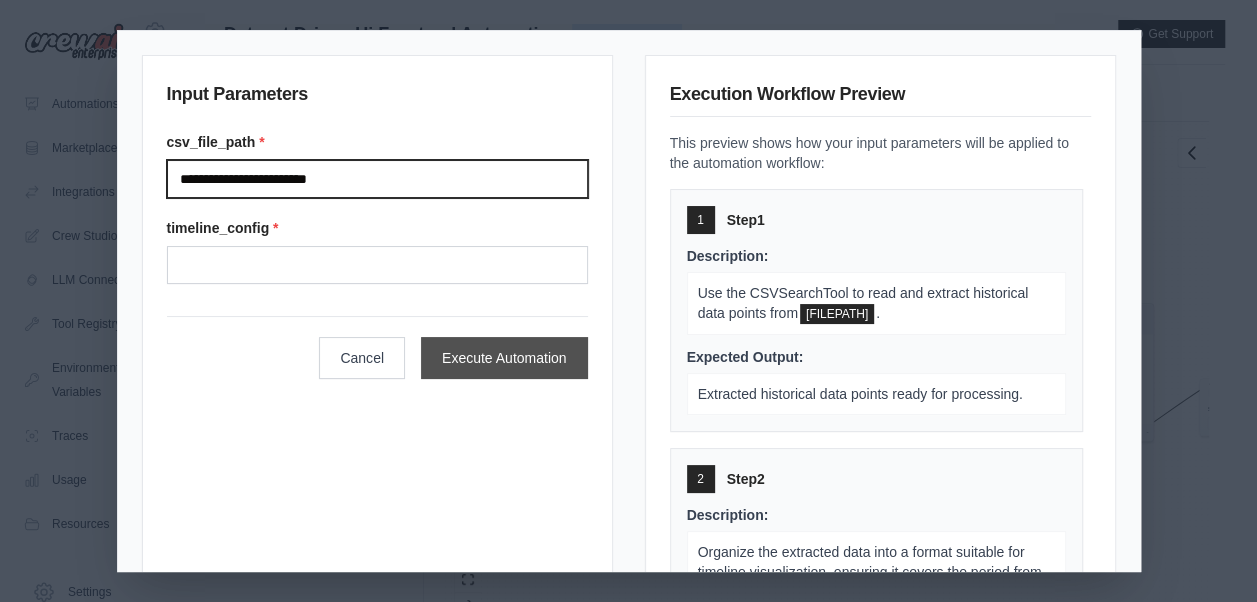 type on "**********" 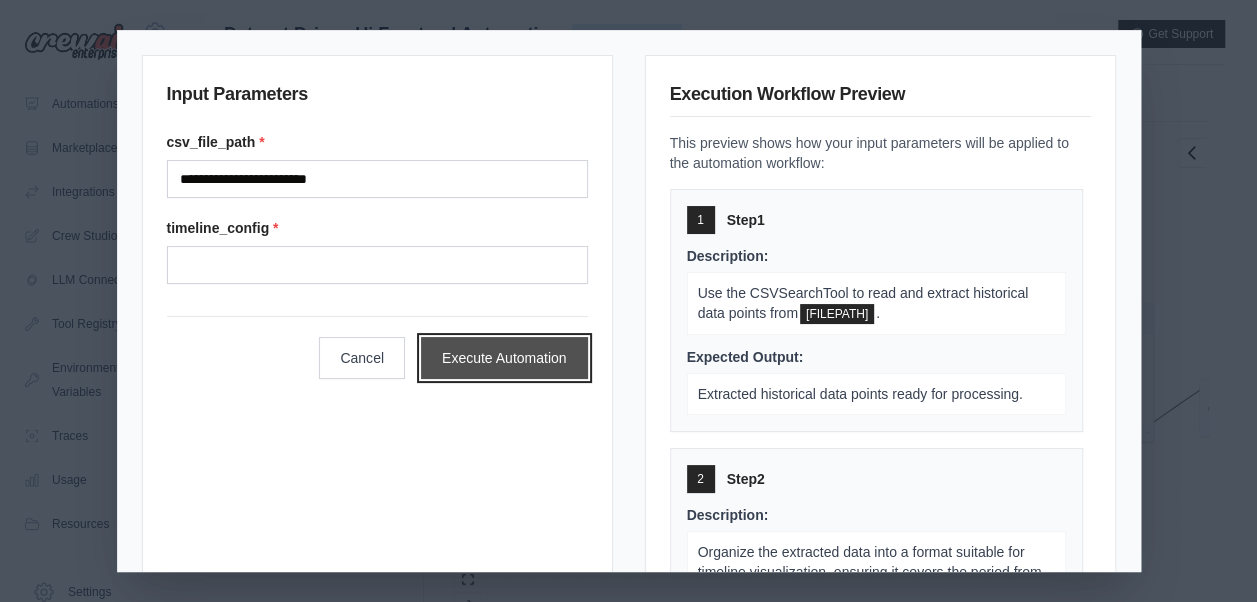click on "Execute Automation" at bounding box center [504, 358] 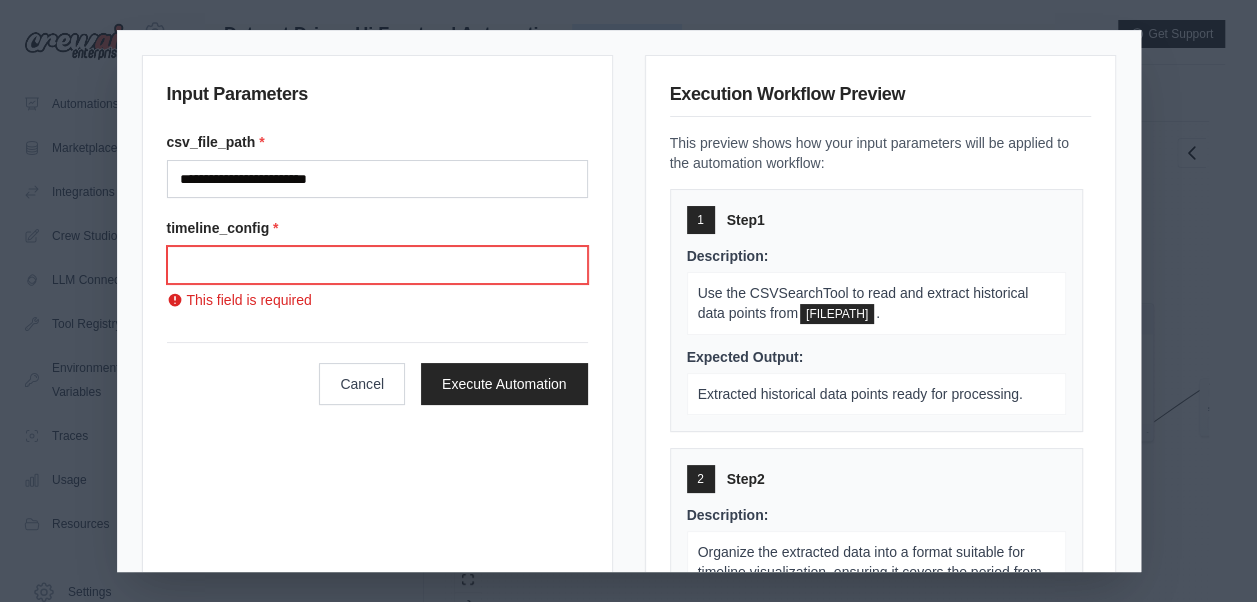 click on "timeline_config   *" at bounding box center (377, 265) 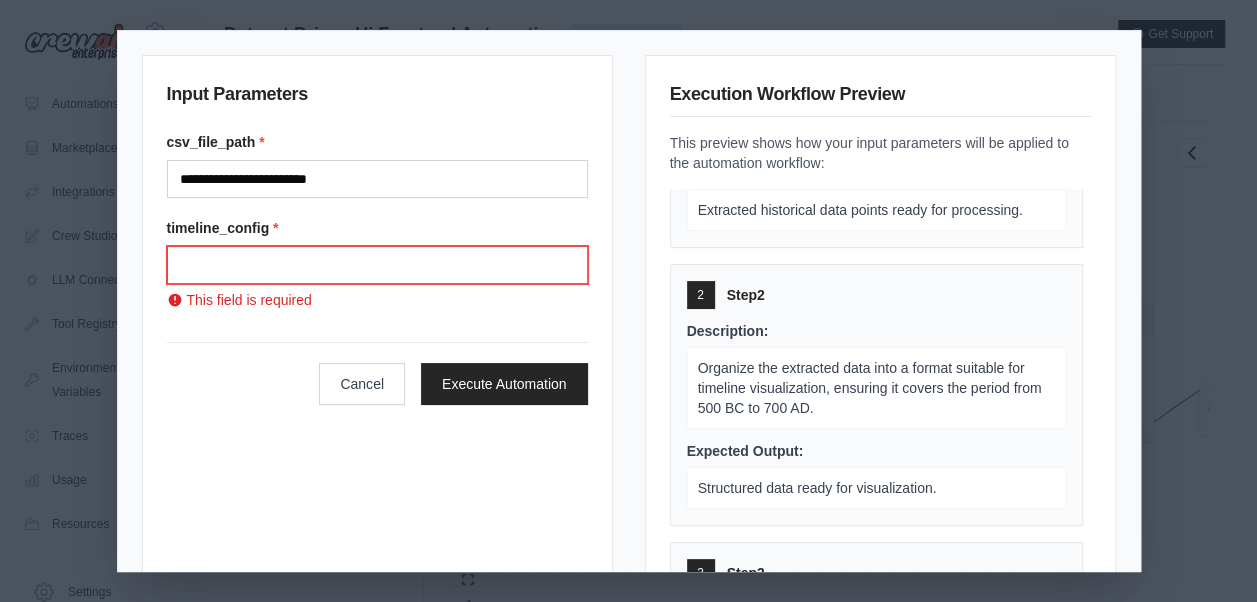 scroll, scrollTop: 200, scrollLeft: 0, axis: vertical 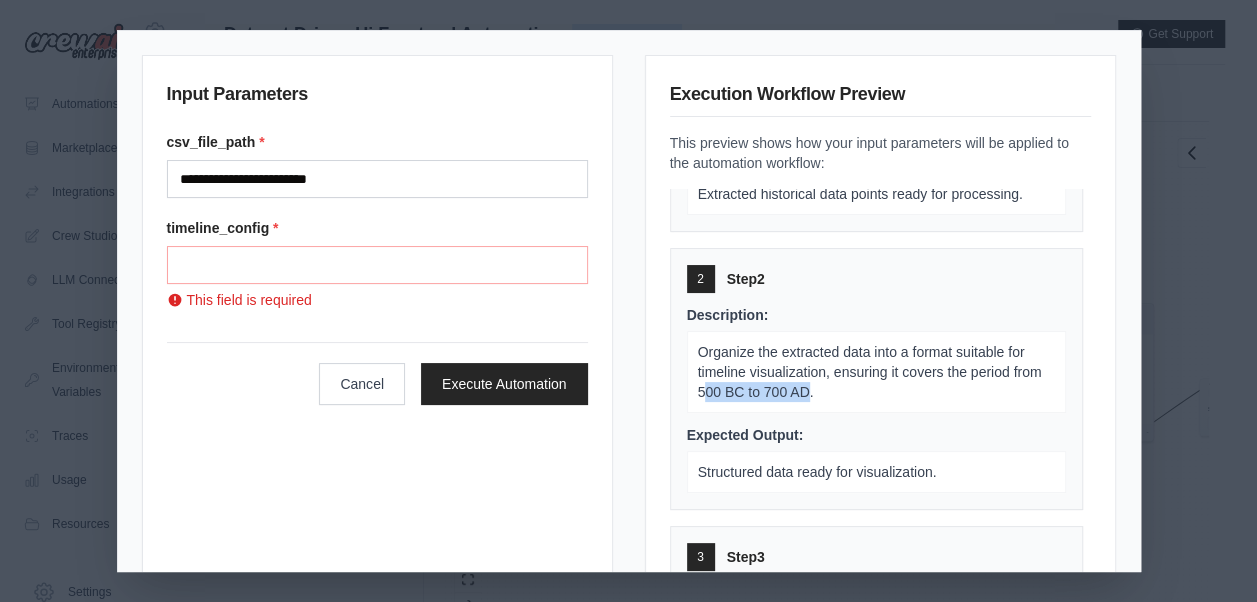 drag, startPoint x: 726, startPoint y: 387, endPoint x: 828, endPoint y: 388, distance: 102.0049 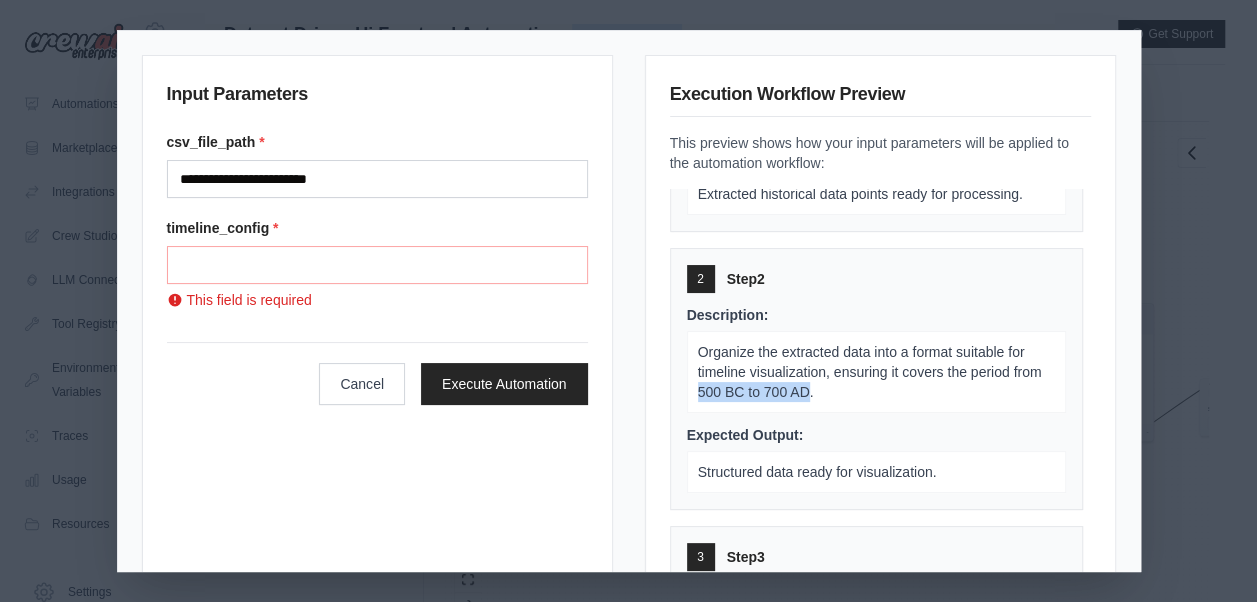 drag, startPoint x: 828, startPoint y: 386, endPoint x: 721, endPoint y: 384, distance: 107.01869 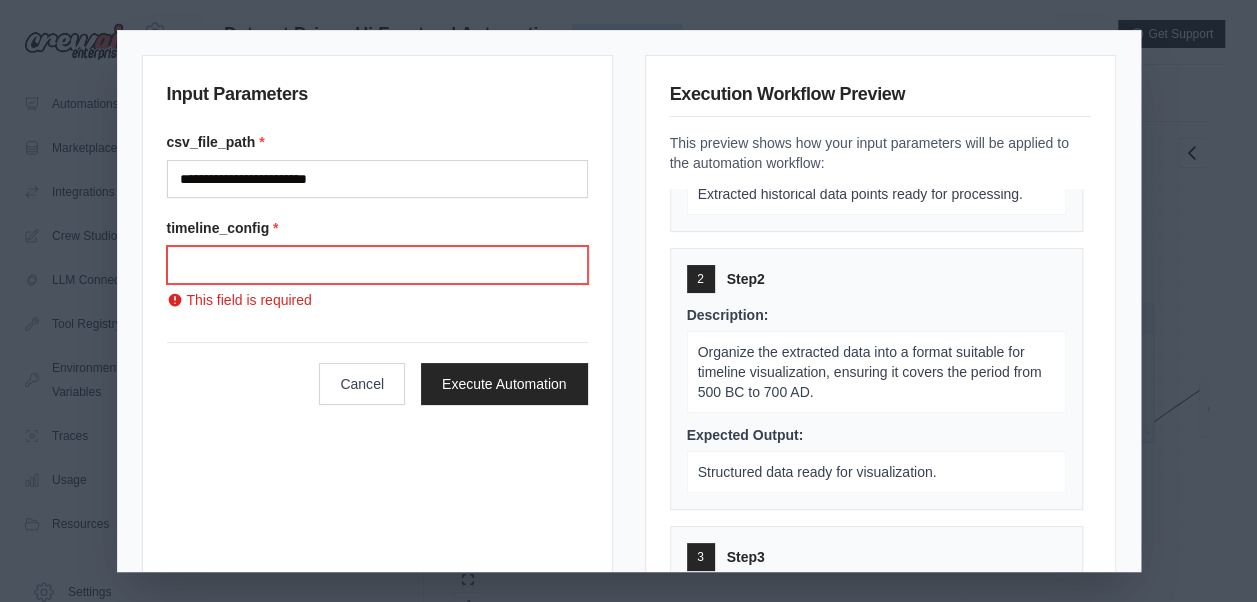 click on "timeline_config   *" at bounding box center (377, 265) 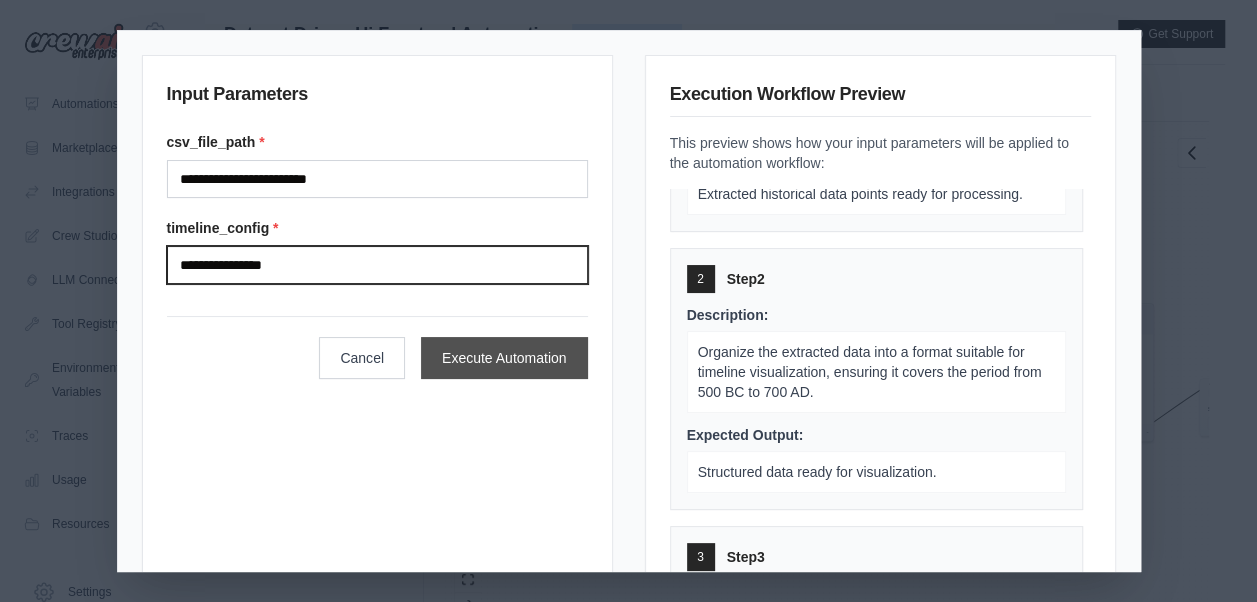 type on "**********" 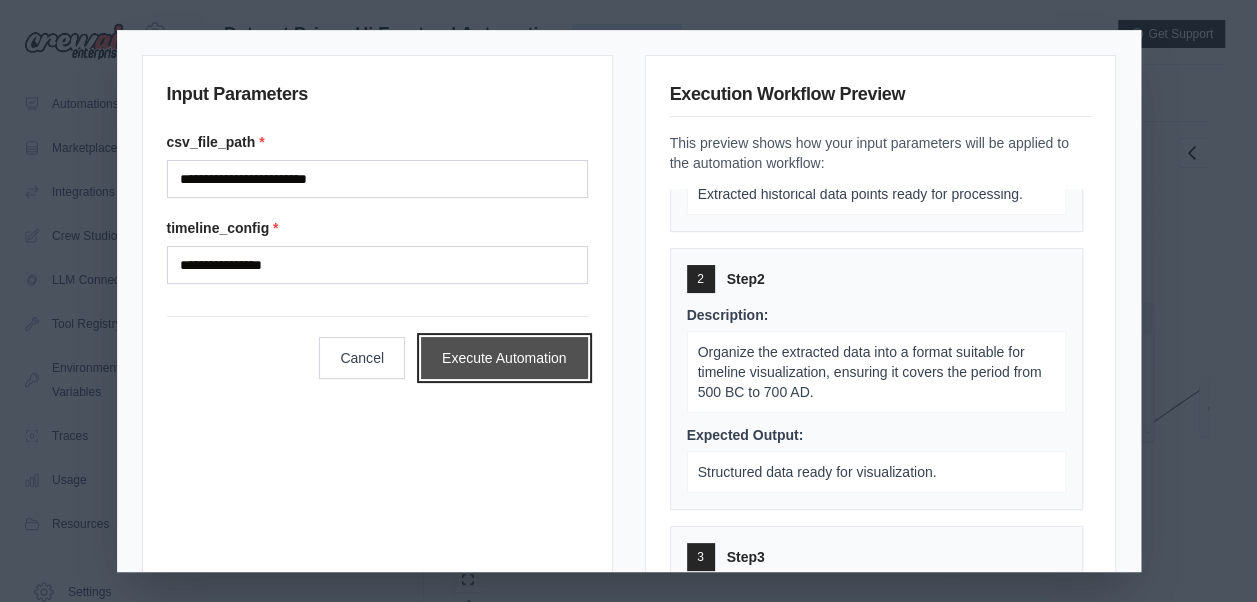 drag, startPoint x: 462, startPoint y: 346, endPoint x: 509, endPoint y: 330, distance: 49.648766 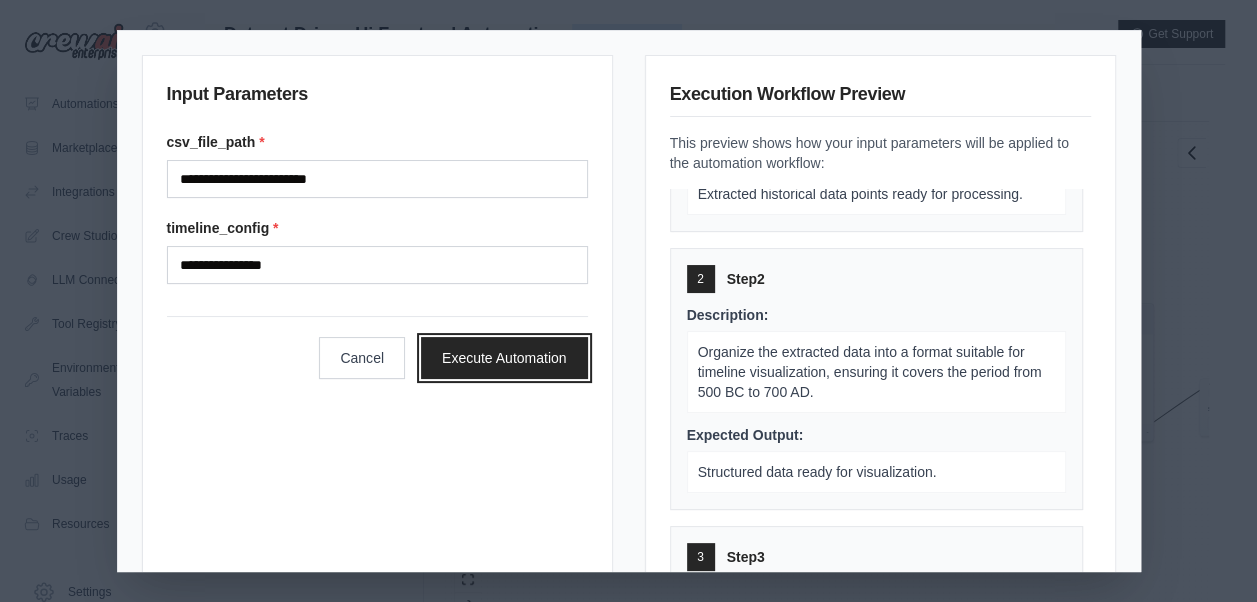 click on "Execute Automation" at bounding box center [504, 358] 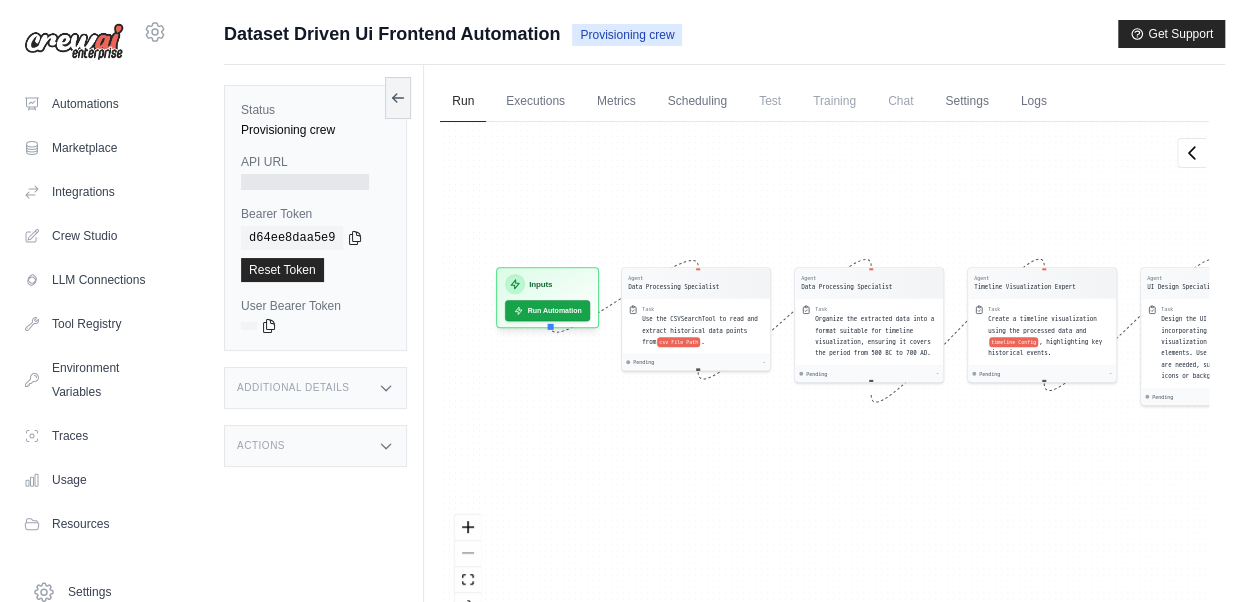 drag, startPoint x: 634, startPoint y: 514, endPoint x: 770, endPoint y: 478, distance: 140.68404 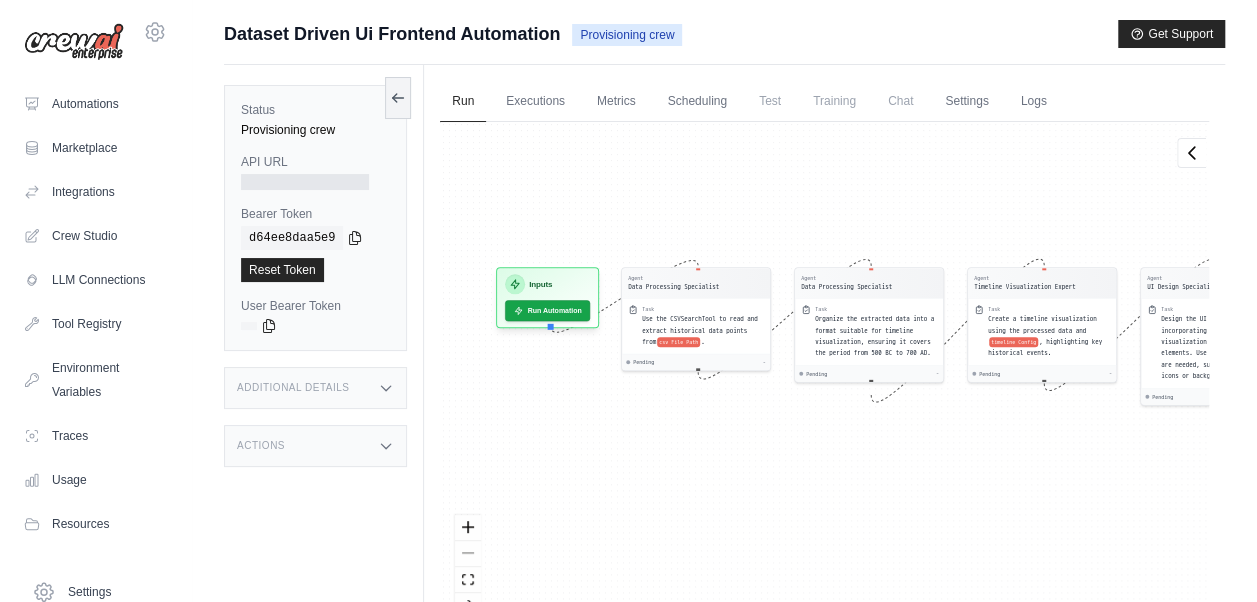 click on "Agent Data Processing Specialist Task Use the CSVSearchTool to read and extract historical data points from  csv File Path . Pending - Agent Data Processing Specialist Task Organize the extracted data into a format suitable for timeline visualization, ensuring it covers the period from 500 BC to 700 AD. Pending - Agent Timeline Visualization Expert Task Create a timeline visualization using the processed data and  timeline Config , highlighting key historical events. Pending - Agent UI Design Specialist Task Design the UI layout, incorporating the timeline visualization and any additional elements. Use DallETool if images are needed, such as historical icons or background themes. Pending - Inputs Run Automation Output Status:  Waiting No Result Yet" at bounding box center (824, 378) 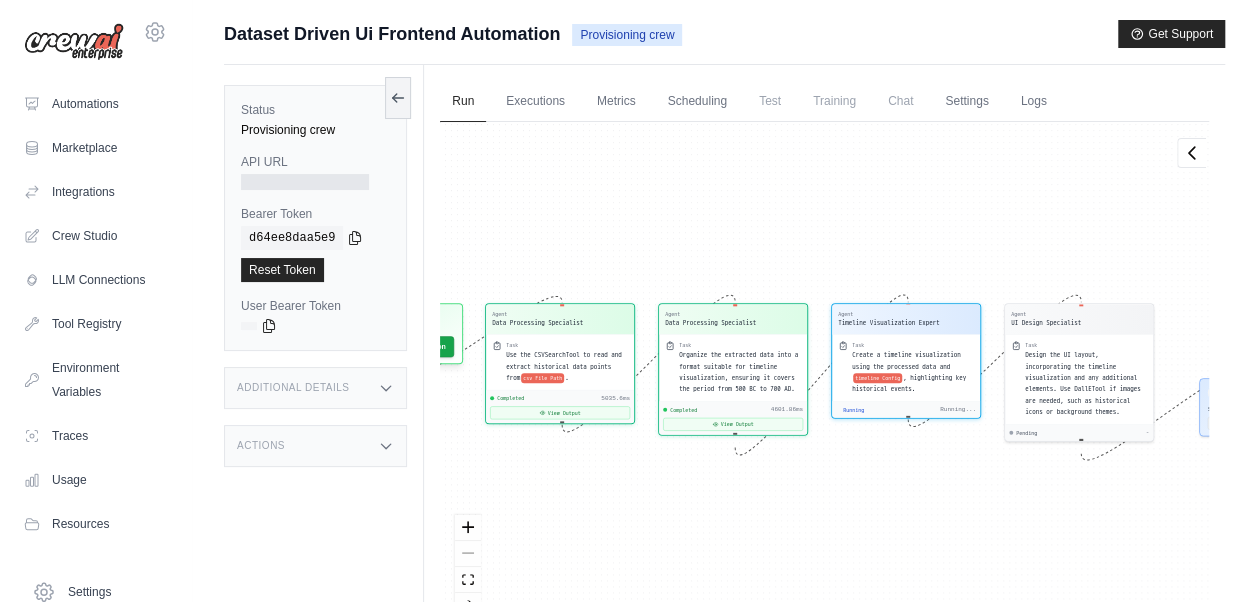 scroll, scrollTop: 996, scrollLeft: 0, axis: vertical 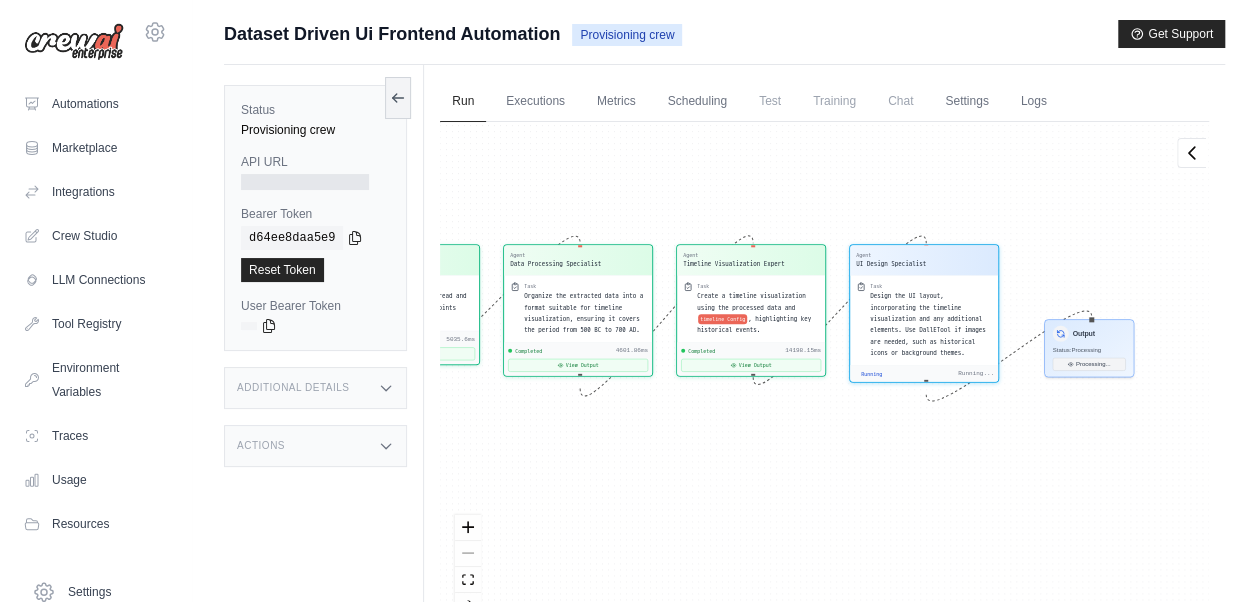 drag, startPoint x: 825, startPoint y: 518, endPoint x: 668, endPoint y: 458, distance: 168.07439 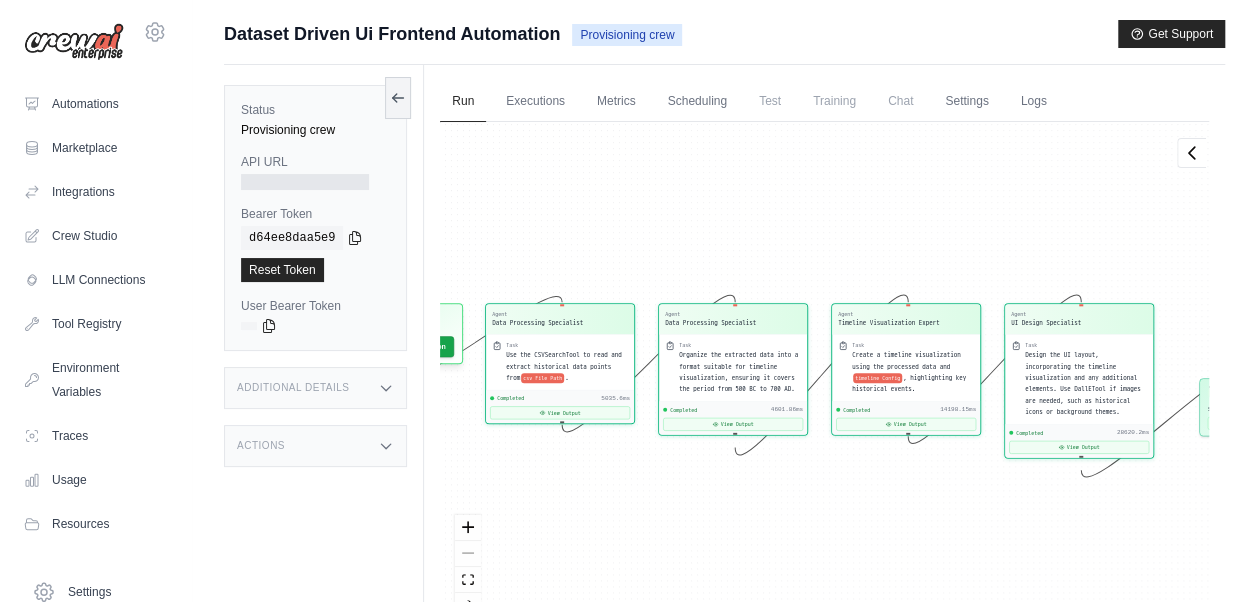 scroll, scrollTop: 3210, scrollLeft: 0, axis: vertical 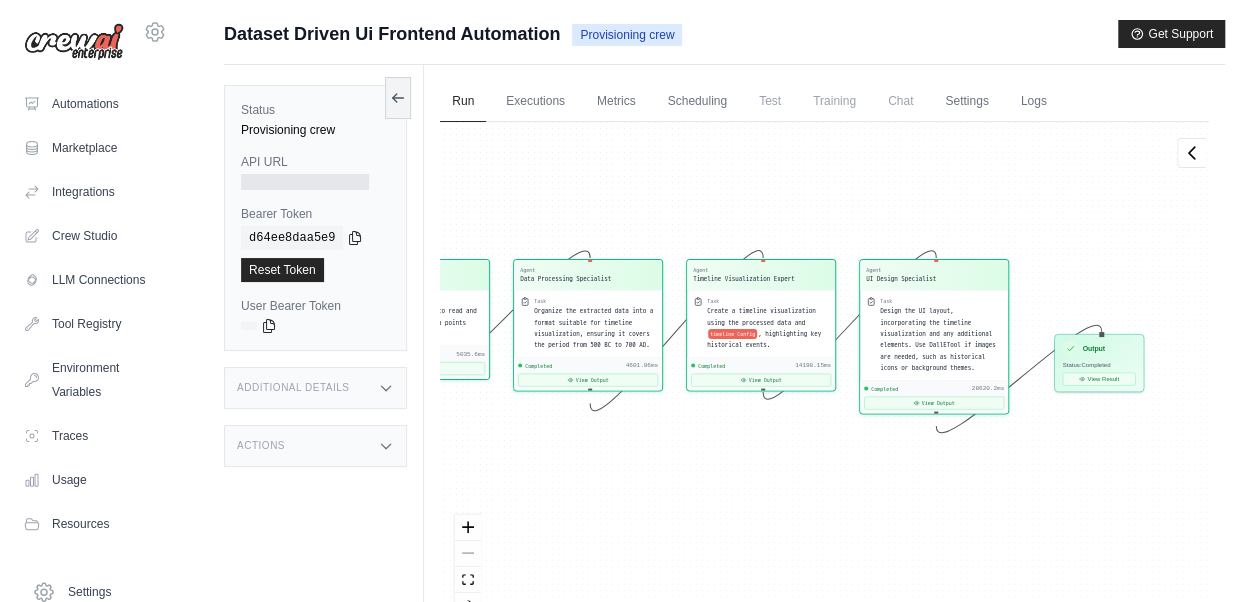 drag, startPoint x: 900, startPoint y: 536, endPoint x: 755, endPoint y: 500, distance: 149.40215 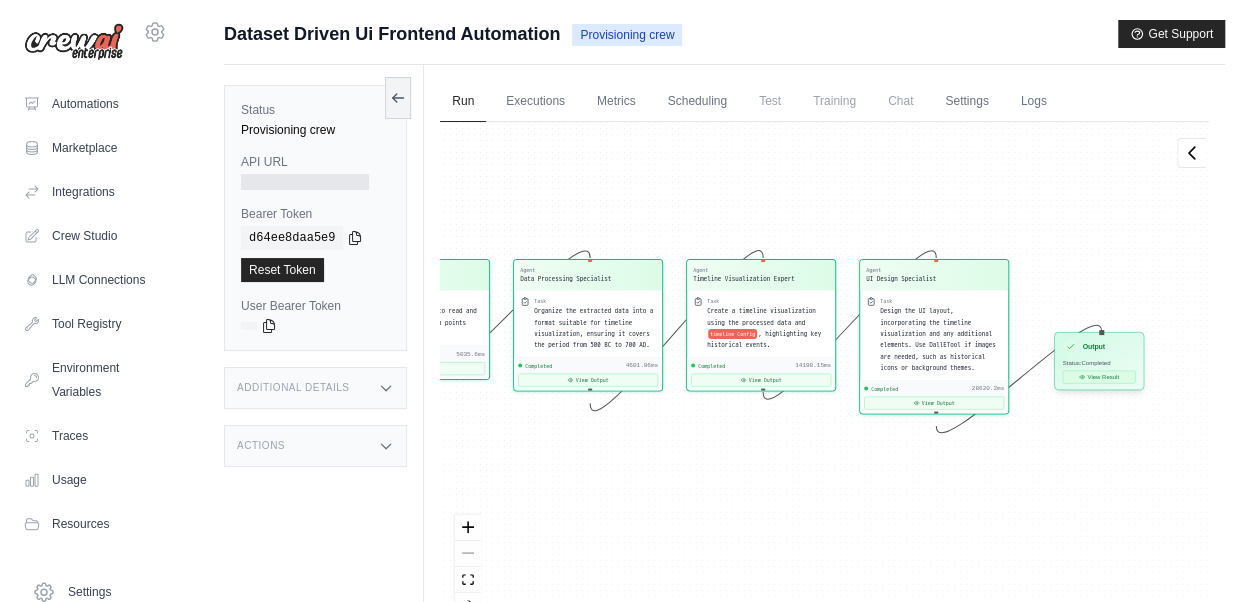 click on "View Result" at bounding box center [1099, 377] 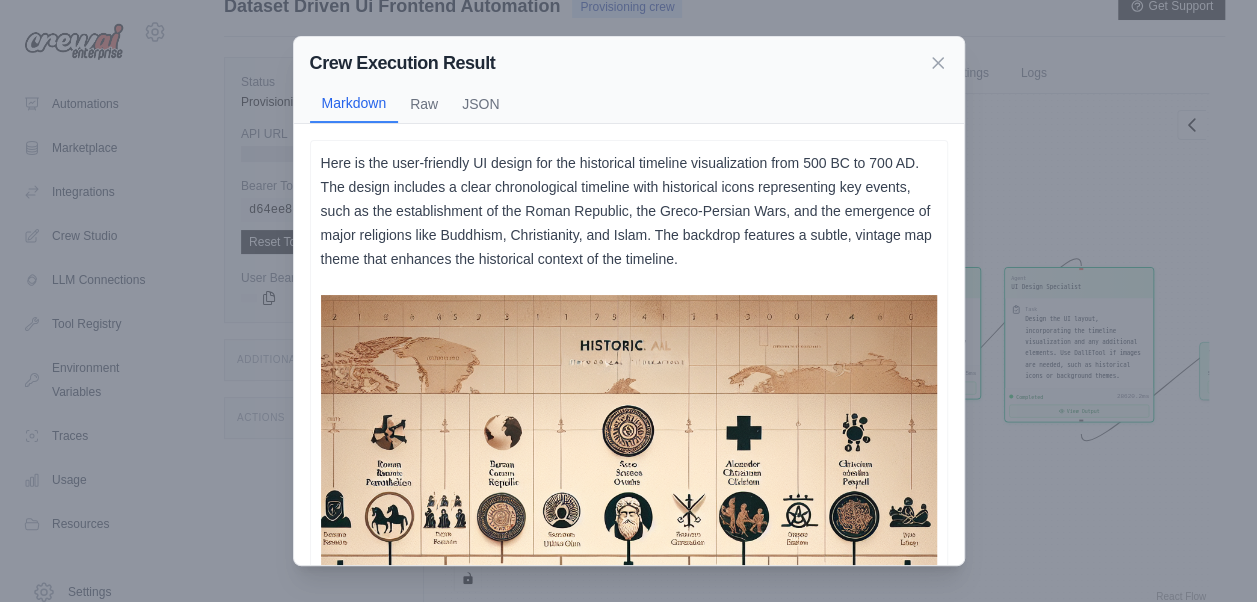 scroll, scrollTop: 0, scrollLeft: 0, axis: both 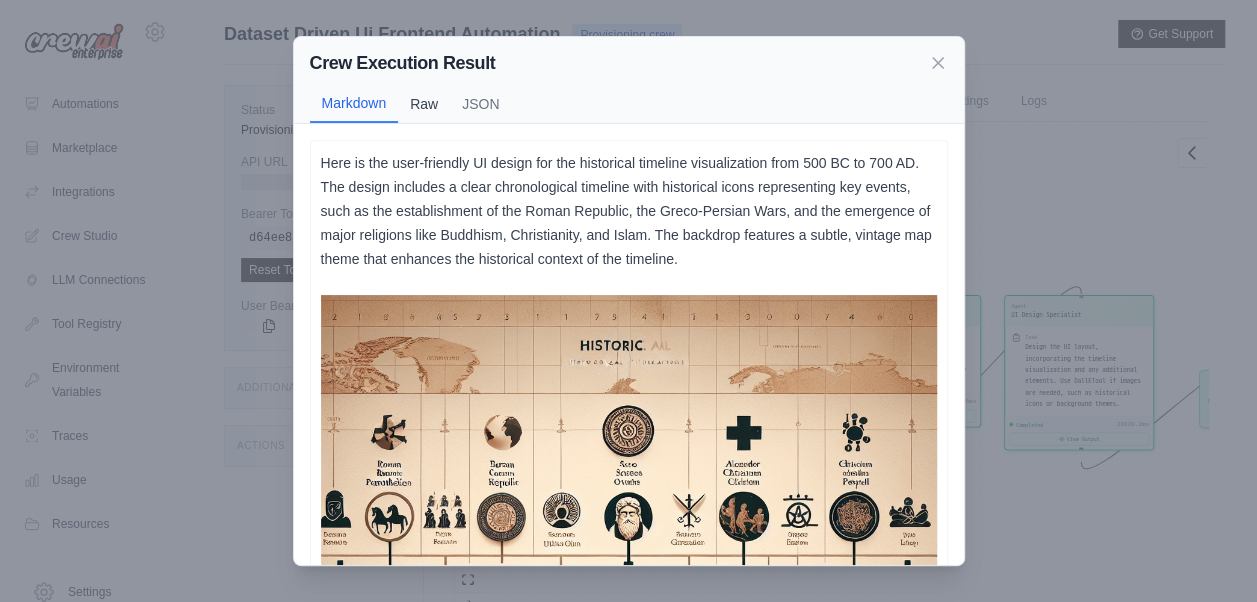 click on "Raw" at bounding box center [424, 104] 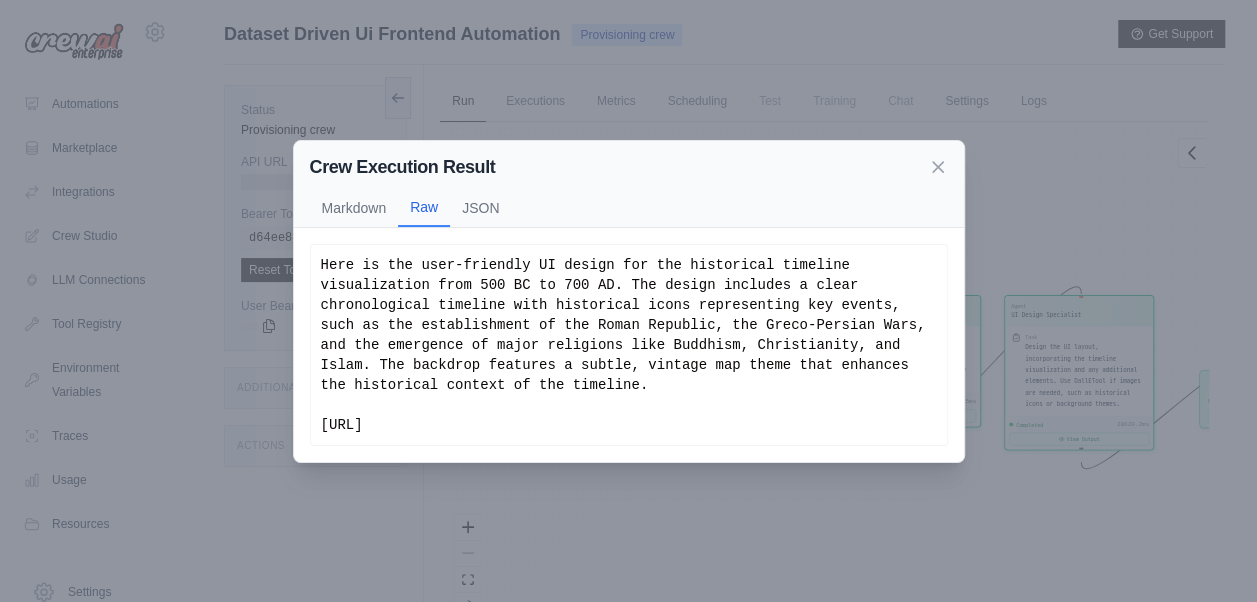 click on "JSON" at bounding box center [480, 208] 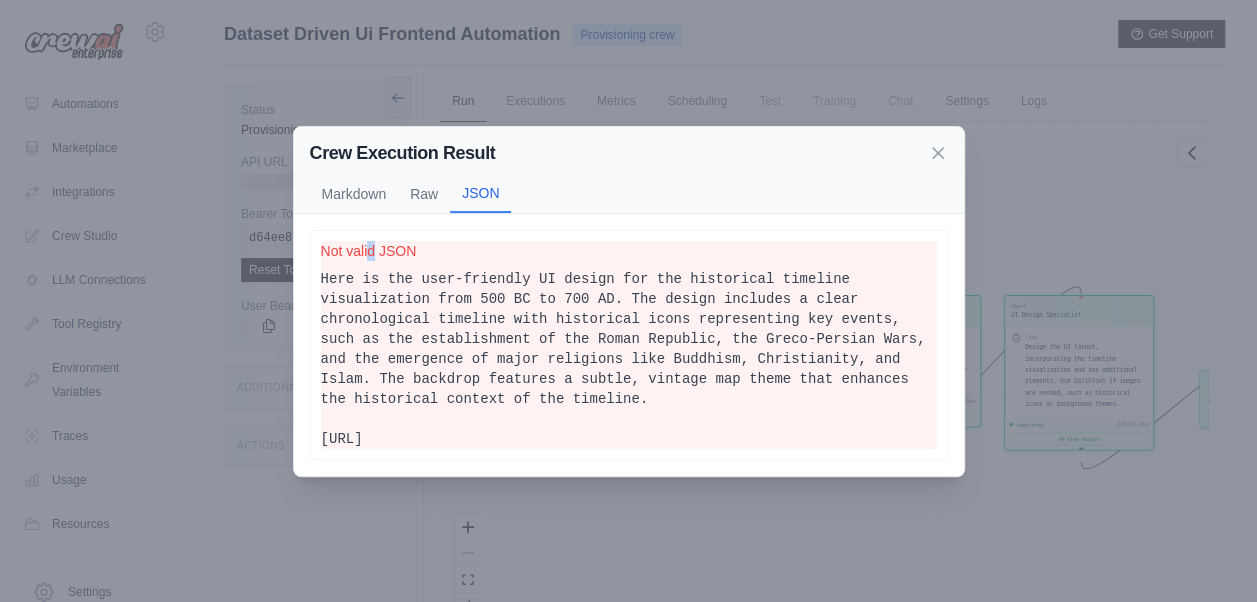 click on "Here is the user-friendly UI design for the historical timeline visualization from 500 BC to 700 AD. The design includes a clear chronological timeline with historical icons representing key events, such as the establishment of the Roman Republic, the Greco-Persian Wars, and the emergence of major religions like Buddhism, Christianity, and Islam. The backdrop features a subtle, vintage map theme that enhances the historical context of the timeline.
Not valid JSON" at bounding box center (629, 345) 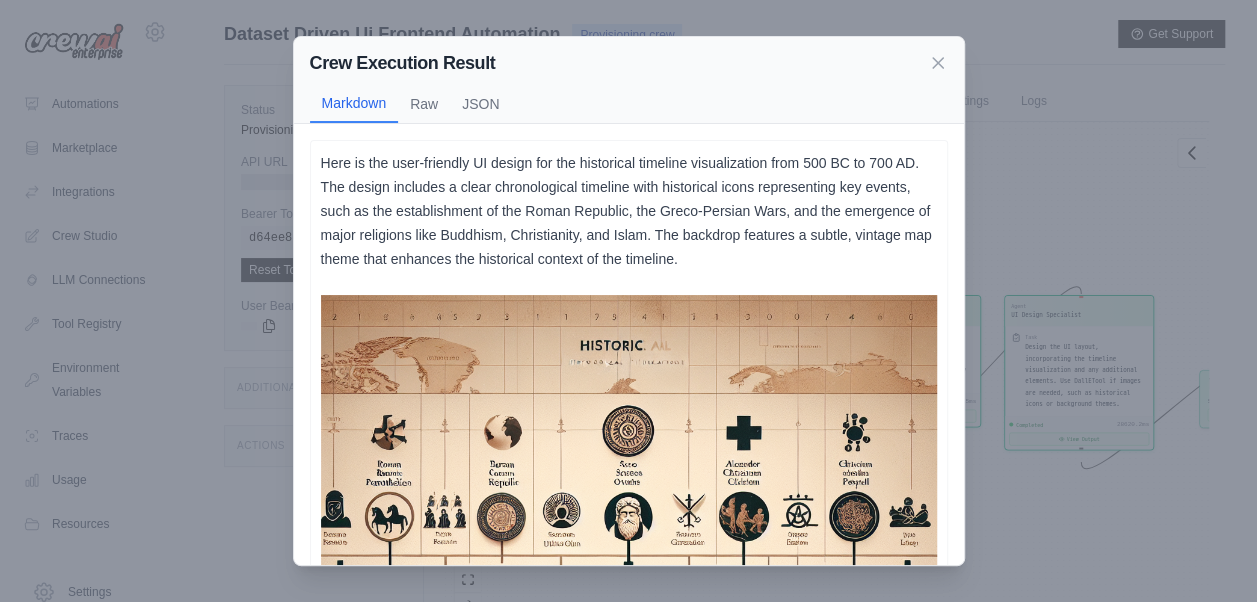 click at bounding box center [629, 603] 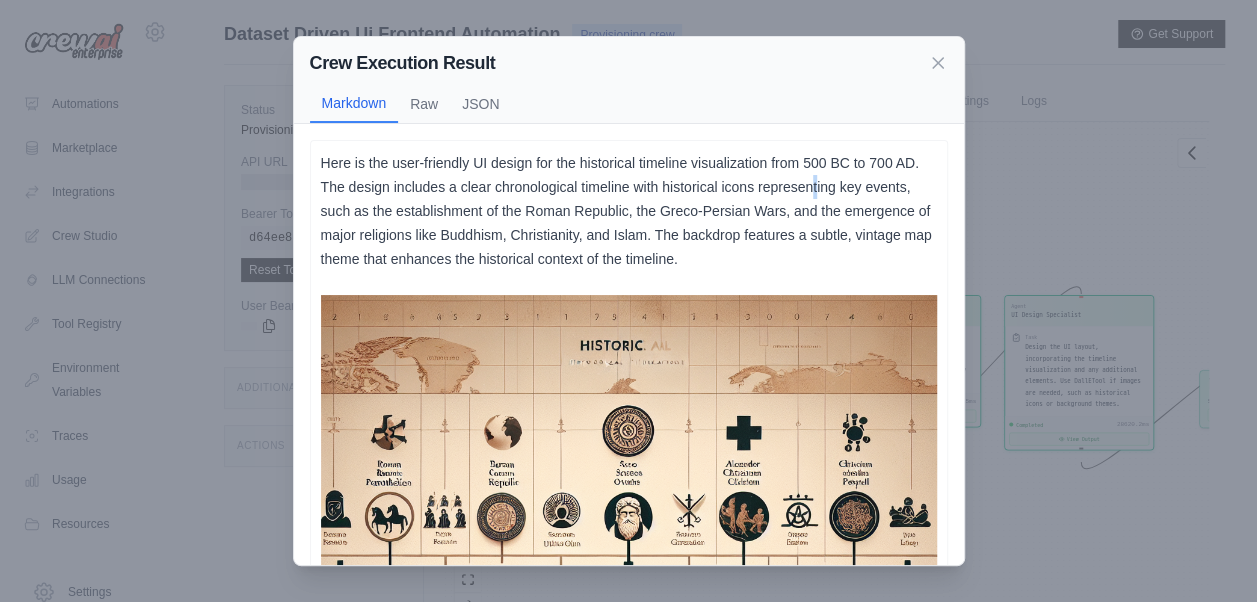 drag, startPoint x: 388, startPoint y: 367, endPoint x: 816, endPoint y: 280, distance: 436.75278 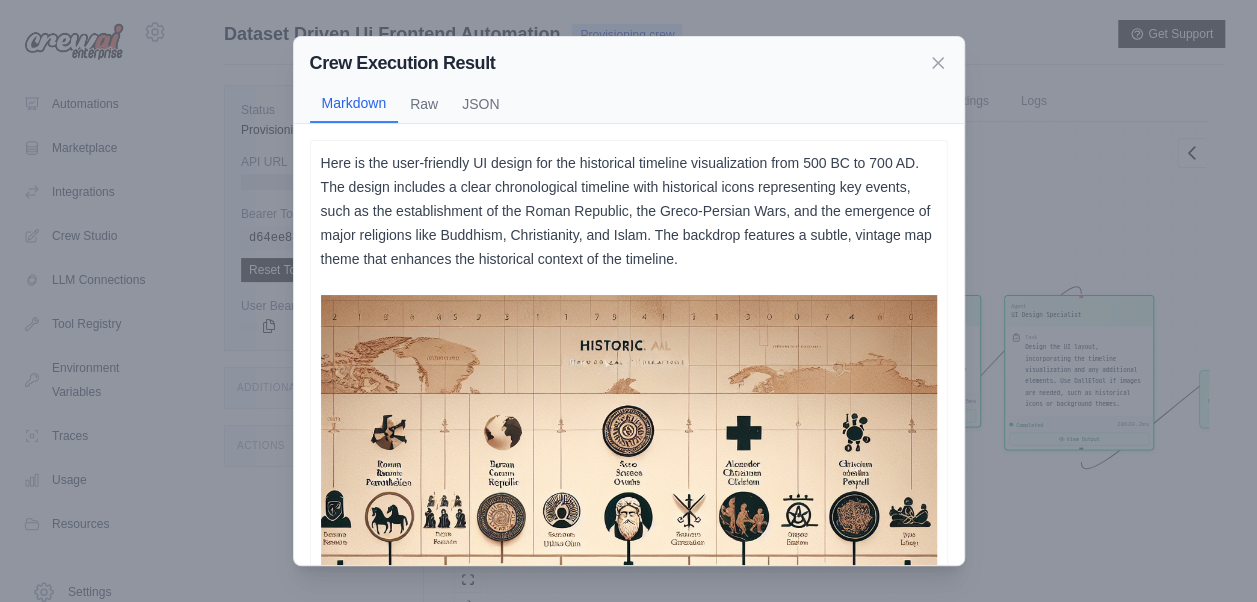drag, startPoint x: 816, startPoint y: 280, endPoint x: 778, endPoint y: 282, distance: 38.052597 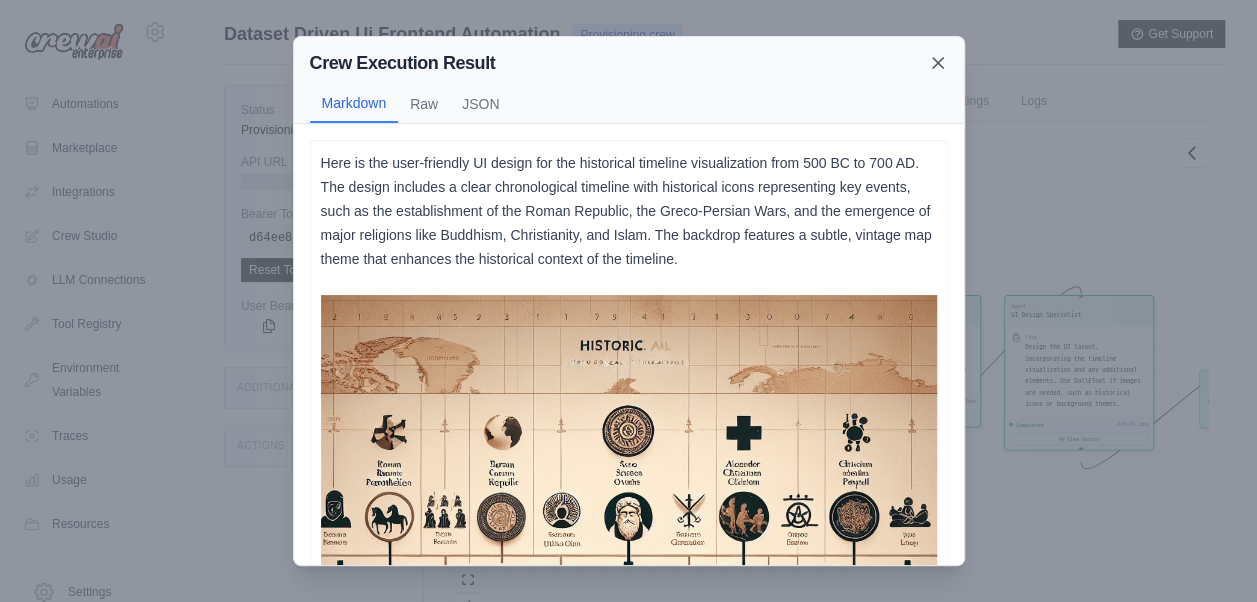 click 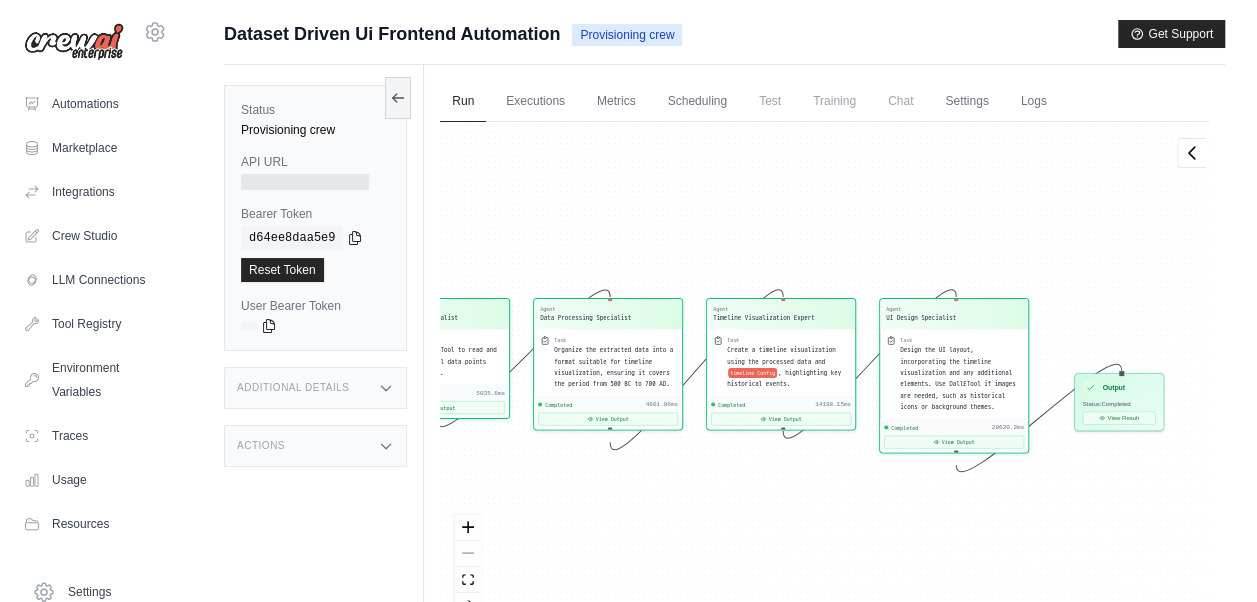 drag, startPoint x: 1096, startPoint y: 541, endPoint x: 951, endPoint y: 526, distance: 145.7738 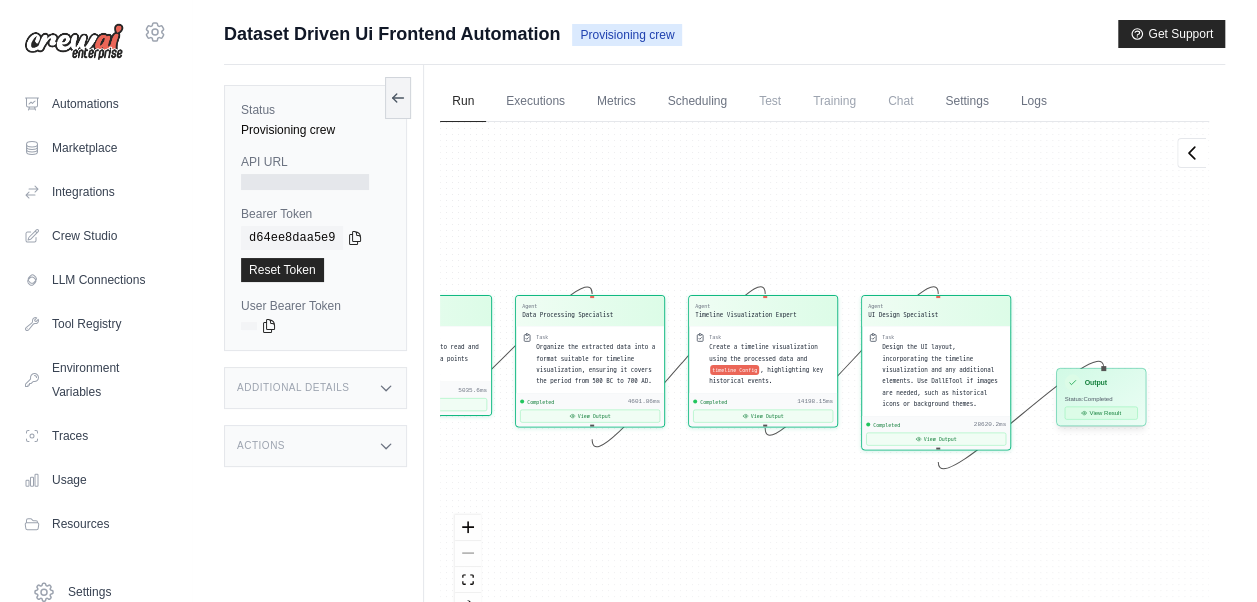 click on "View Result" at bounding box center [1101, 413] 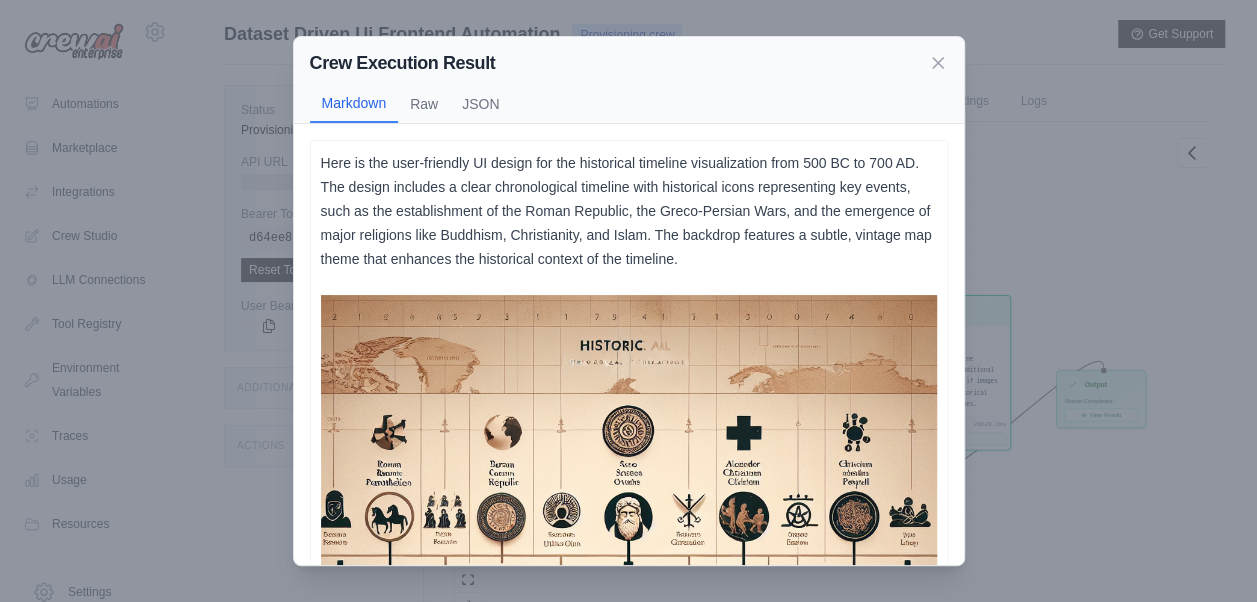 click at bounding box center (629, 603) 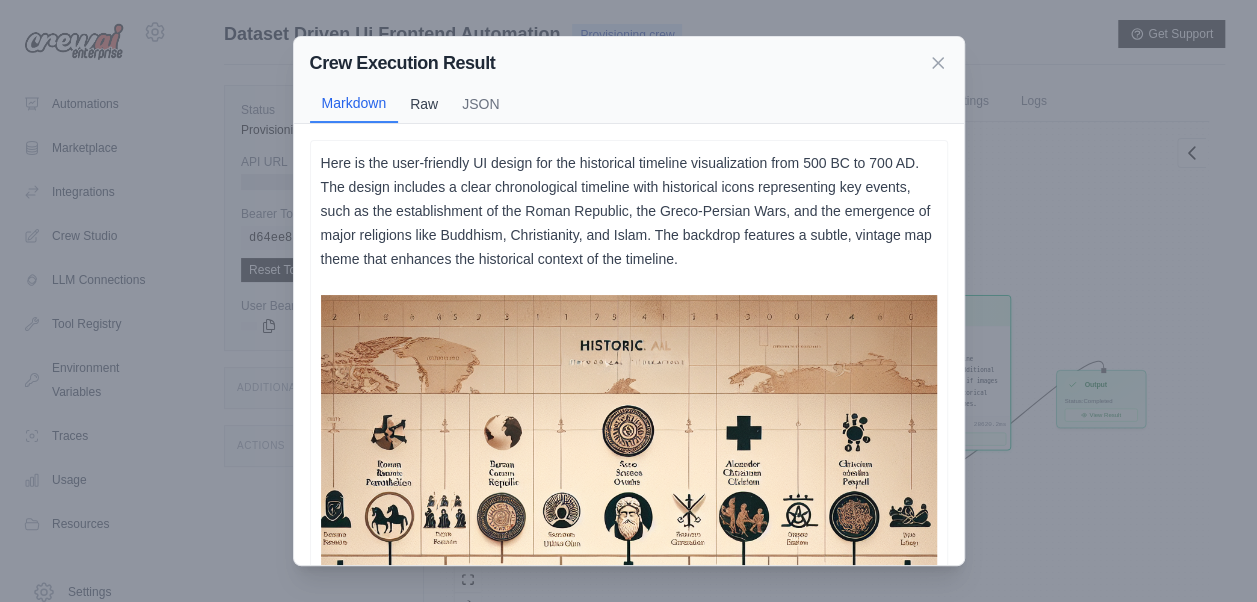 click on "Raw" at bounding box center [424, 104] 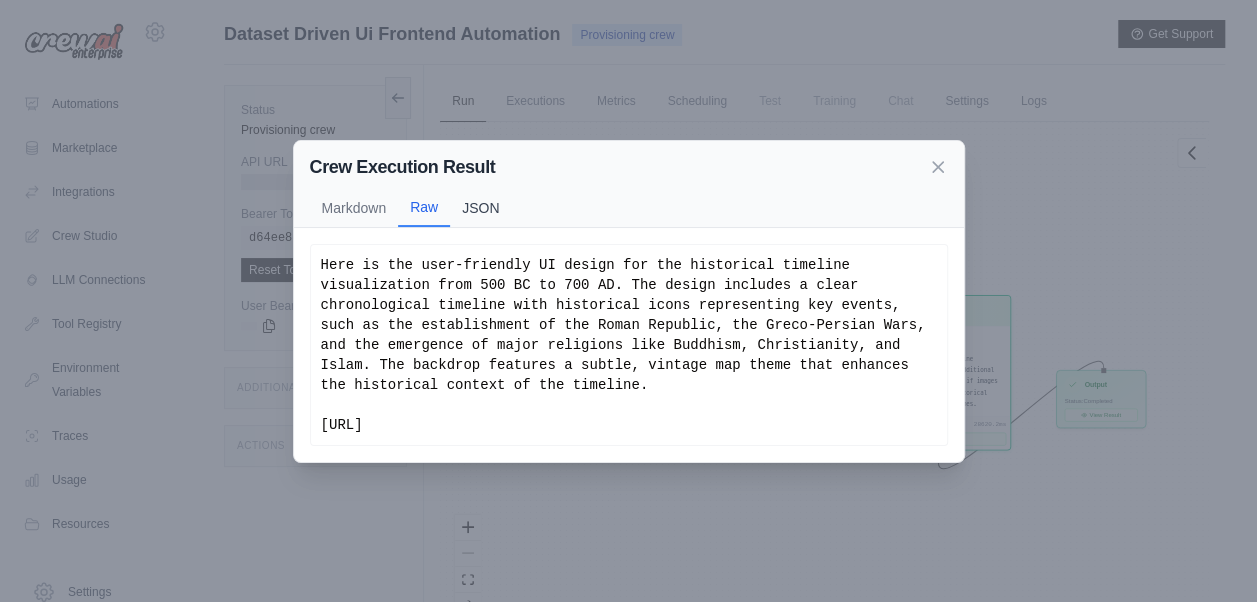 click on "JSON" at bounding box center (480, 208) 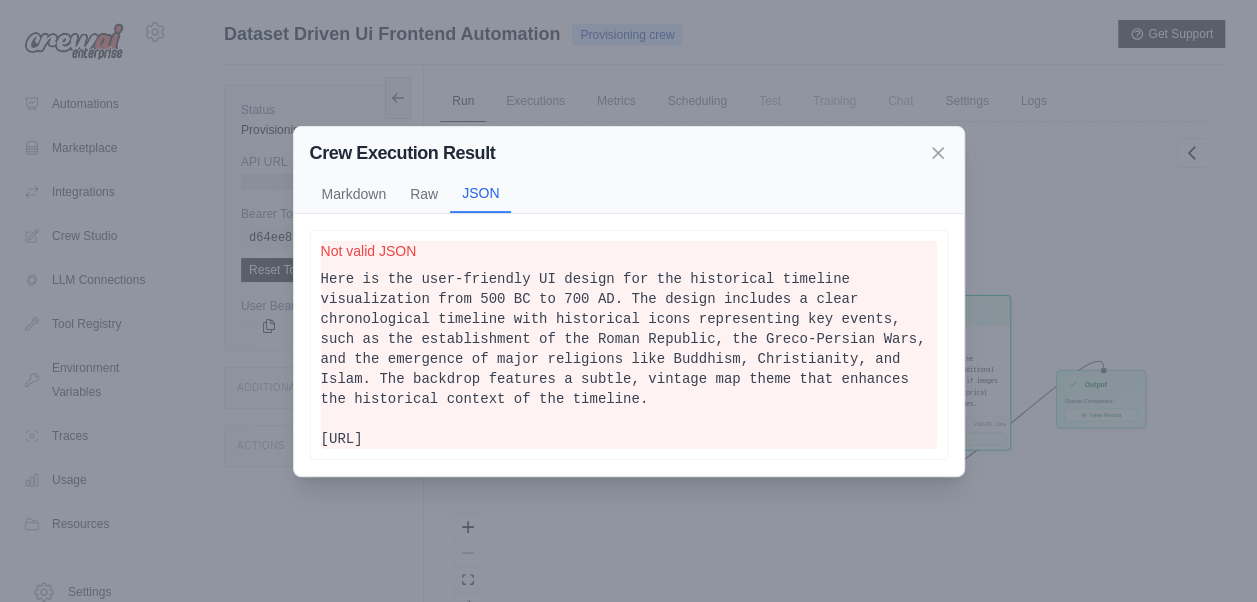 click on "Here is the user-friendly UI design for the historical timeline visualization from 500 BC to 700 AD. The design includes a clear chronological timeline with historical icons representing key events, such as the establishment of the Roman Republic, the Greco-Persian Wars, and the emergence of major religions like Buddhism, Christianity, and Islam. The backdrop features a subtle, vintage map theme that enhances the historical context of the timeline.
Not valid JSON" at bounding box center [629, 345] 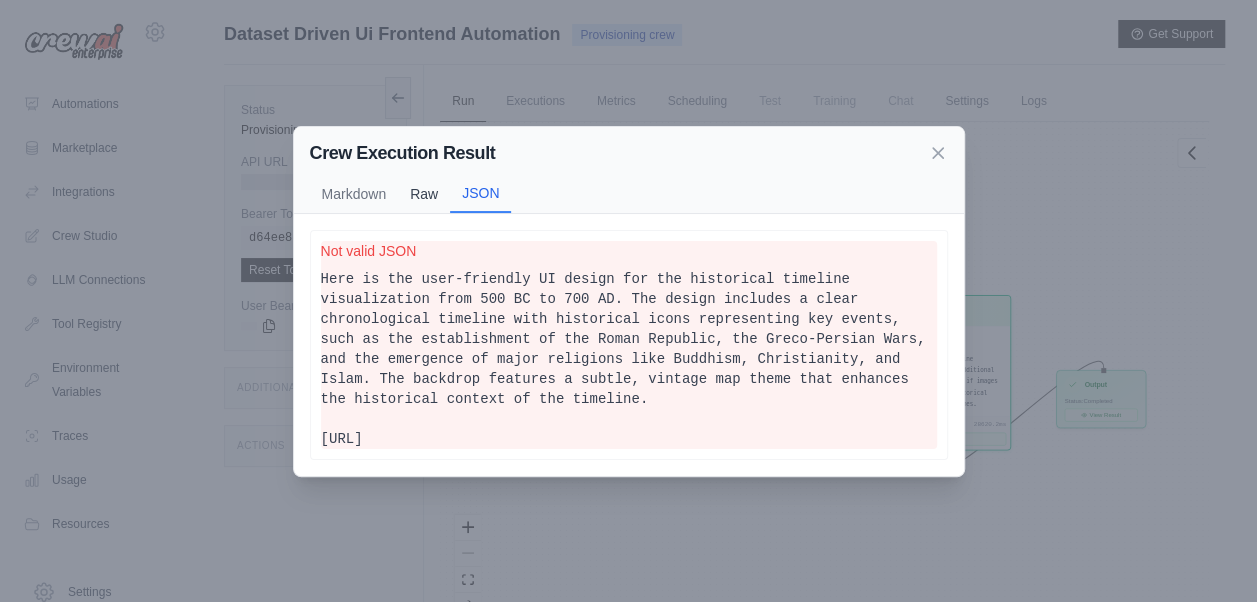 click on "Raw" at bounding box center [424, 194] 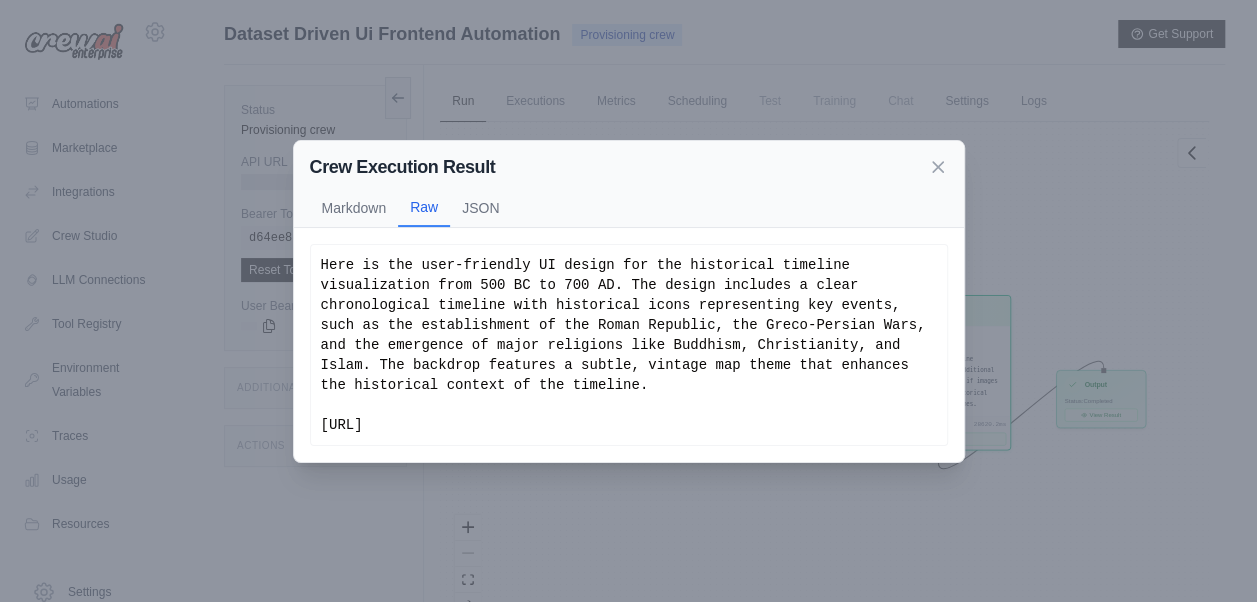 drag, startPoint x: 326, startPoint y: 358, endPoint x: 740, endPoint y: 502, distance: 438.32864 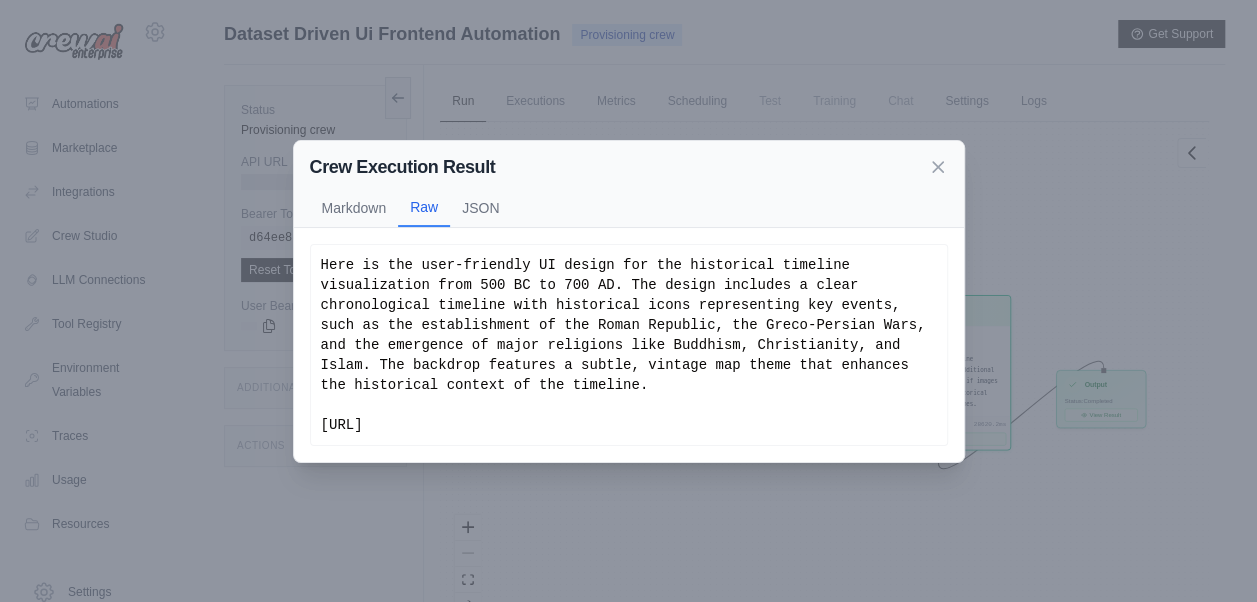 click on "Here is the user-friendly UI design for the historical timeline visualization from 500 BC to 700 AD. The design includes a clear chronological timeline with historical icons representing key events, such as the establishment of the Roman Republic, the Greco-Persian Wars, and the emergence of major religions like Buddhism, Christianity, and Islam. The backdrop features a subtle, vintage map theme that enhances the historical context of the timeline.
![Timeline Visualization](https://oaidalleapiprodscus.blob.core.windows.net/private/org-hZRtglLxBYvAvvtxhca6Qoso/prod-crewai-enterprise-customers/img-xEVxjV9MUr2xr5pHiOaRJSsc.png?st=2025-07-18T01%3A10%3A33Z&se=2025-07-18T03%3A10%3A33Z&sp=r&sv=2024-08-04&sr=b&rscd=inline&rsct=image/png&skoid=475fd488-6c59-44a5-9aa9-31c4db451bea&sktid=a48cca56-e6da-484e-a814-9c849652bcb3&skt=2025-07-17T23%3A08%3A26Z&ske=2025-07-18T23%3A08%3A26Z&sks=b&skv=2024-08-04&sig=4yQZXIPP5CX24kxg%2B84NmpVo2NI9FyHMmVyiIL2nv7E%3D)" at bounding box center (629, 345) 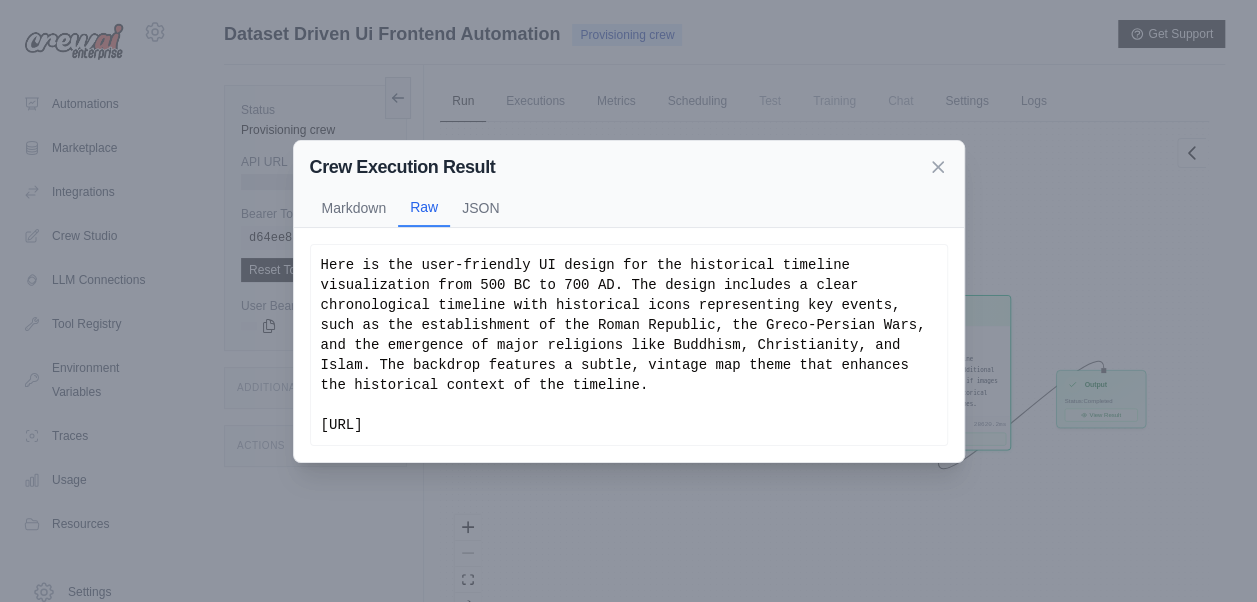 copy on "https://oaidalleapiprodscus.blob.core.windows.net/private/org-hZRtglLxBYvAvvtxhca6Qoso/prod-crewai-enterprise-customers/img-xEVxjV9MUr2xr5pHiOaRJSsc.png?st=2025-07-18T01%3A10%3A33Z&se=2025-07-18T03%3A10%3A33Z&sp=r&sv=2024-08-04&sr=b&rscd=inline&rsct=image/png&skoid=475fd488-6c59-44a5-9aa9-31c4db451bea&sktid=a48cca56-e6da-484e-a814-9c849652bcb3&skt=2025-07-17T23%3A08%3A26Z&ske=2025-07-18T23%3A08%3A26Z&sks=b&skv=2024-08-04&sig=4yQZXIPP5CX24kxg%2B84NmpVo2NI9FyHMmVyiIL2nv7E%3D" 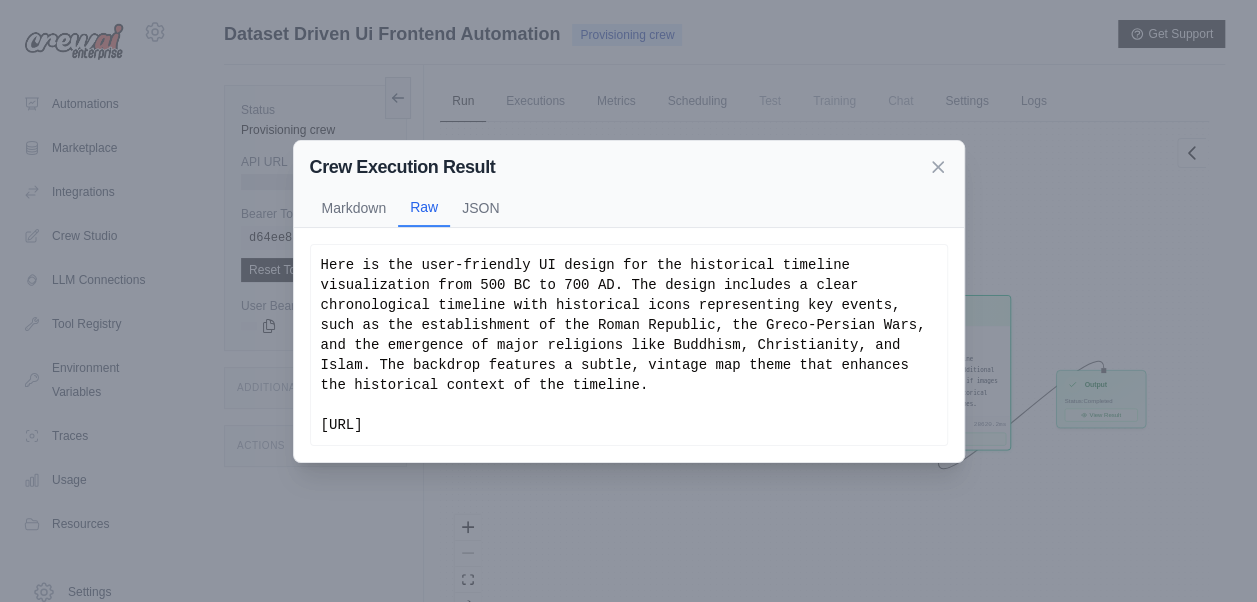 click on "Crew Execution Result" at bounding box center [629, 167] 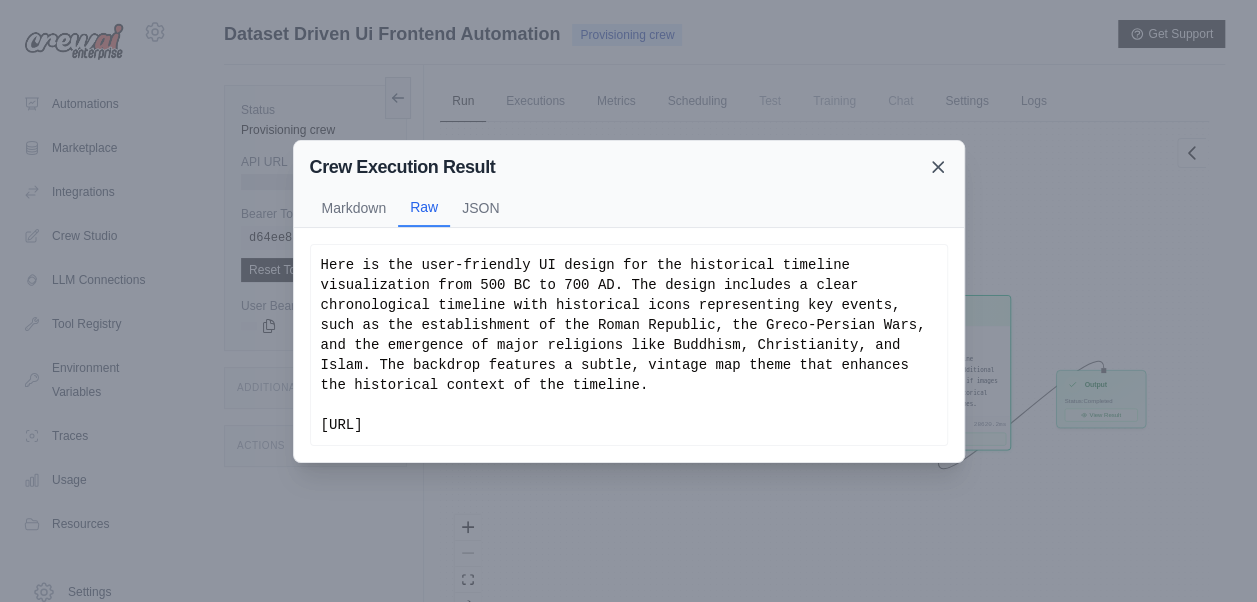 click 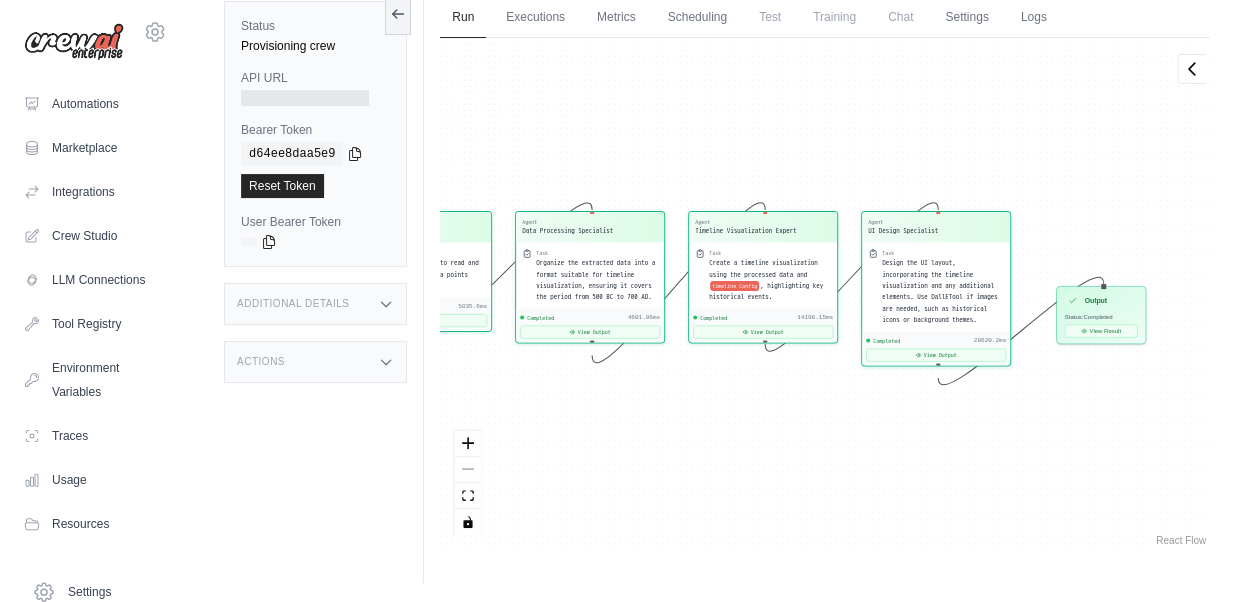 scroll, scrollTop: 0, scrollLeft: 0, axis: both 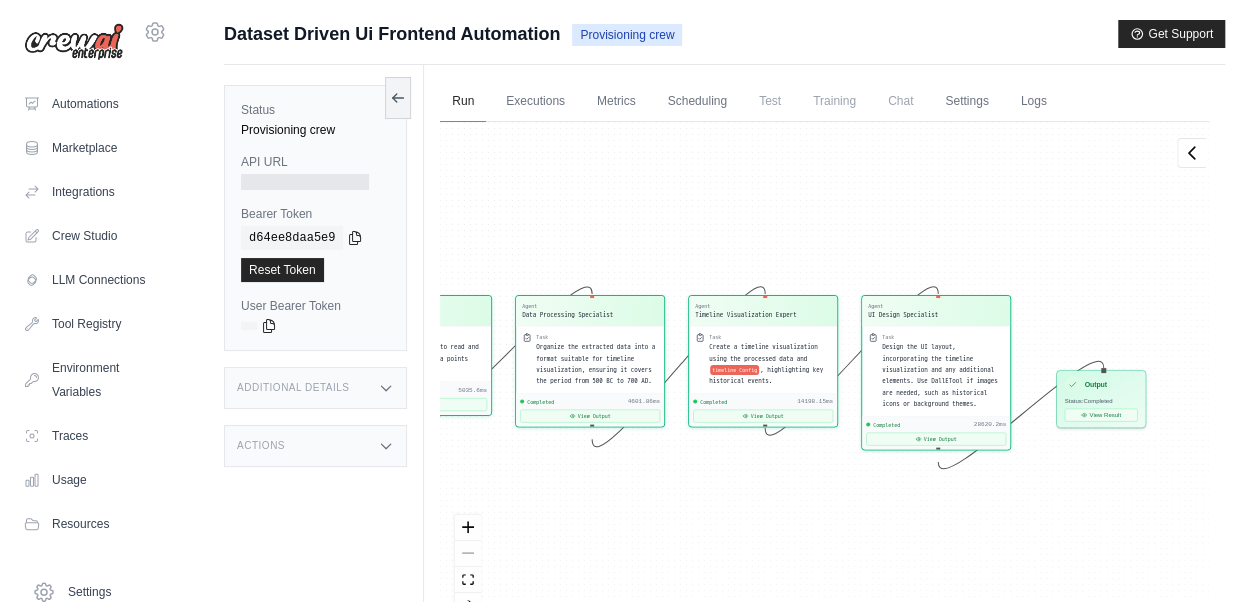 click on "Run" at bounding box center (463, 102) 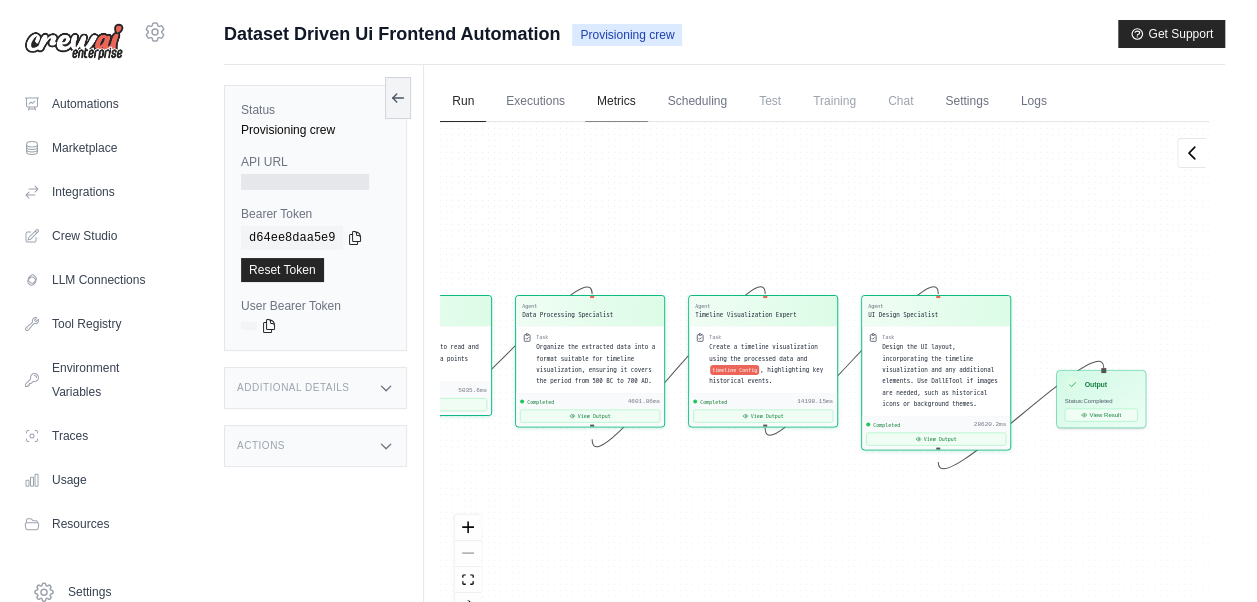 click at bounding box center (398, 98) 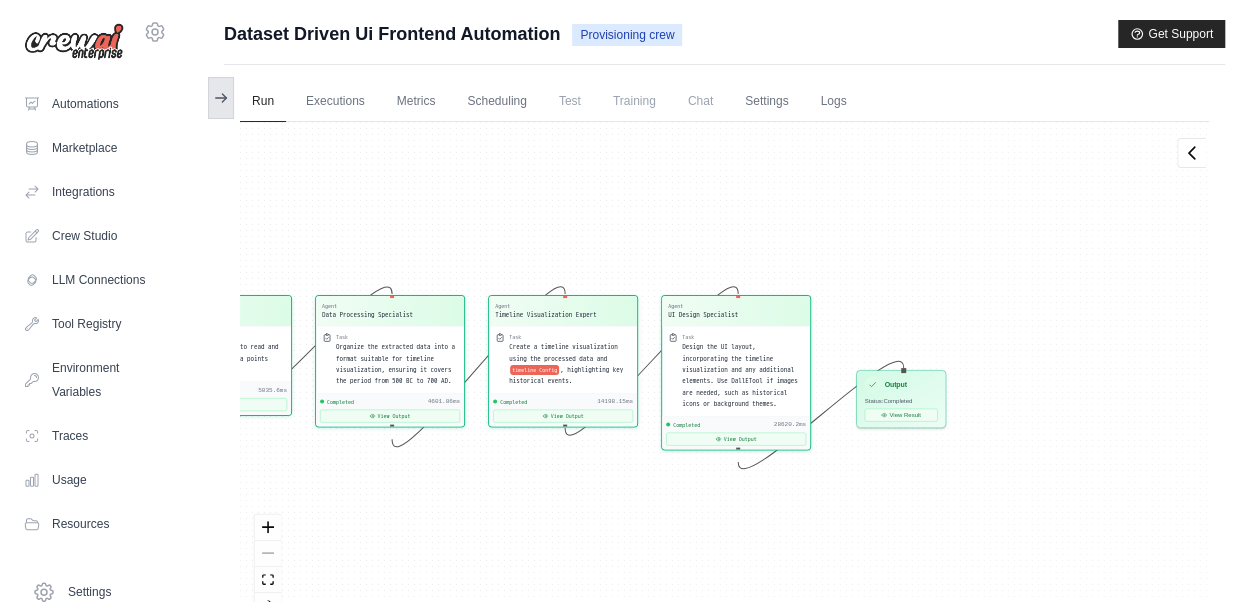 click 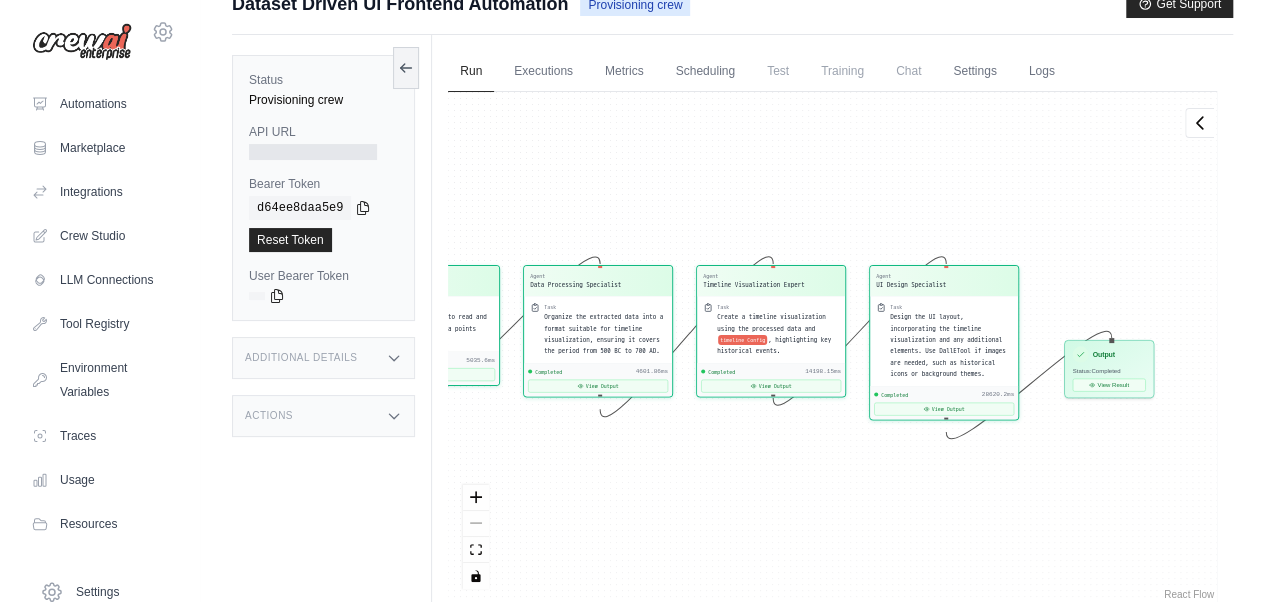 scroll, scrollTop: 0, scrollLeft: 0, axis: both 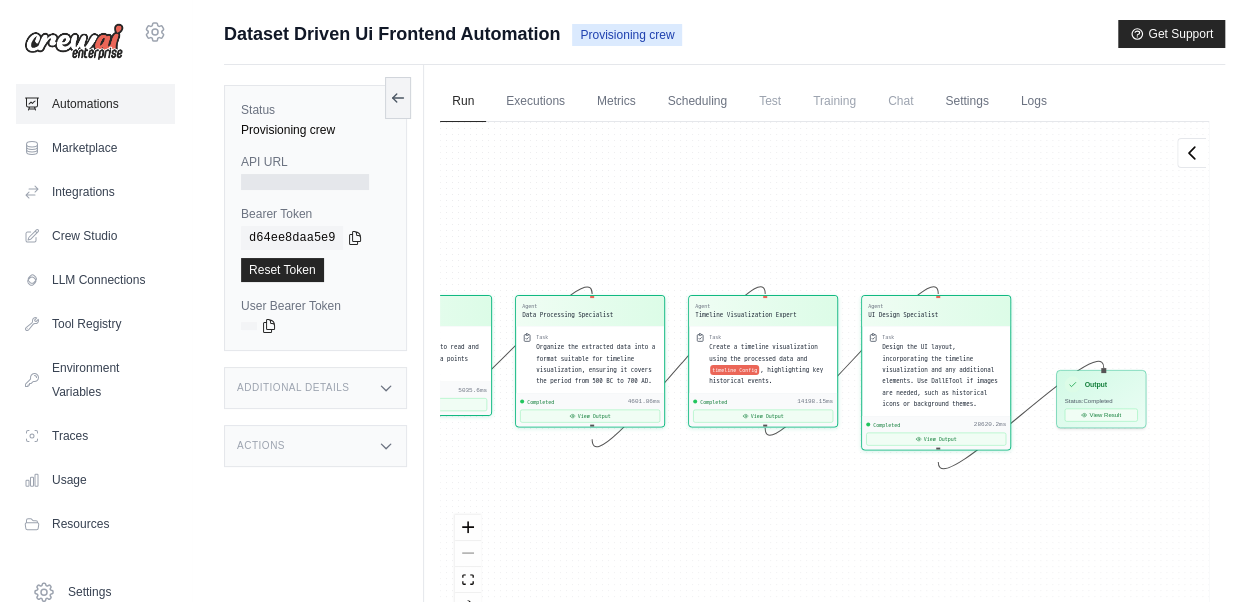 click on "Automations" at bounding box center (95, 104) 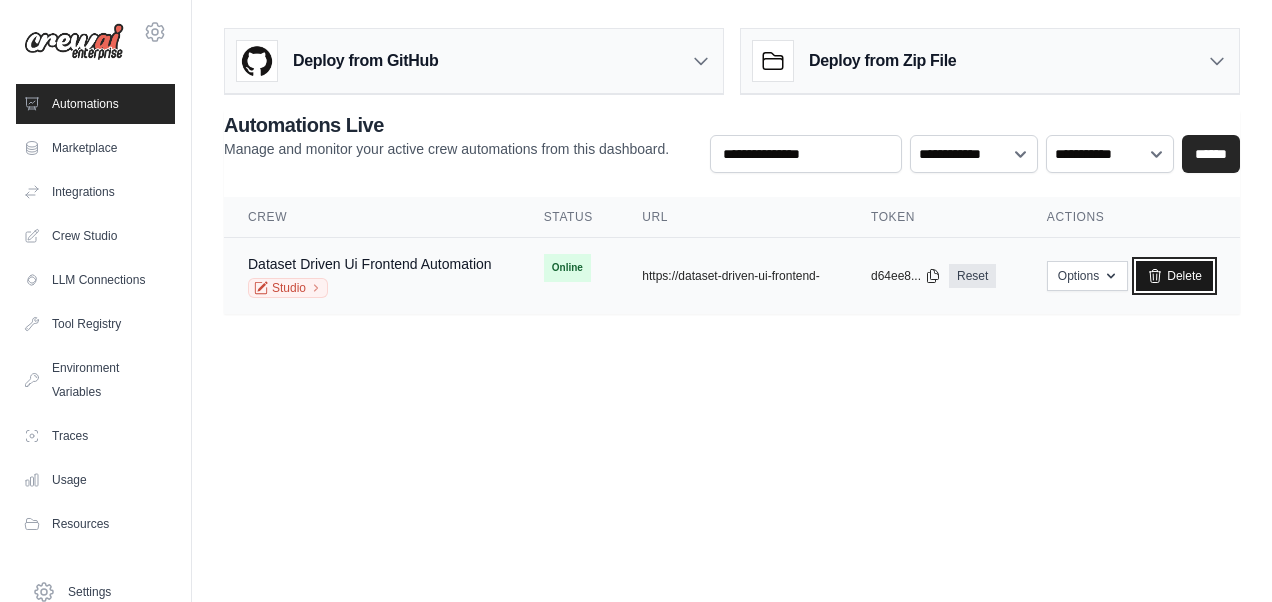 click on "Delete" at bounding box center [1174, 276] 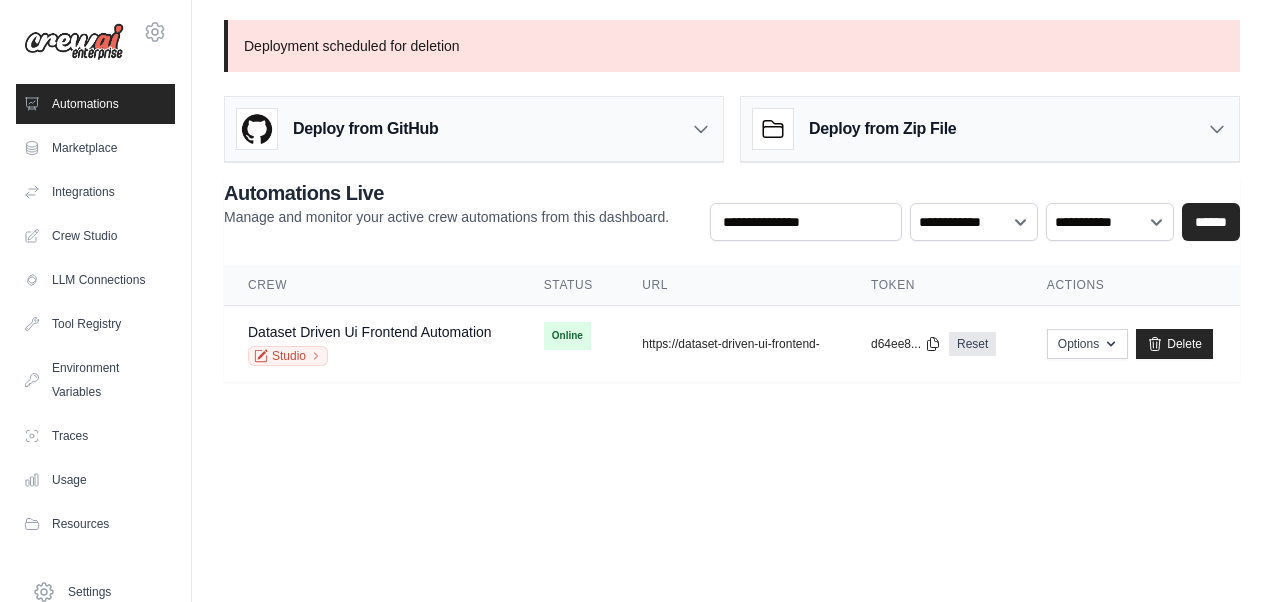 scroll, scrollTop: 0, scrollLeft: 0, axis: both 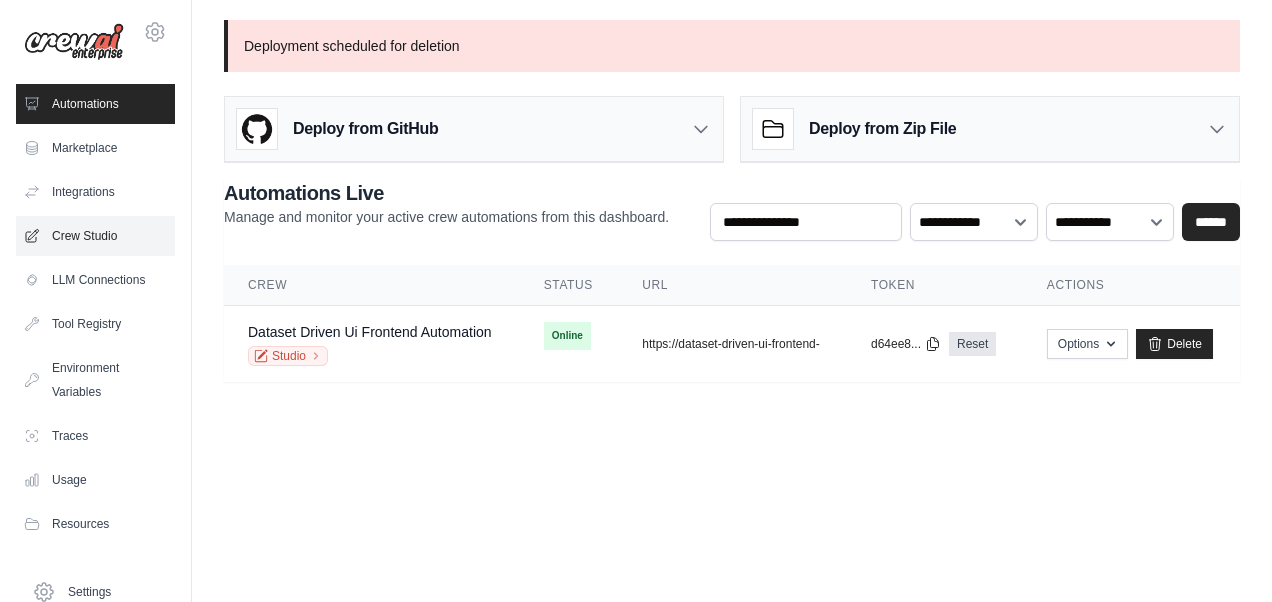click on "Crew Studio" at bounding box center (95, 236) 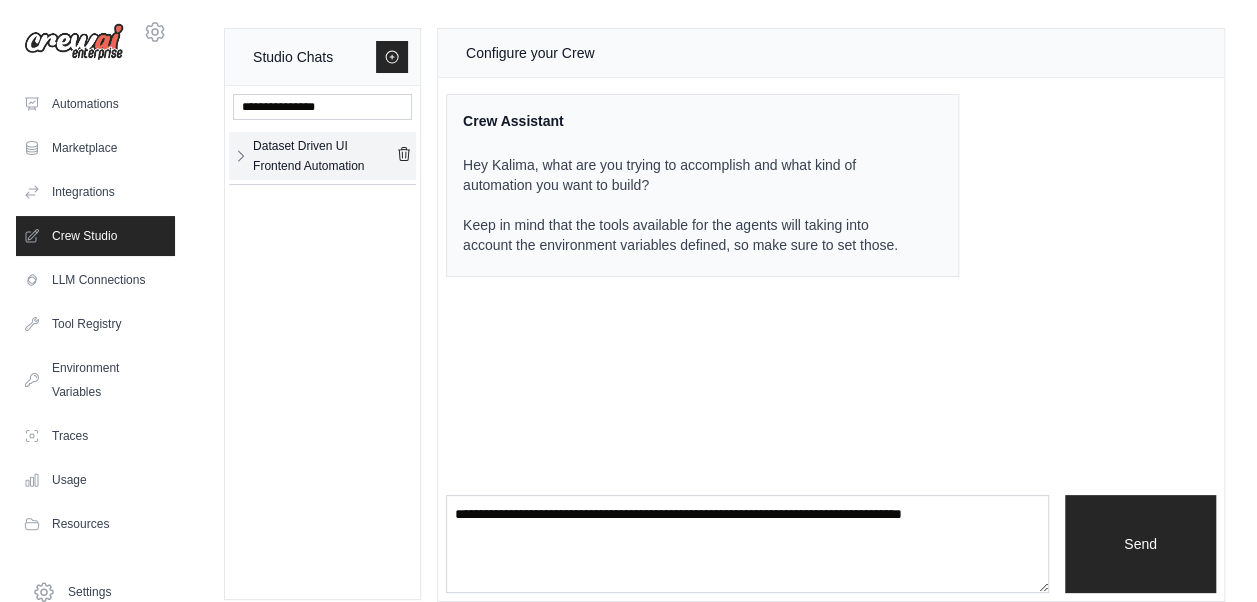 click on "Dataset Driven UI Frontend Automation" at bounding box center [324, 156] 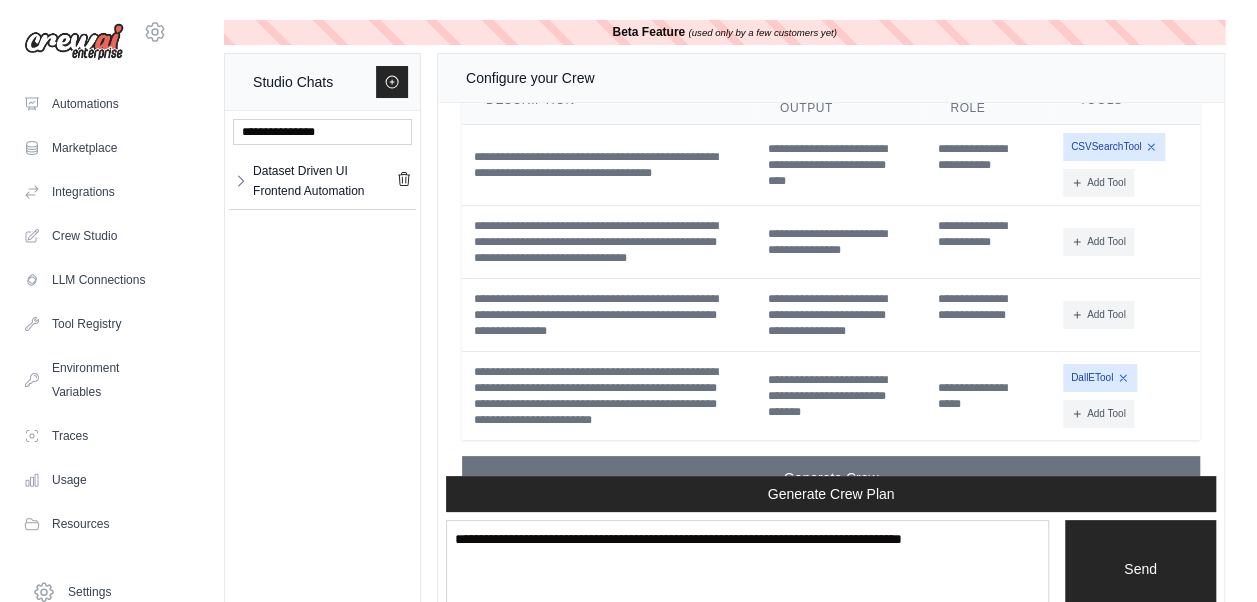 scroll, scrollTop: 3279, scrollLeft: 0, axis: vertical 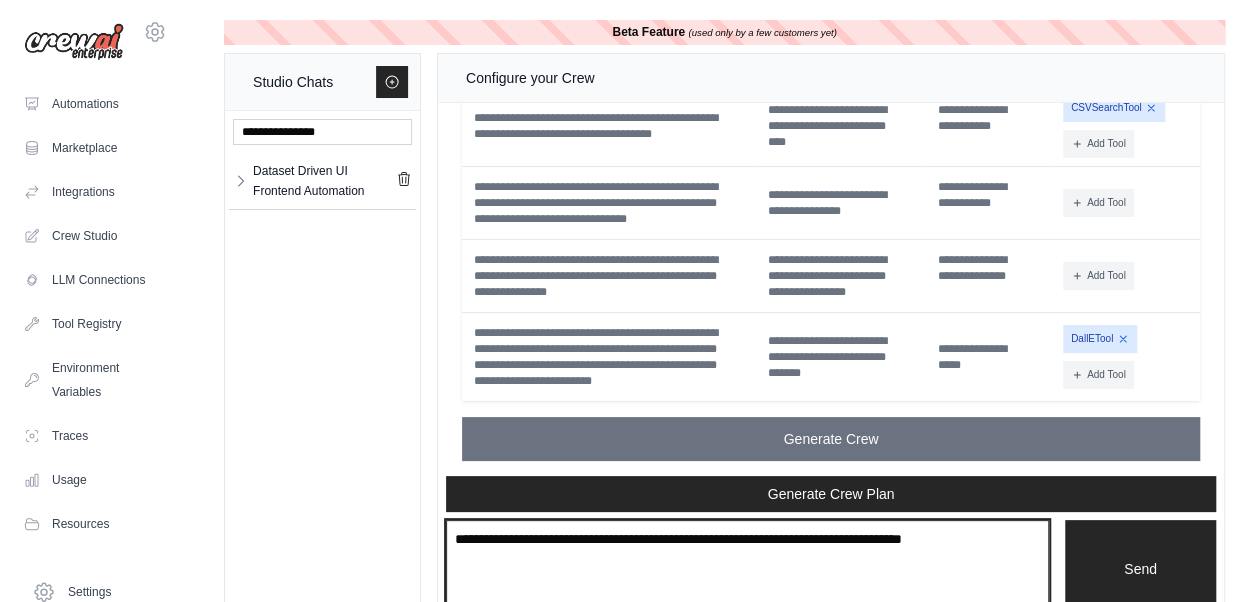 click at bounding box center [747, 569] 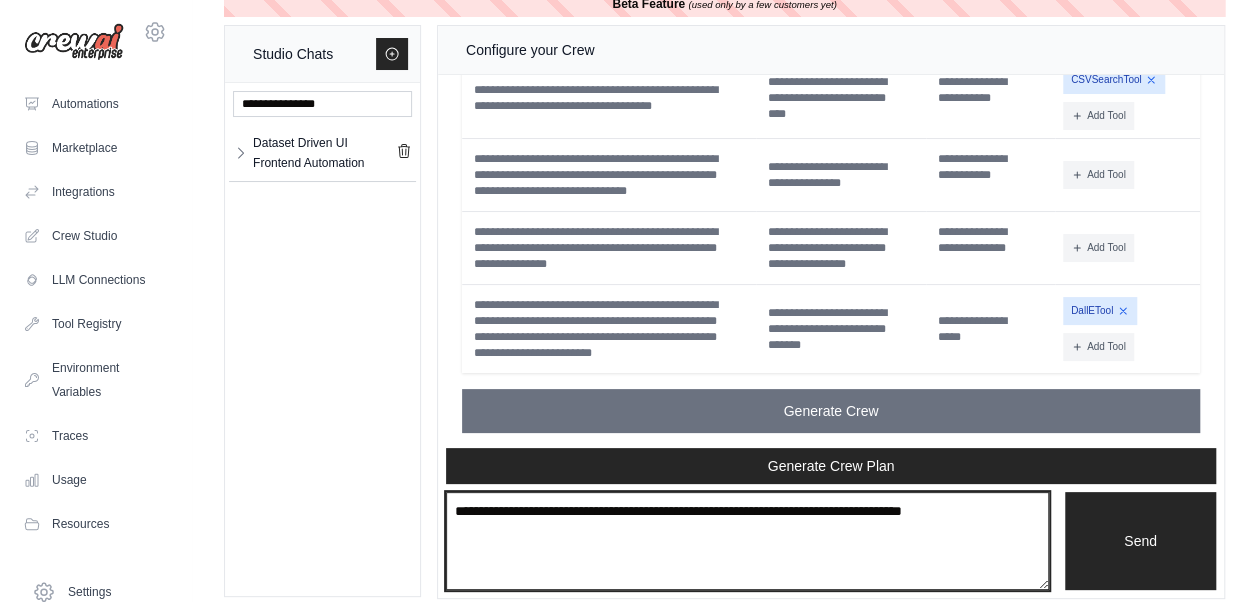 scroll, scrollTop: 44, scrollLeft: 0, axis: vertical 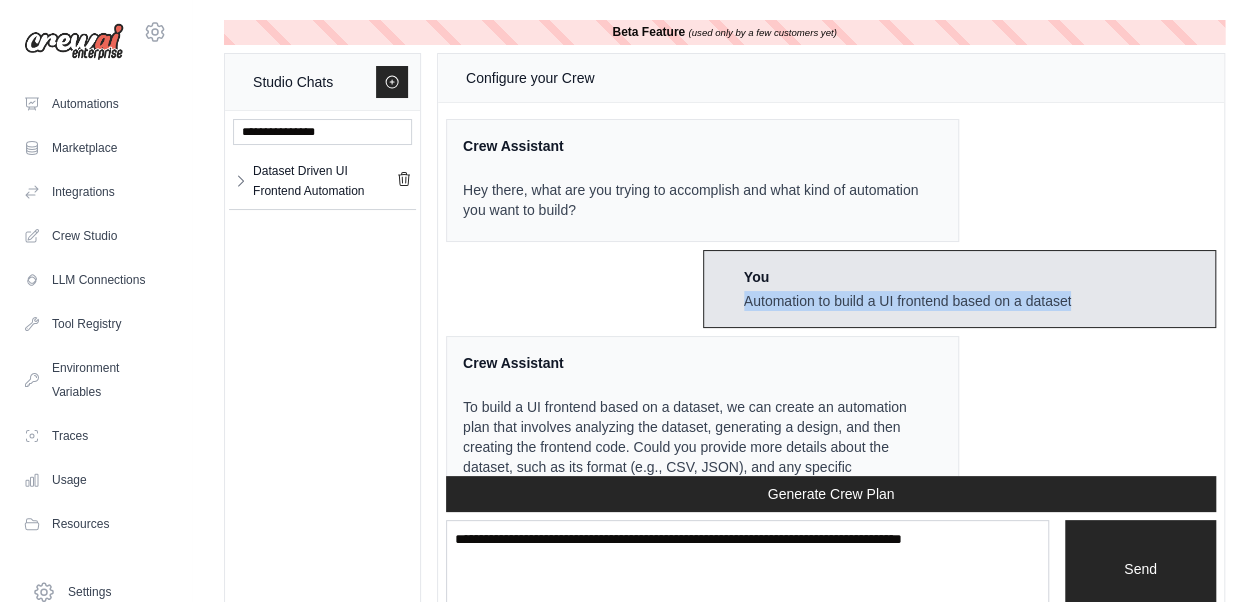 drag, startPoint x: 734, startPoint y: 304, endPoint x: 1137, endPoint y: 290, distance: 403.2431 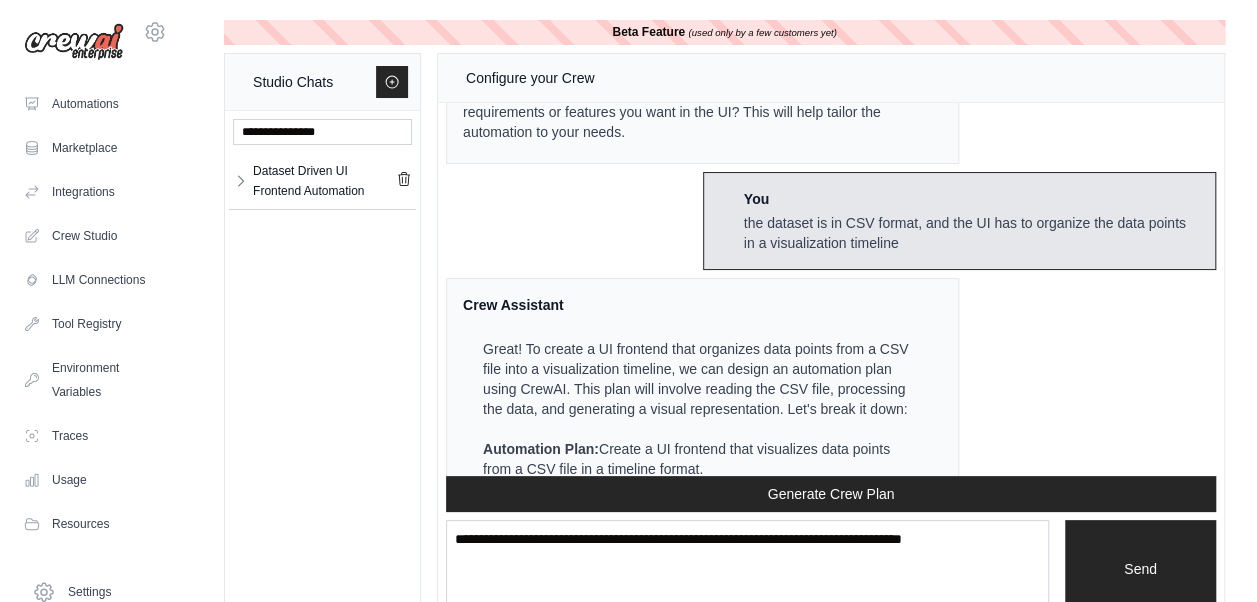 scroll, scrollTop: 400, scrollLeft: 0, axis: vertical 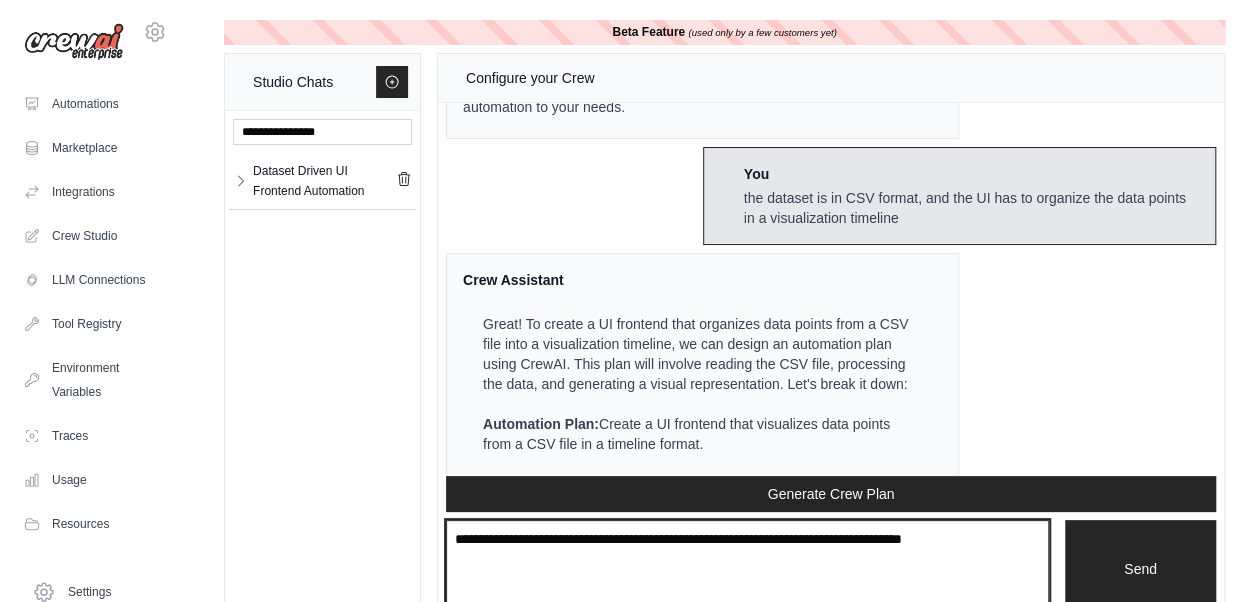 click at bounding box center [747, 569] 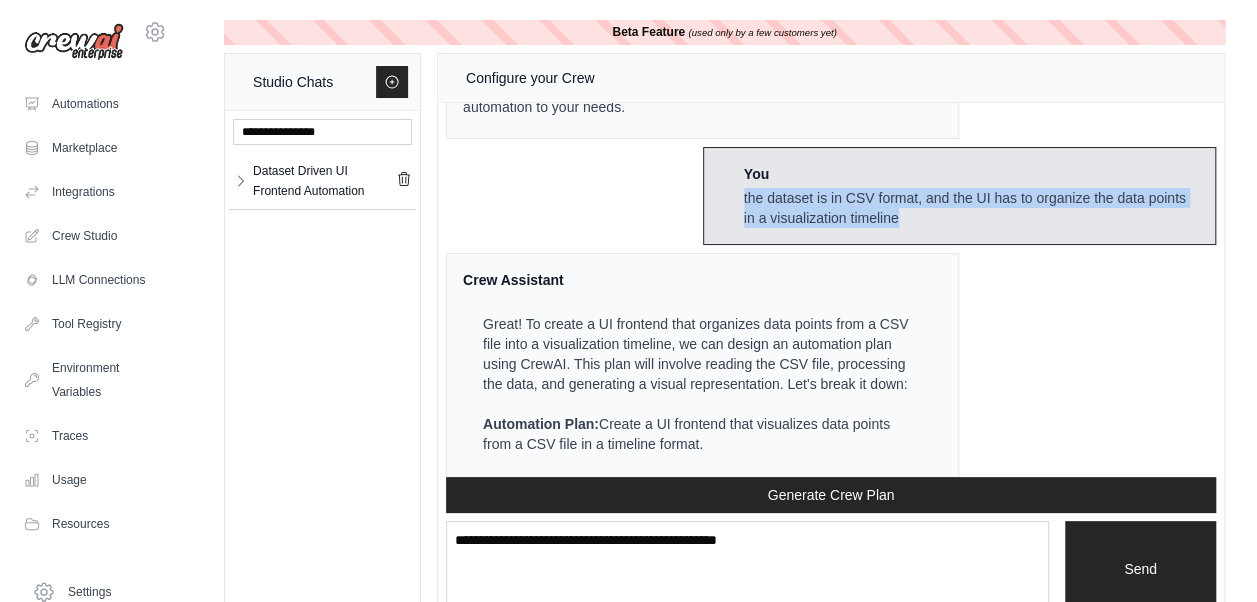 drag, startPoint x: 733, startPoint y: 192, endPoint x: 945, endPoint y: 215, distance: 213.24399 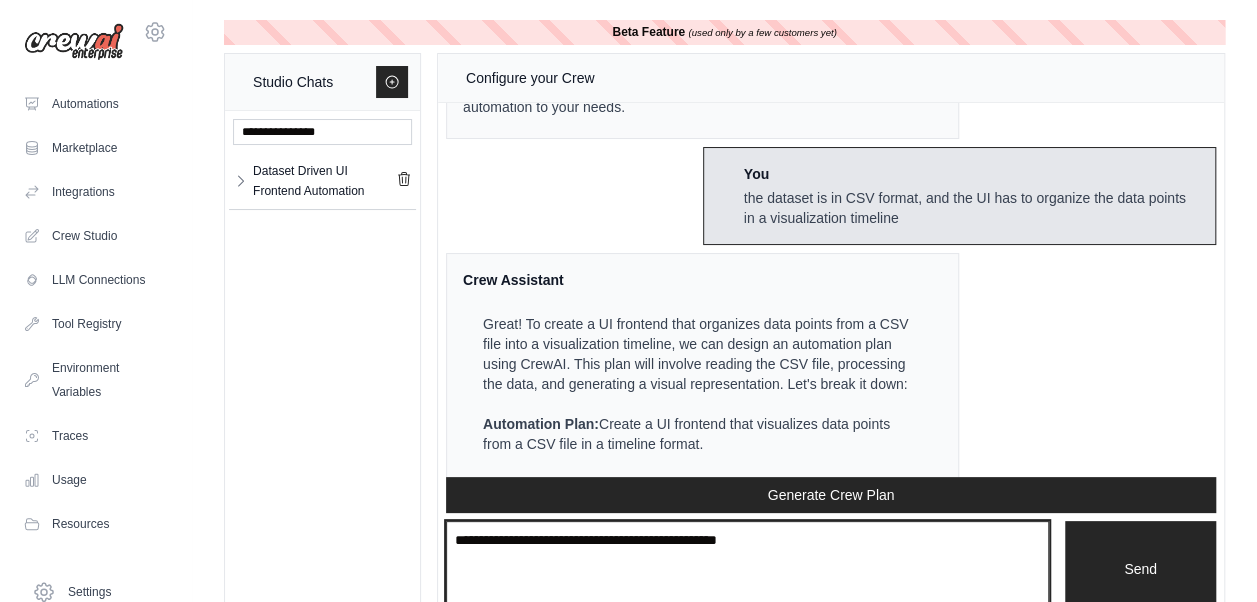 click on "**********" at bounding box center [747, 569] 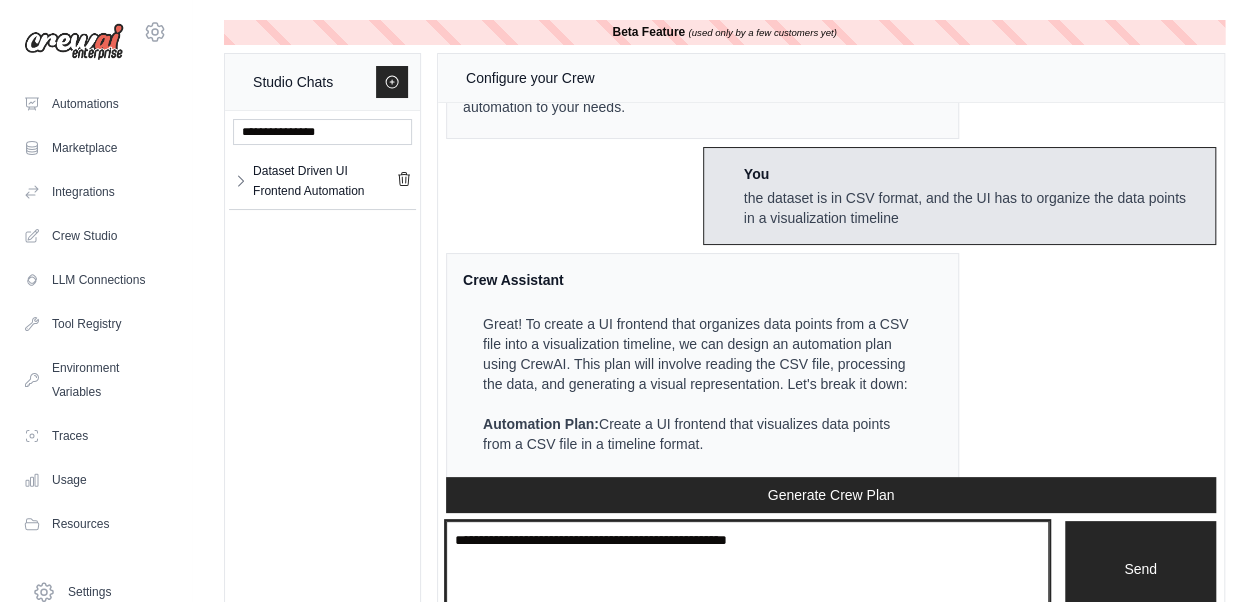 paste on "**********" 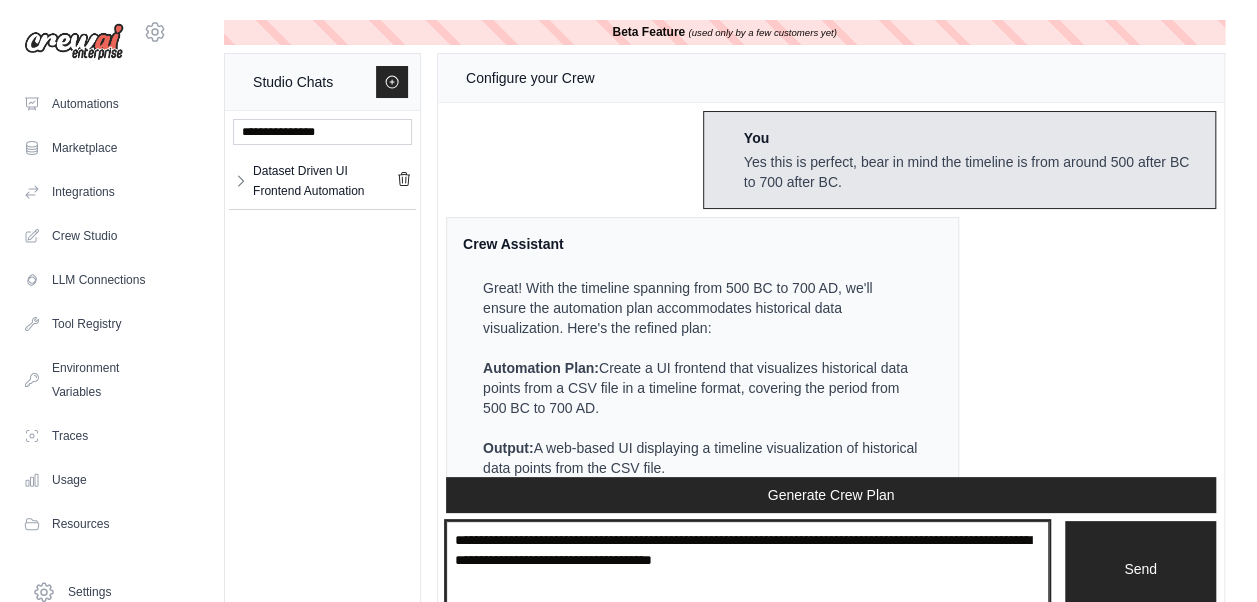 scroll, scrollTop: 1400, scrollLeft: 0, axis: vertical 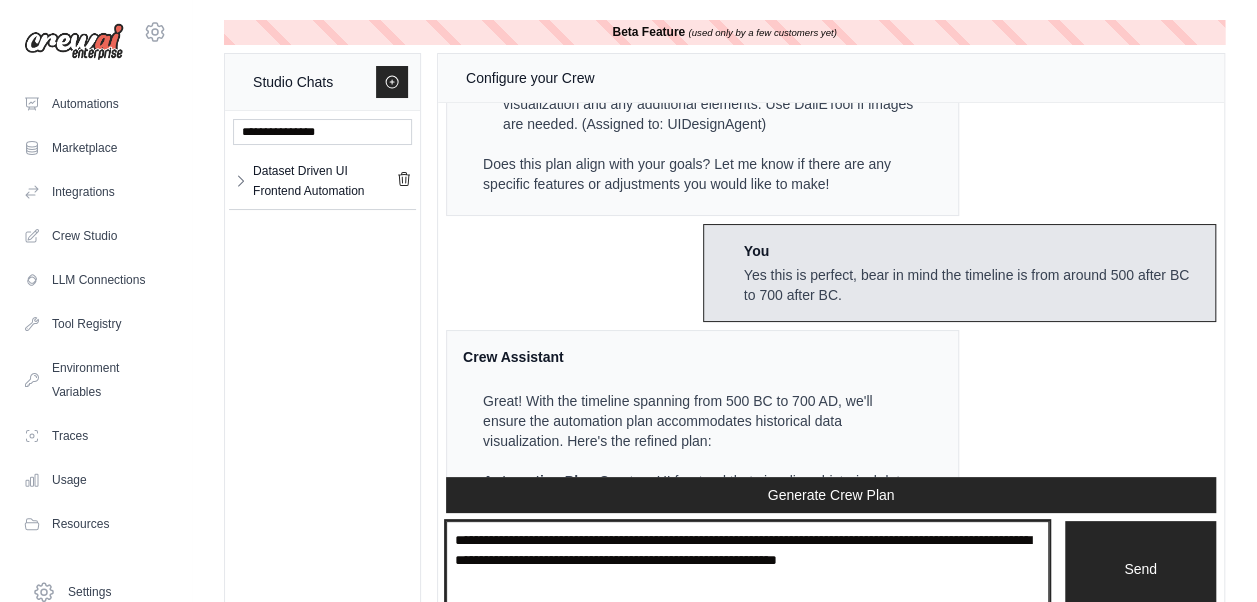 click on "**********" at bounding box center [747, 569] 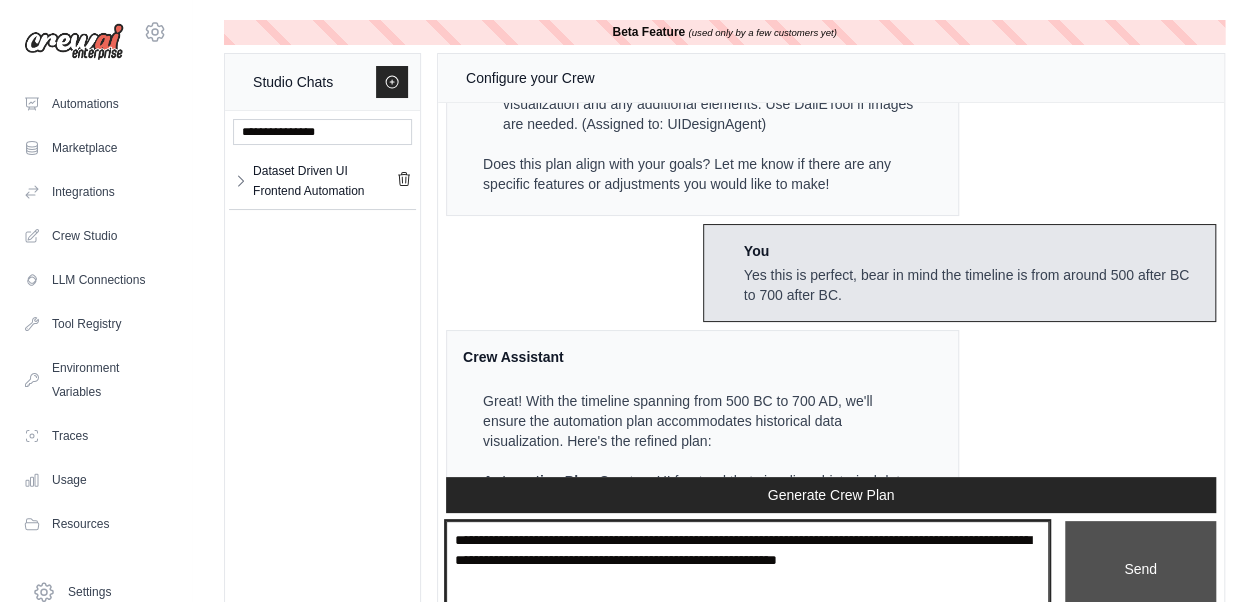 drag, startPoint x: 452, startPoint y: 541, endPoint x: 1086, endPoint y: 578, distance: 635.07874 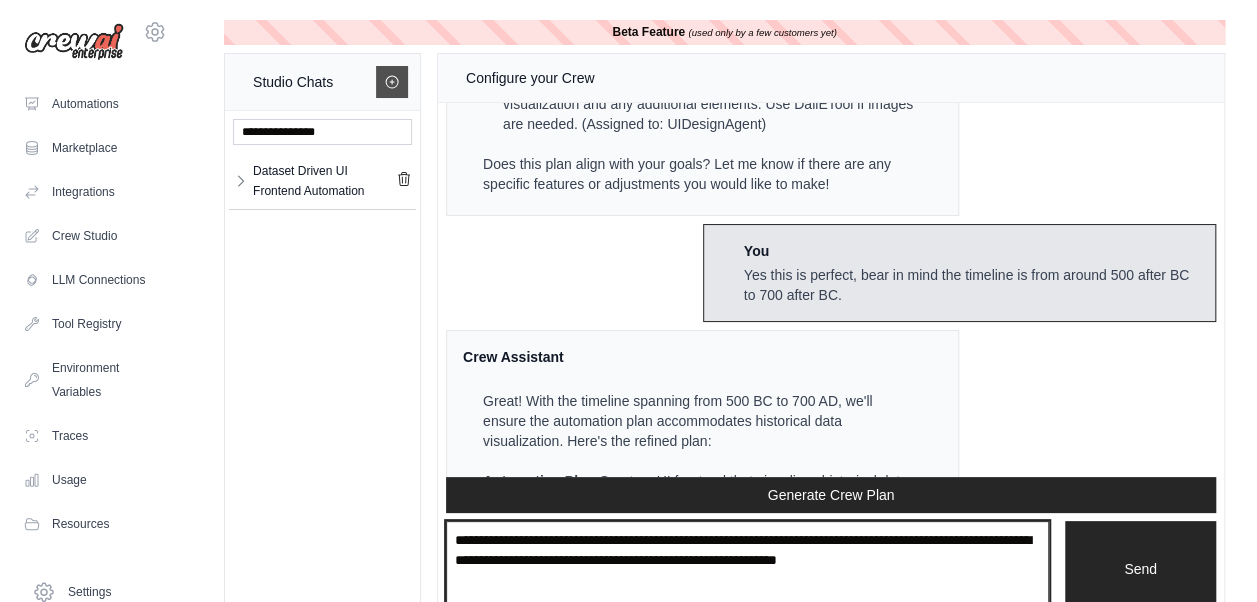 type on "**********" 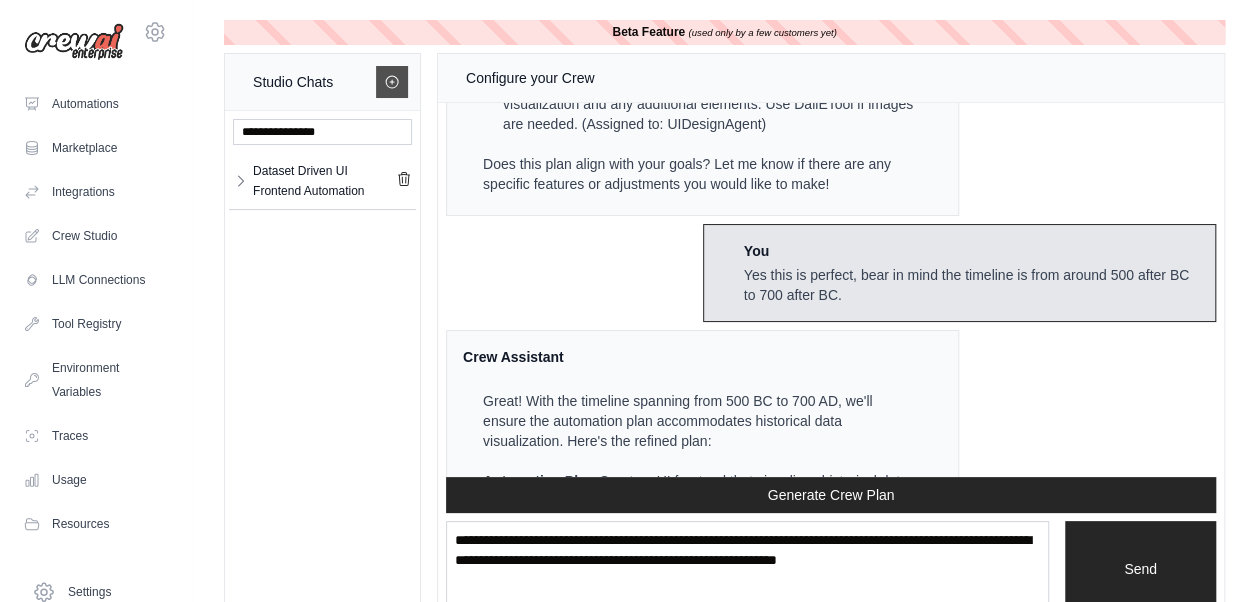 click at bounding box center [392, 82] 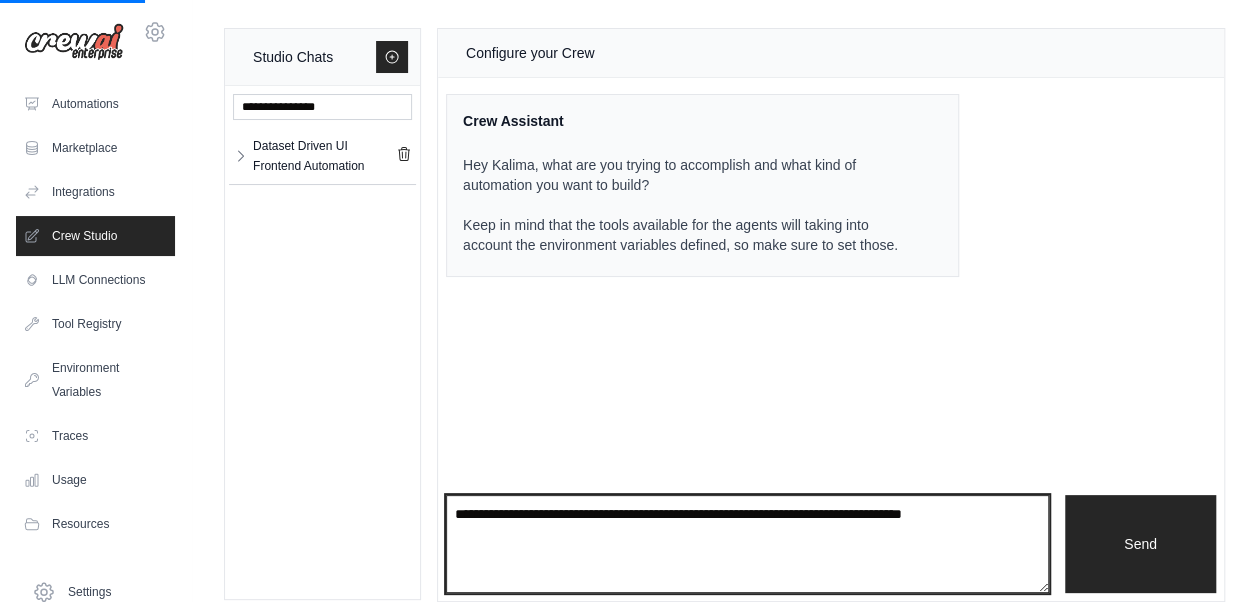 click at bounding box center (747, 544) 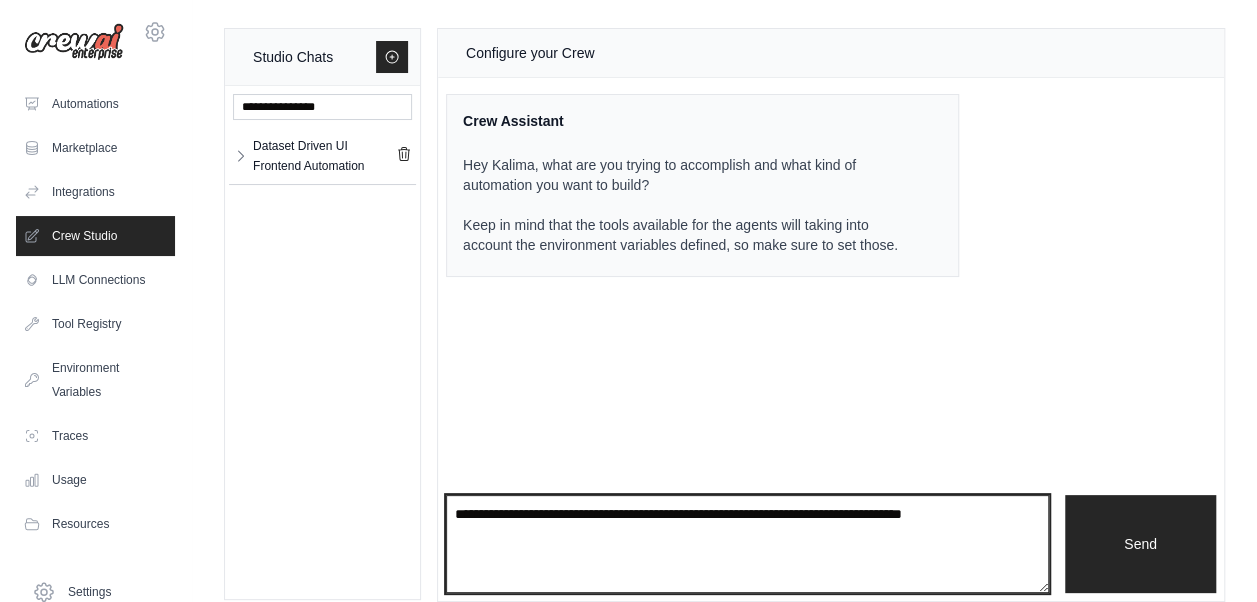 click at bounding box center (747, 544) 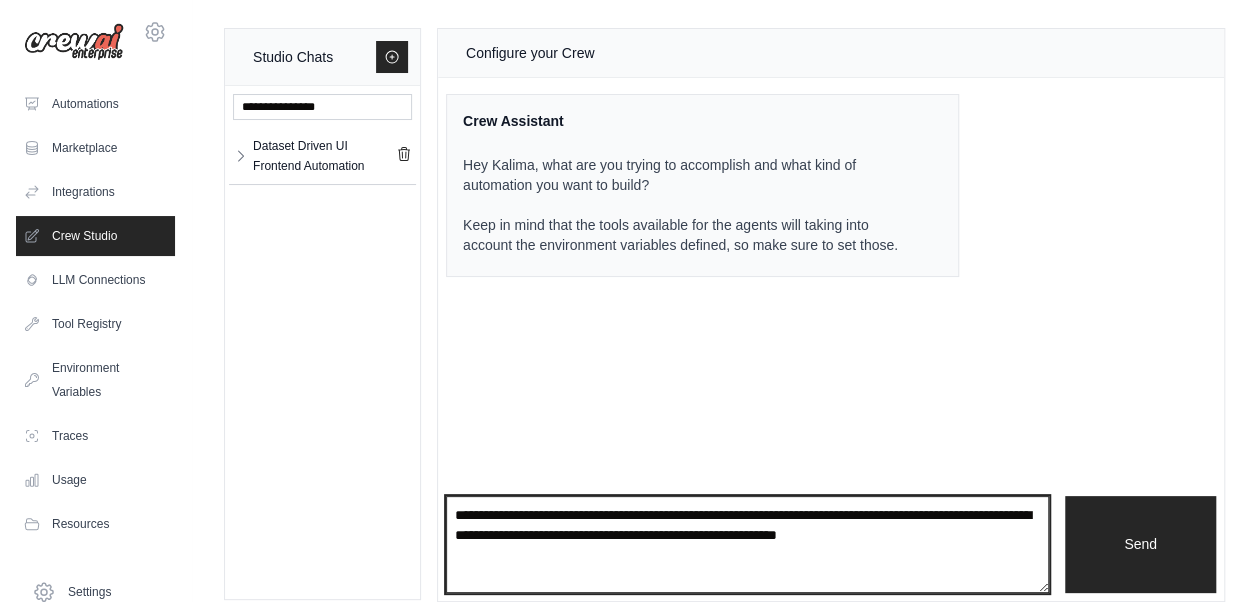 click on "**********" at bounding box center [747, 544] 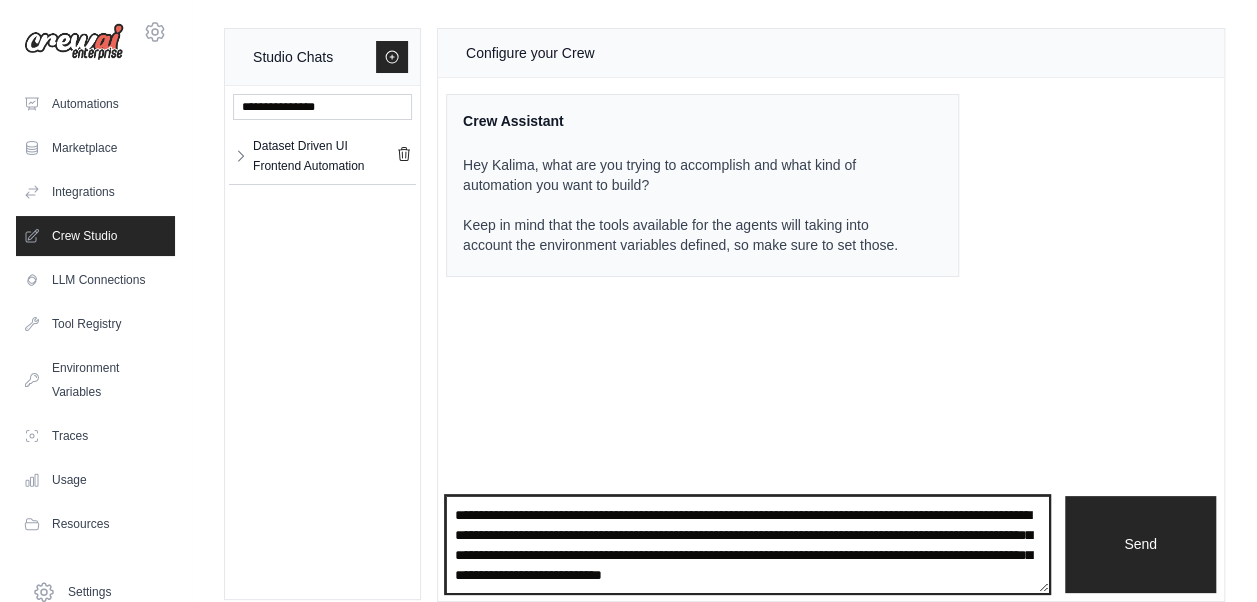 click on "**********" at bounding box center (747, 544) 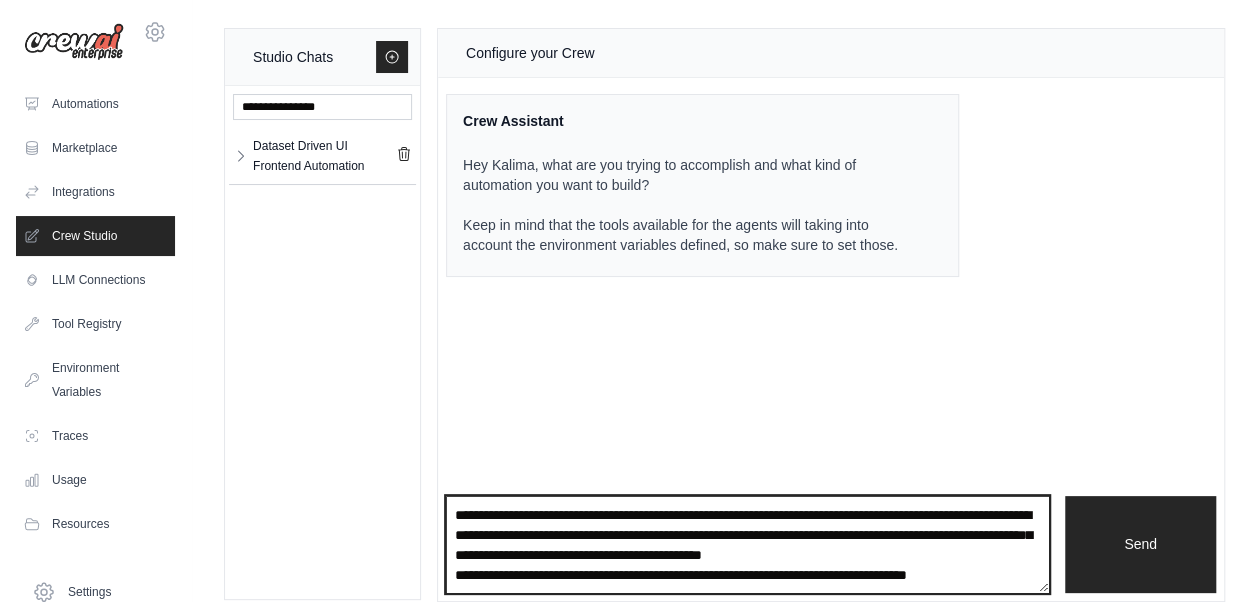 scroll, scrollTop: 9, scrollLeft: 0, axis: vertical 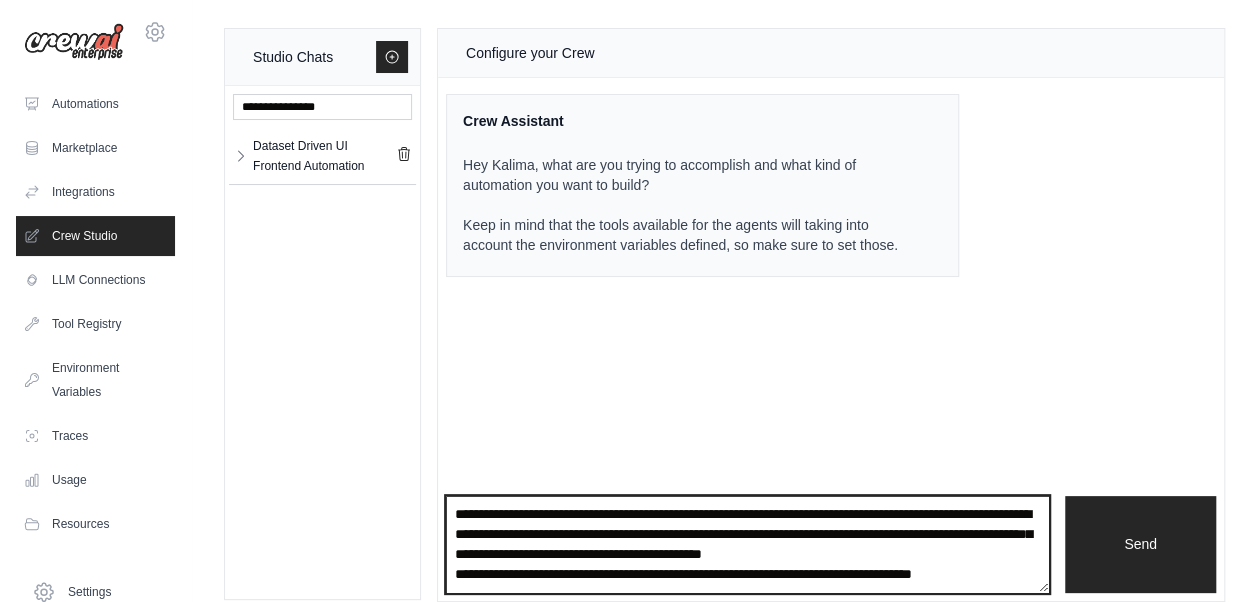 drag, startPoint x: 709, startPoint y: 524, endPoint x: 660, endPoint y: 580, distance: 74.41102 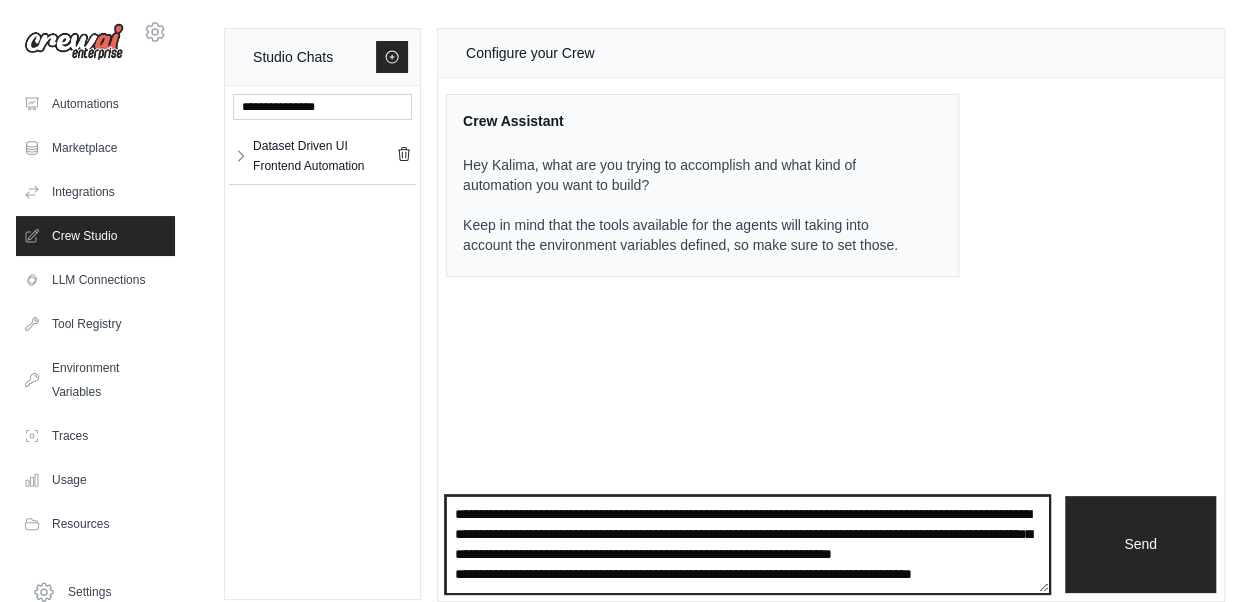 scroll, scrollTop: 20, scrollLeft: 0, axis: vertical 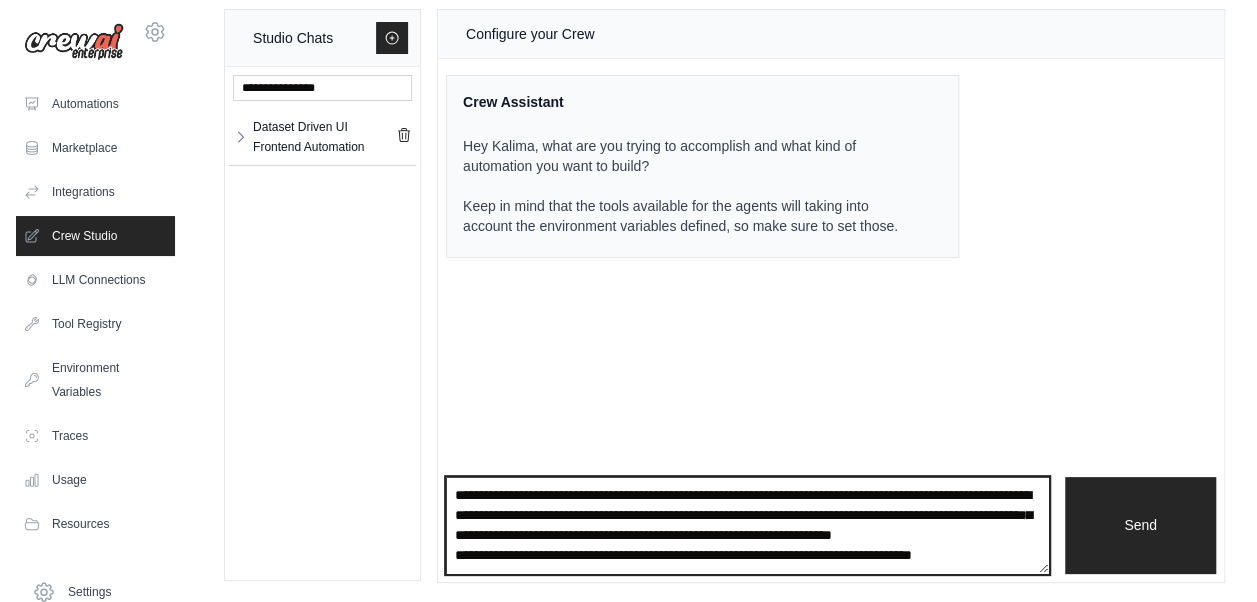 click on "**********" at bounding box center [747, 525] 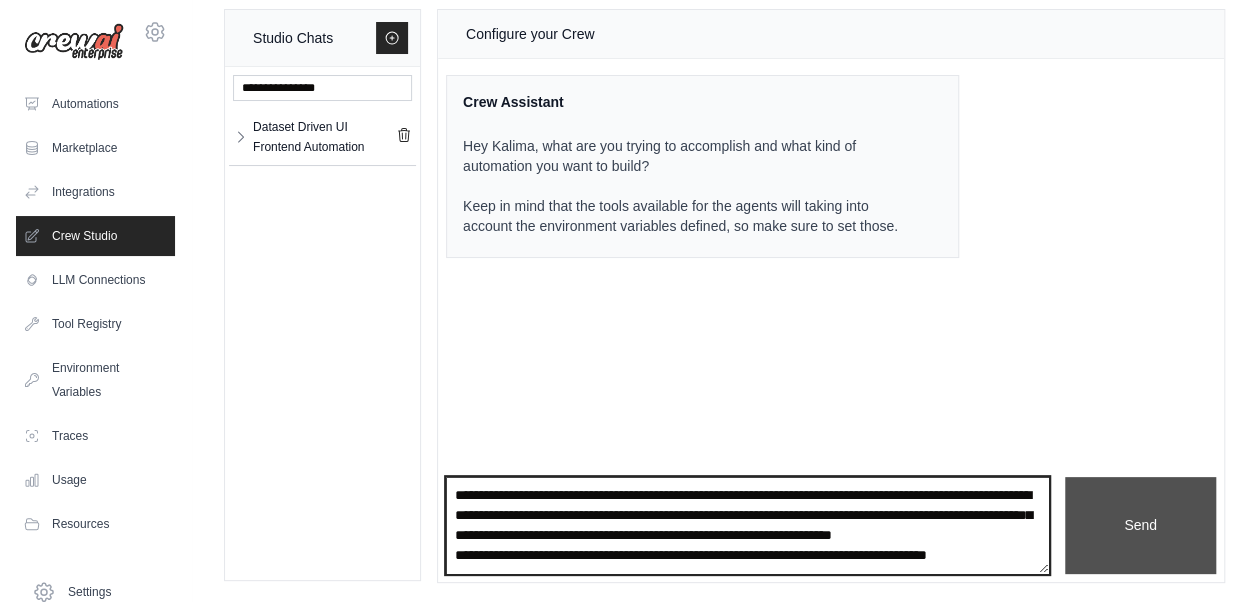 scroll, scrollTop: 29, scrollLeft: 0, axis: vertical 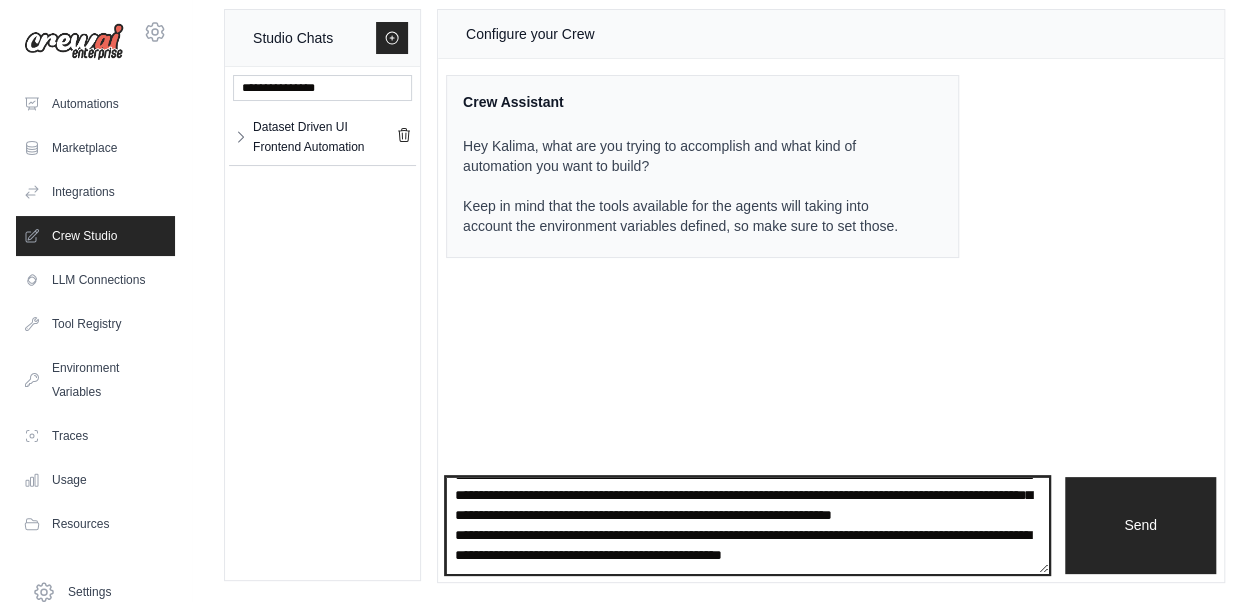 click on "**********" at bounding box center (747, 525) 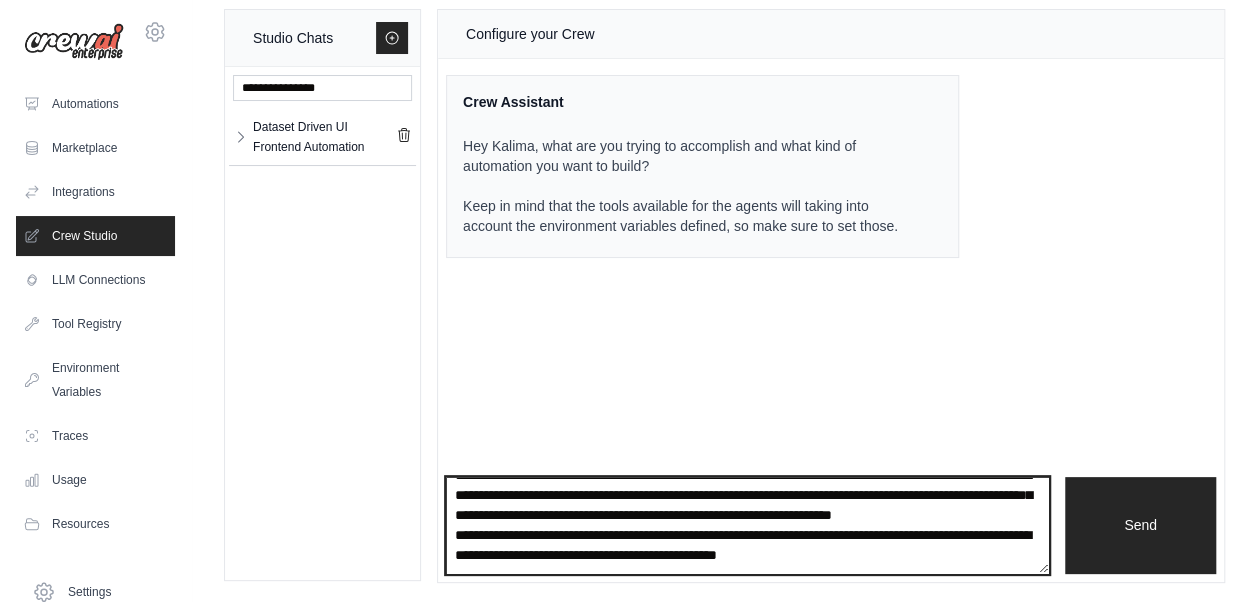 click on "**********" at bounding box center (747, 525) 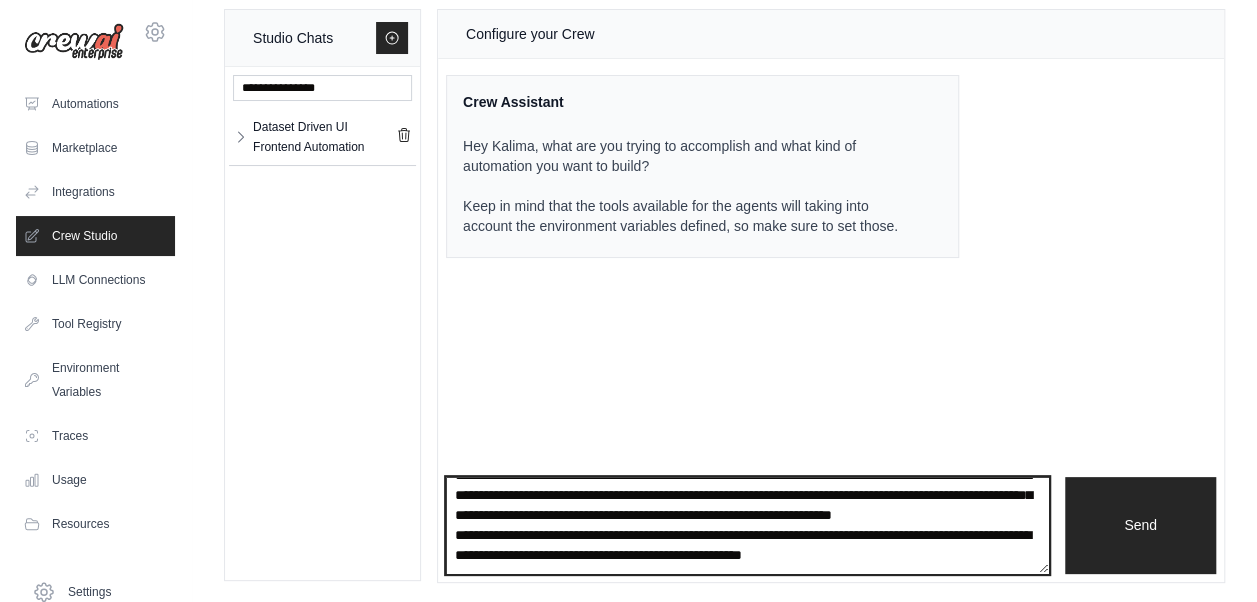 click on "**********" at bounding box center (747, 525) 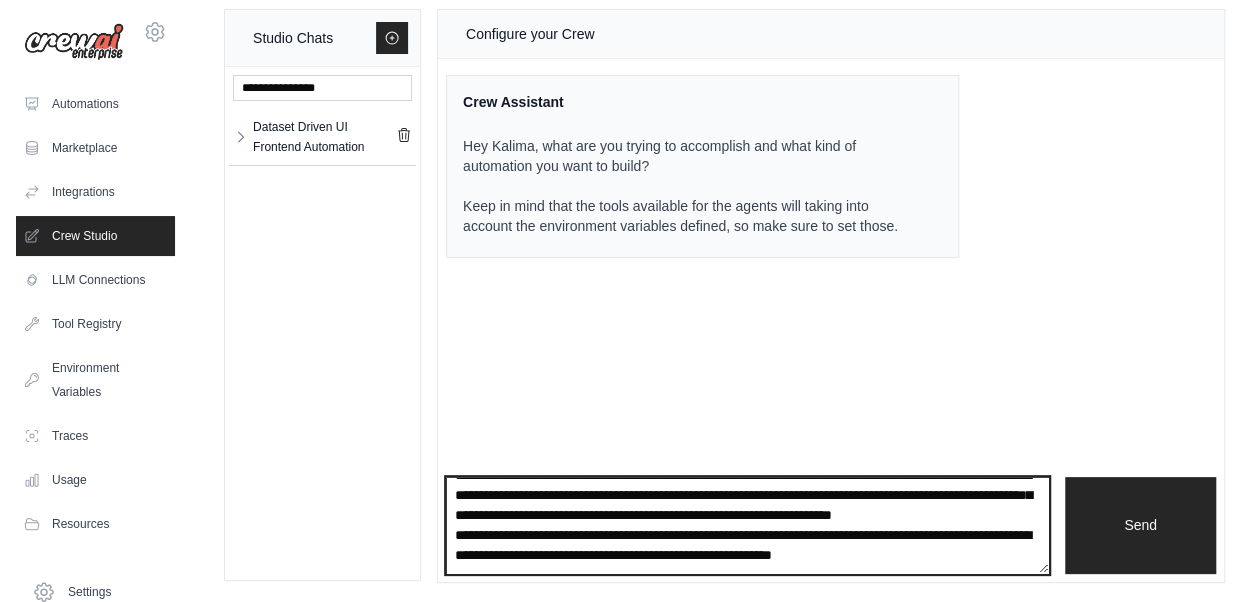 click on "**********" at bounding box center (747, 525) 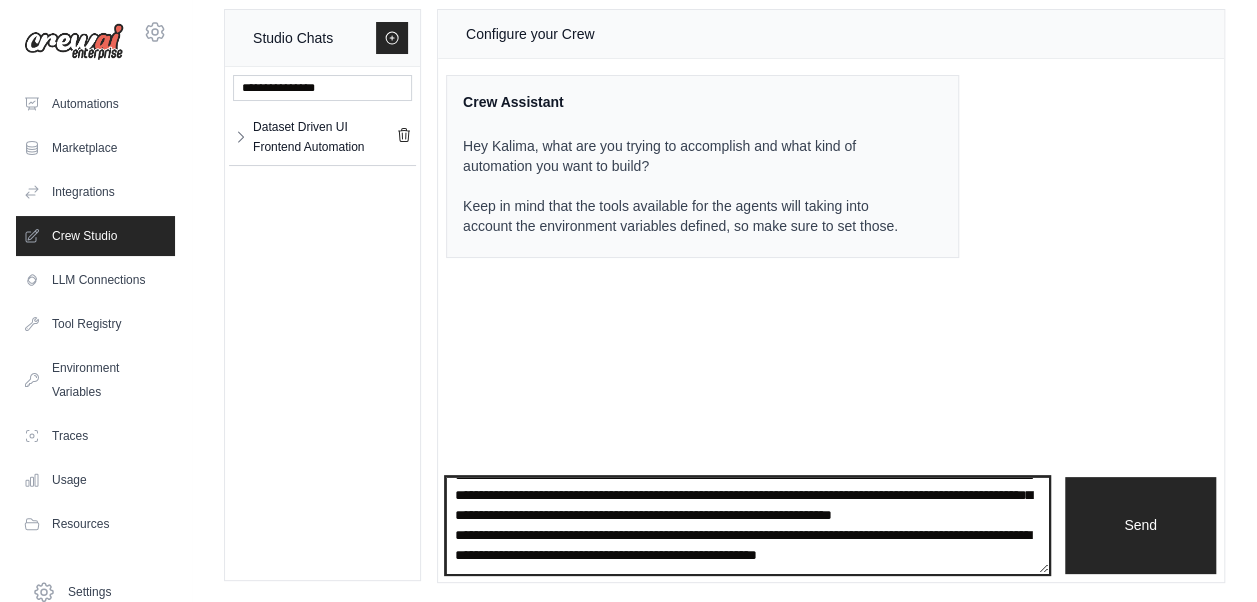 click on "**********" at bounding box center [747, 525] 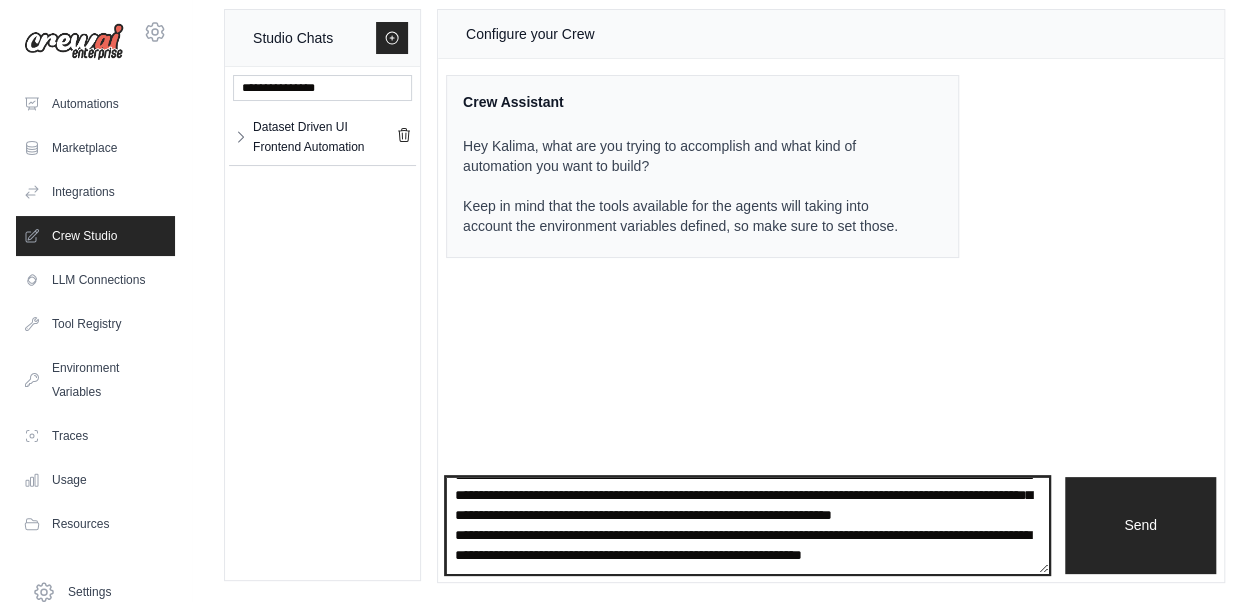 scroll, scrollTop: 49, scrollLeft: 0, axis: vertical 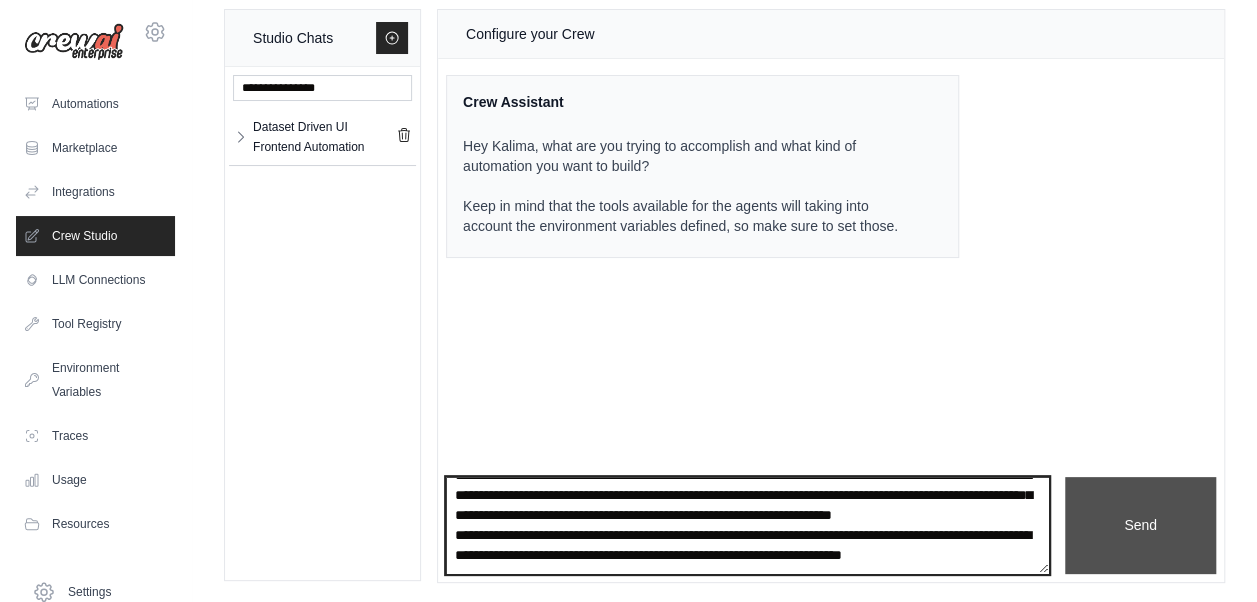 type on "**********" 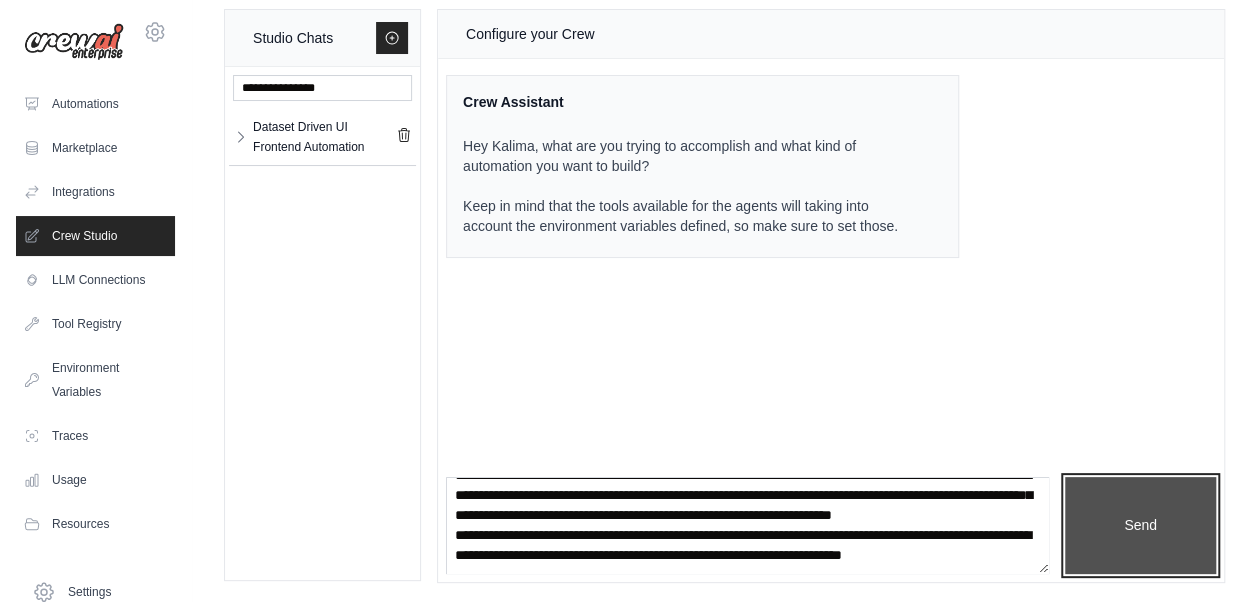 click on "Send" at bounding box center (1140, 525) 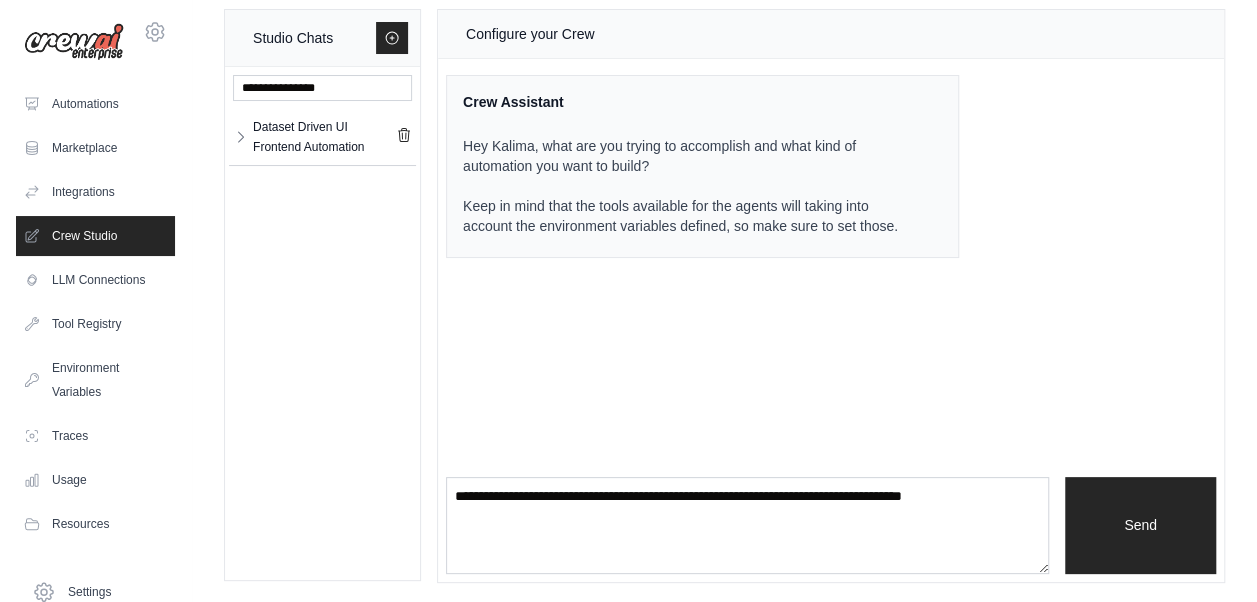 scroll, scrollTop: 0, scrollLeft: 0, axis: both 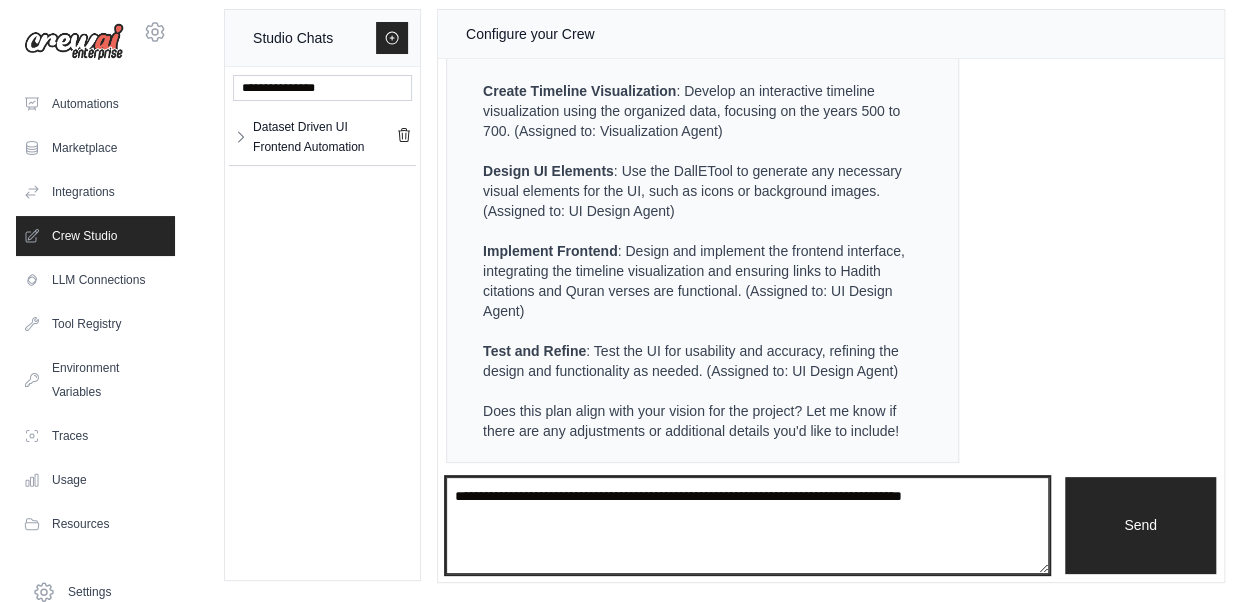 click at bounding box center [747, 525] 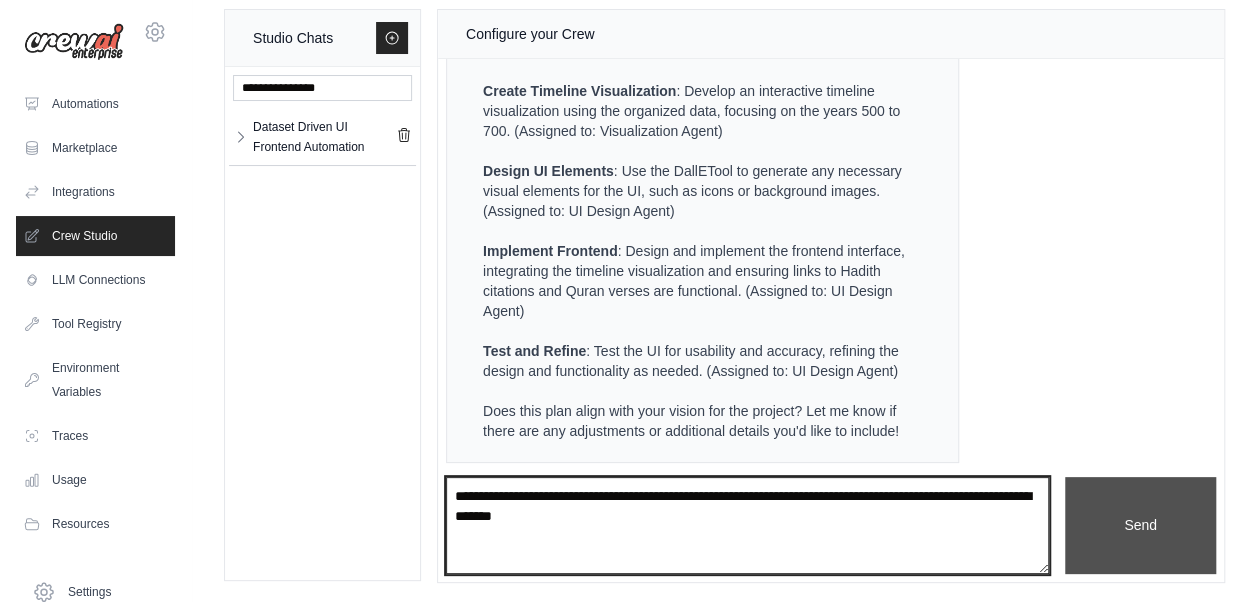 type on "**********" 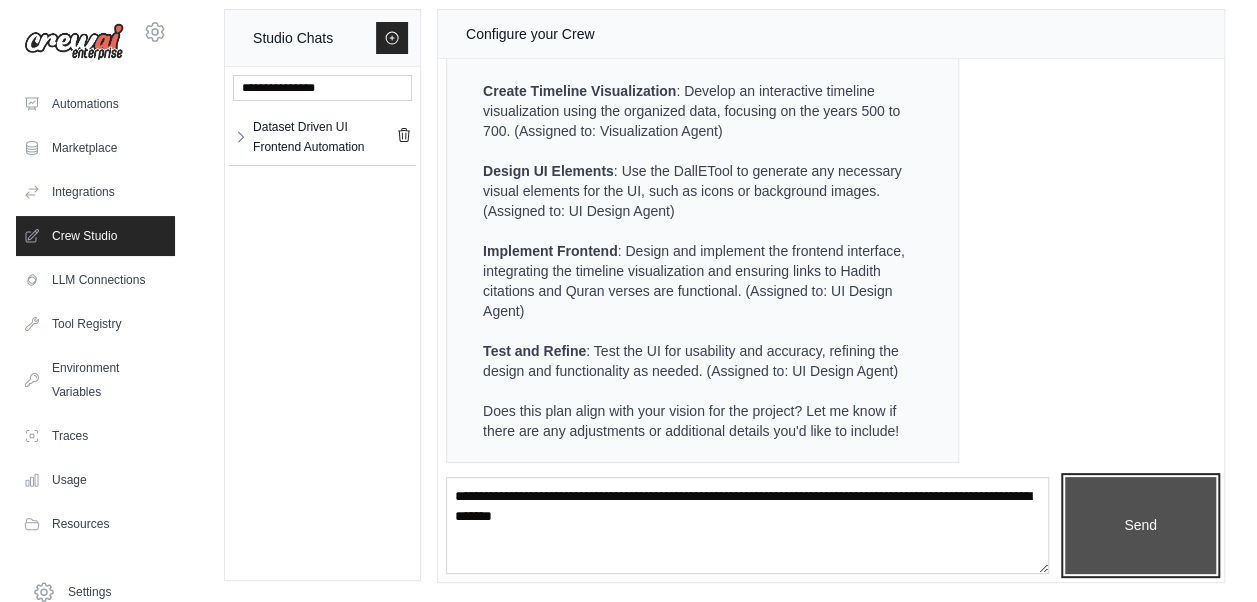 click on "Send" at bounding box center (1140, 525) 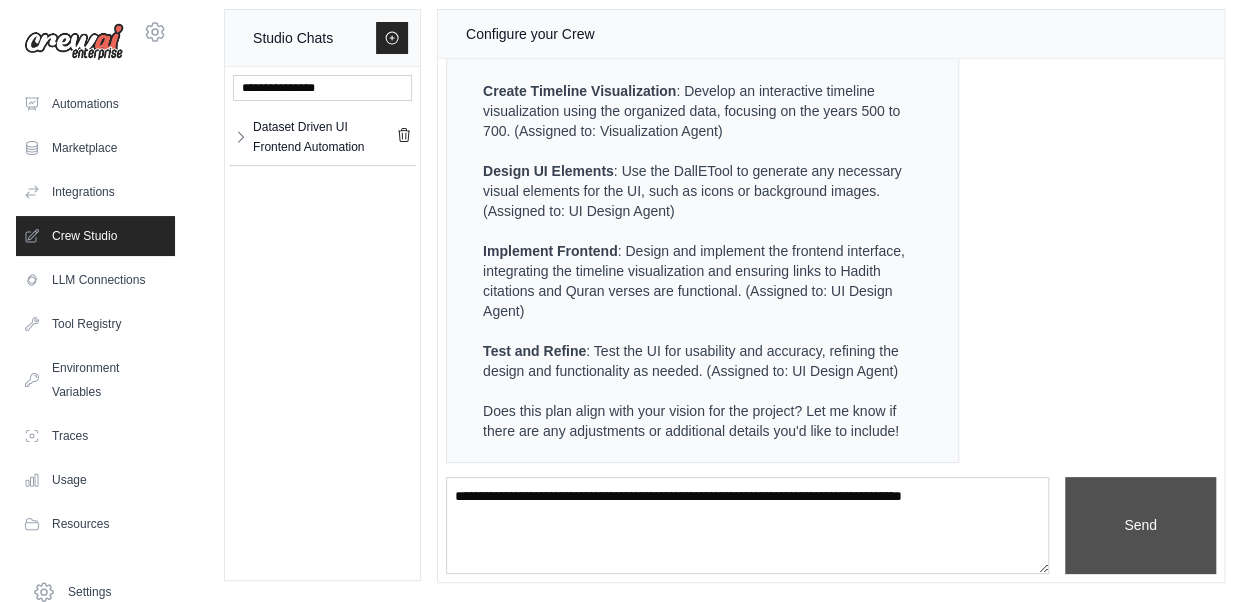scroll, scrollTop: 1481, scrollLeft: 0, axis: vertical 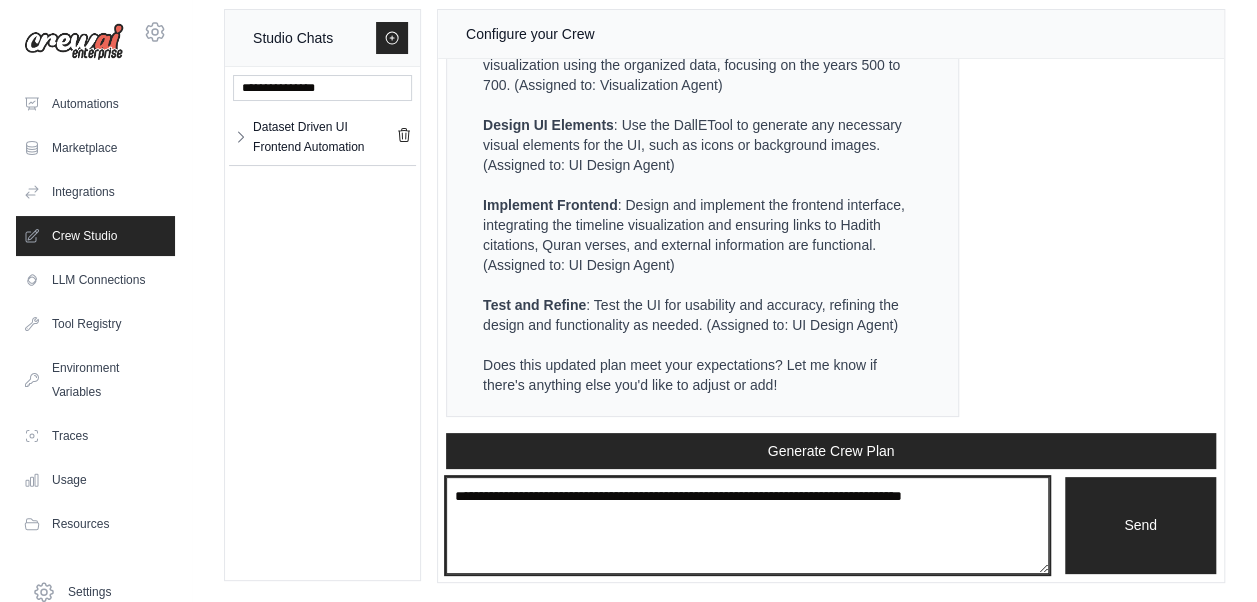 click at bounding box center [747, 525] 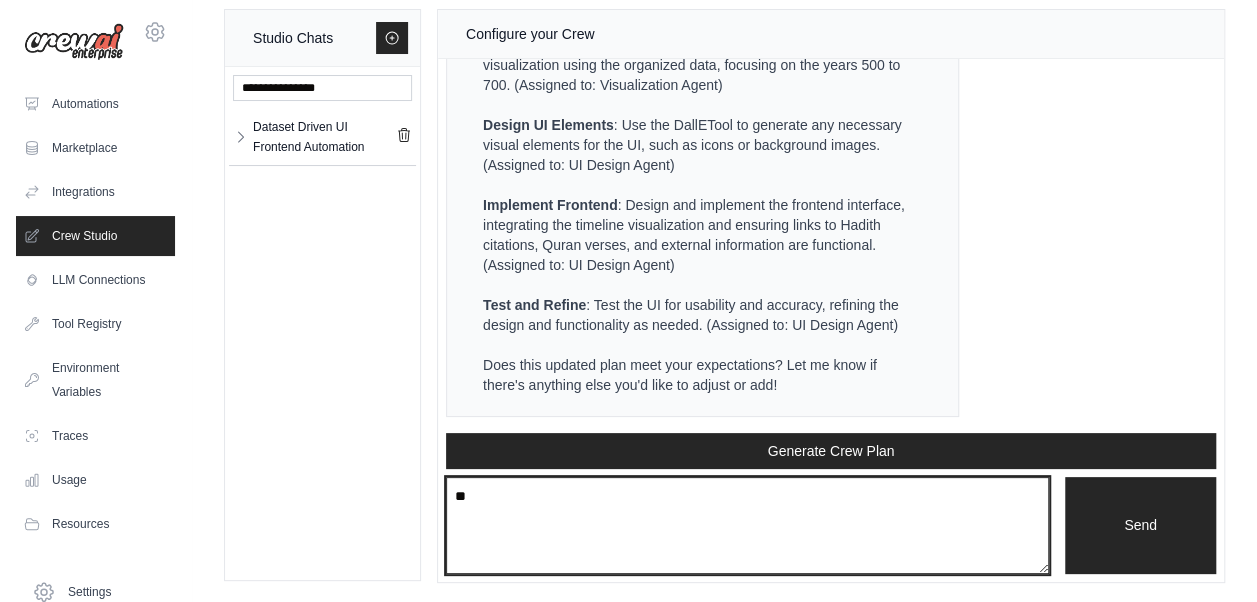 type on "*" 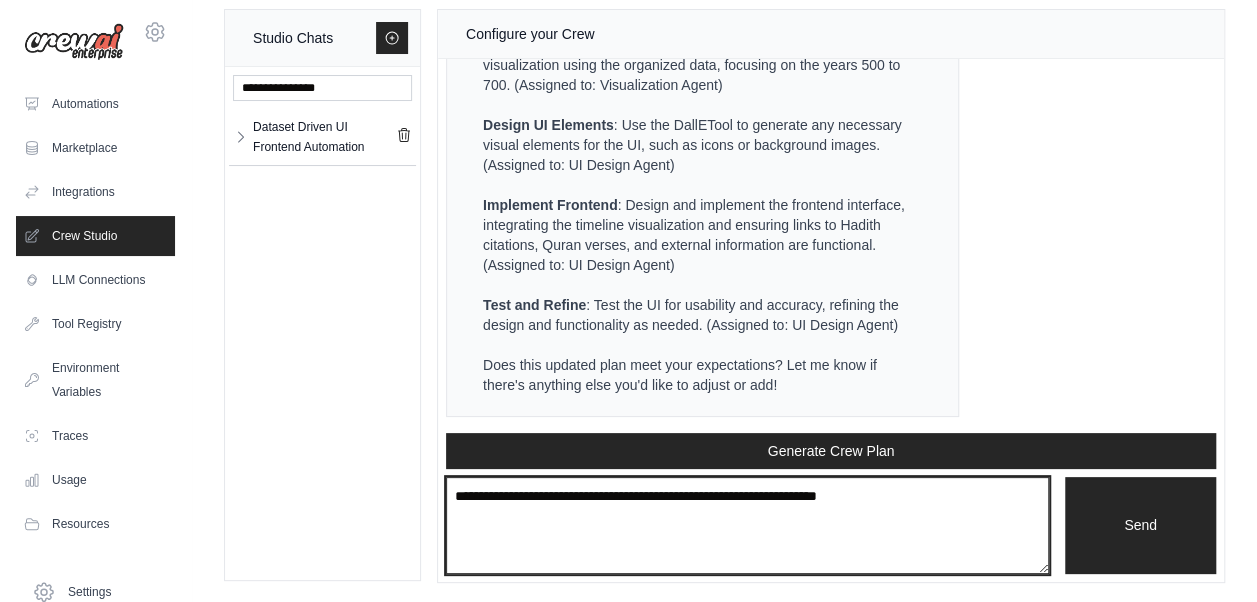 type on "**********" 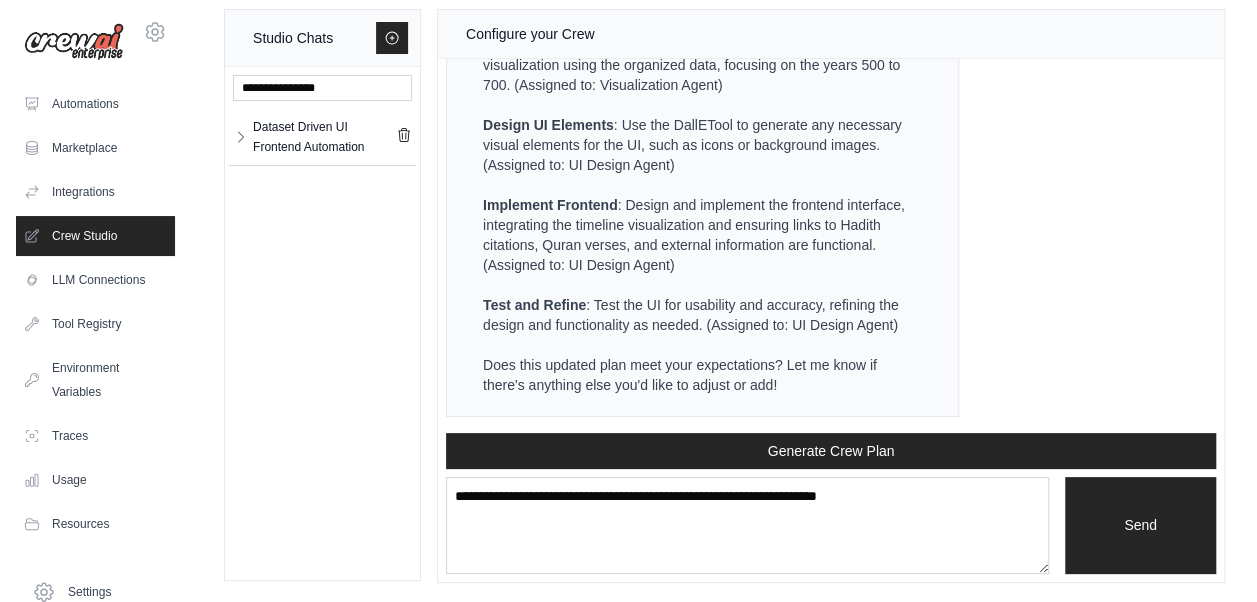 type 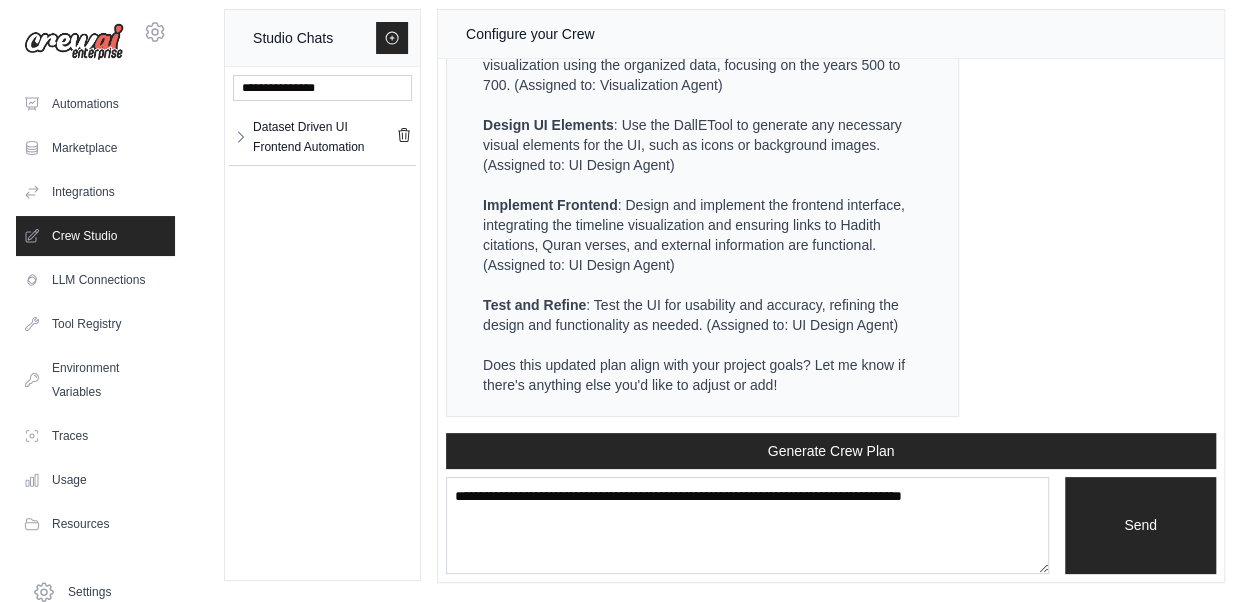 scroll, scrollTop: 4457, scrollLeft: 0, axis: vertical 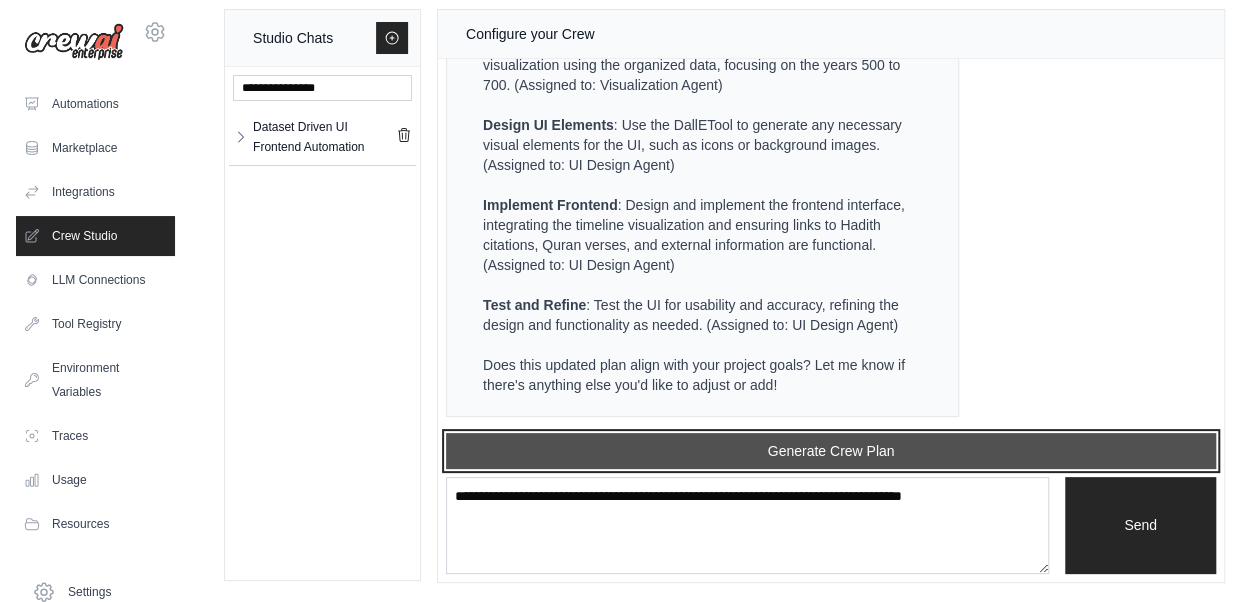 click on "Generate Crew Plan" at bounding box center (831, 451) 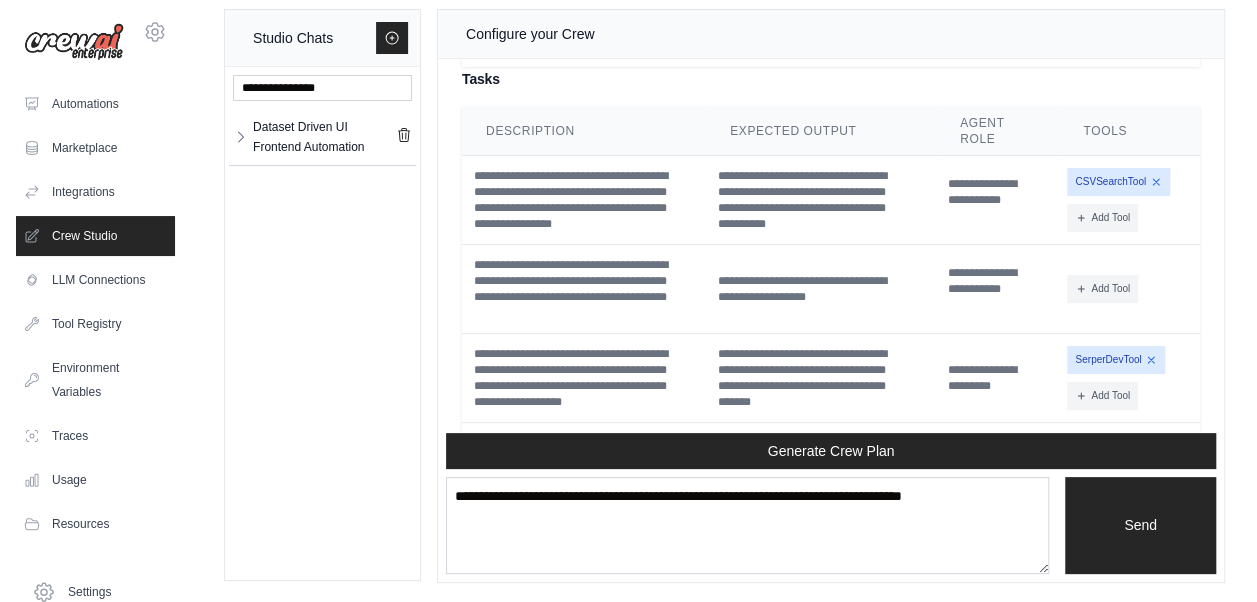 scroll, scrollTop: 5952, scrollLeft: 0, axis: vertical 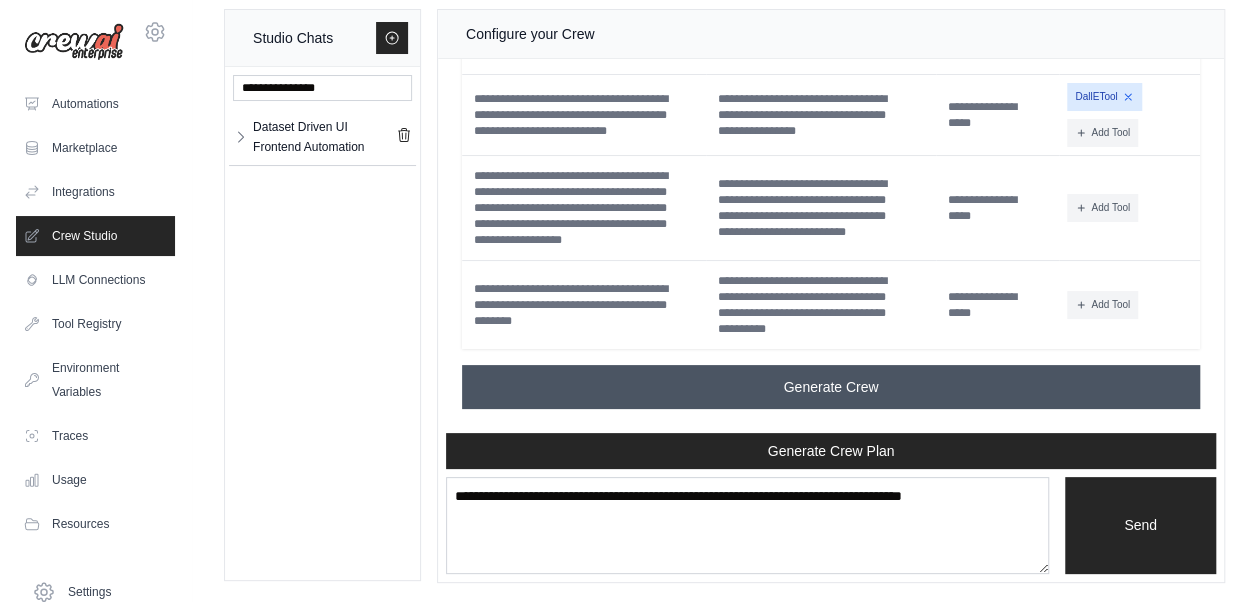 click on "Generate Crew" at bounding box center [831, 387] 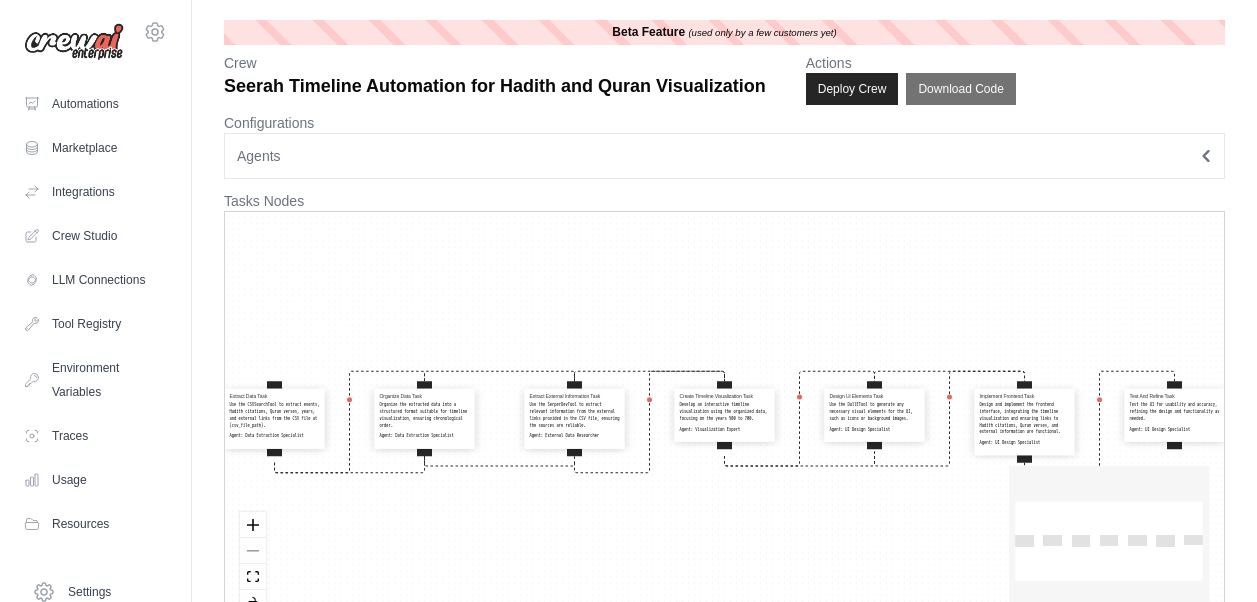 scroll, scrollTop: 0, scrollLeft: 0, axis: both 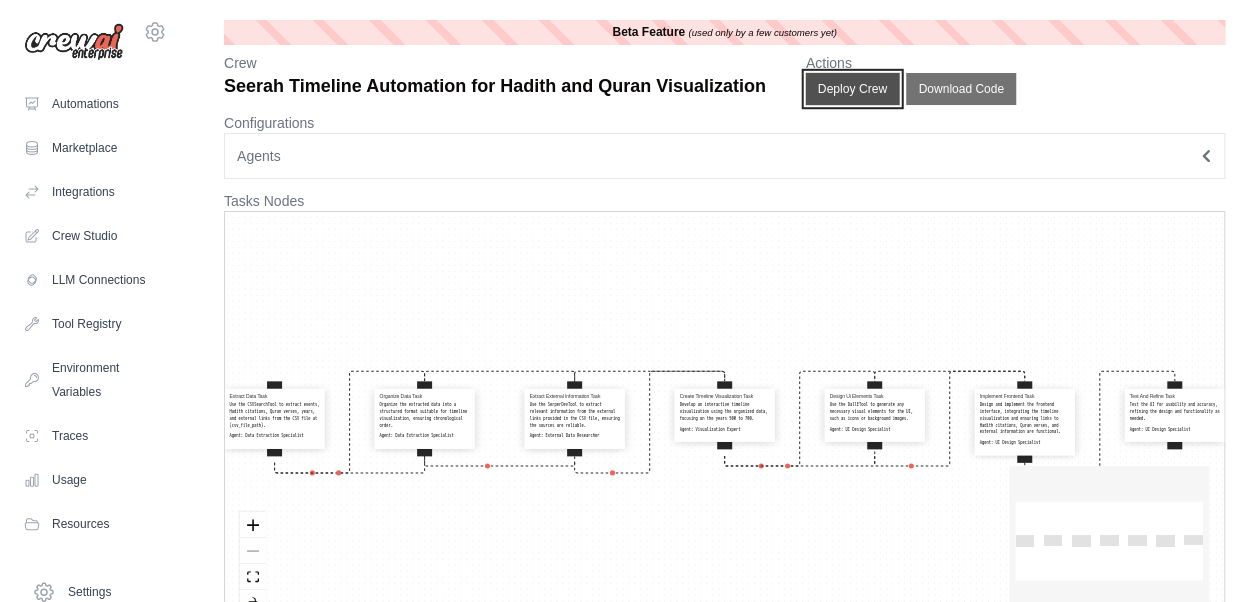 click on "Deploy Crew" at bounding box center [852, 89] 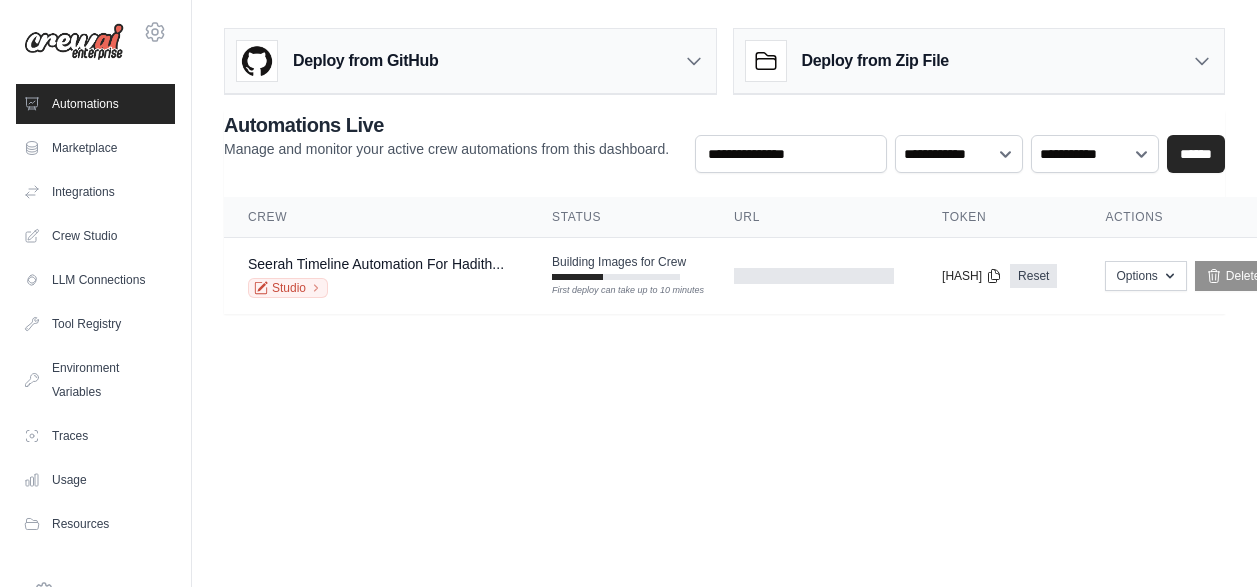 scroll, scrollTop: 0, scrollLeft: 0, axis: both 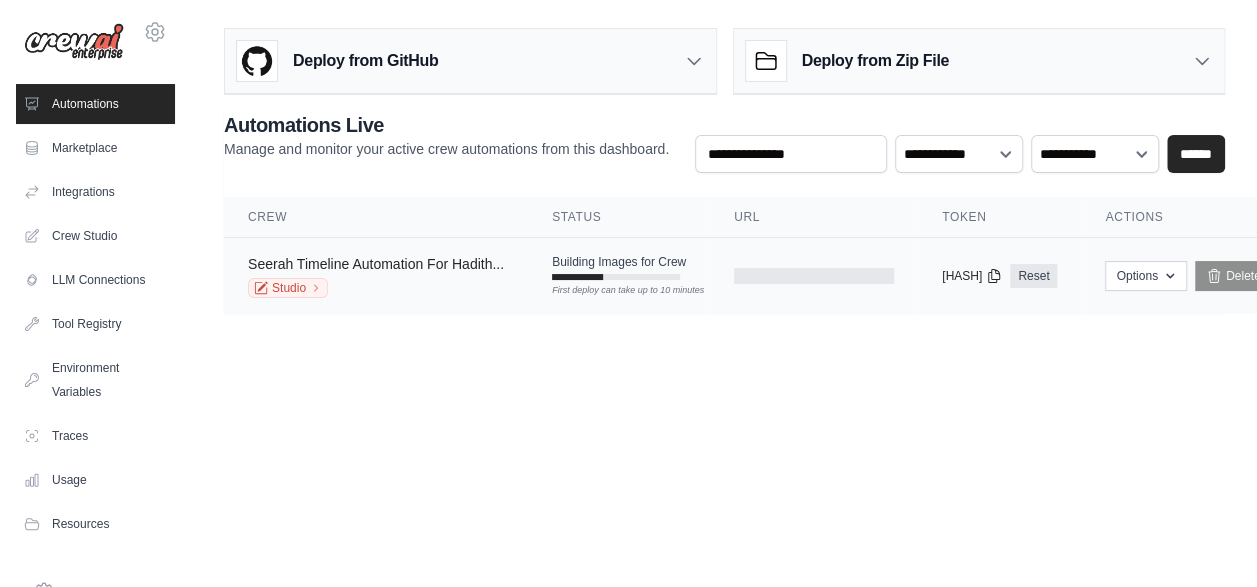click on "Seerah Timeline Automation For Hadith..." at bounding box center (376, 264) 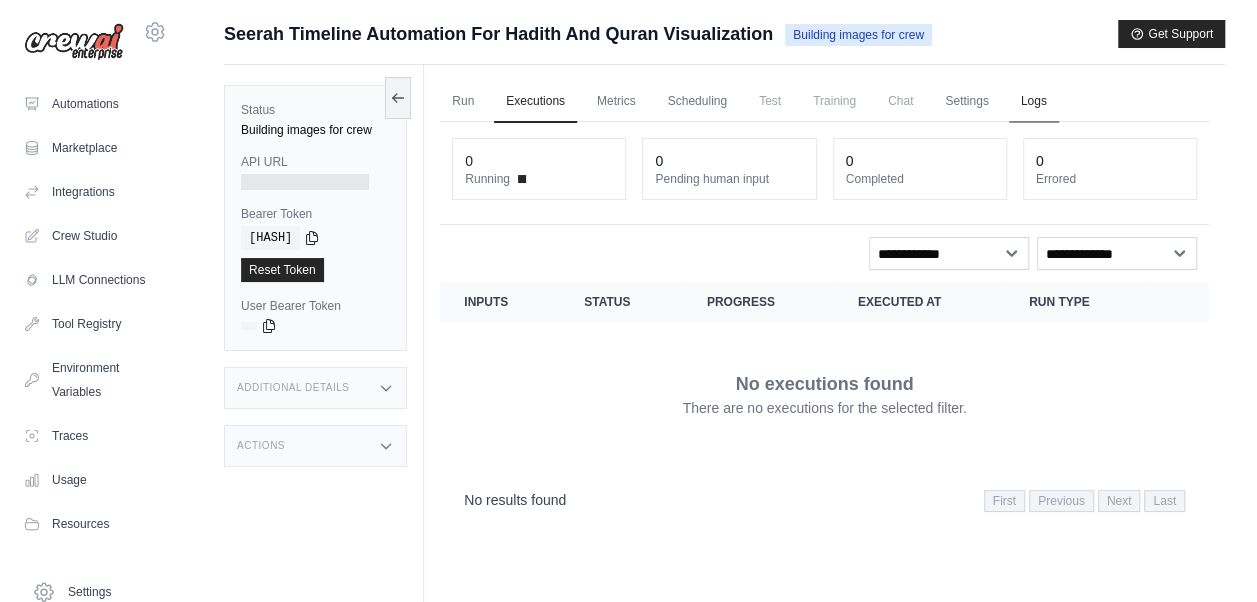 click on "Logs" at bounding box center (1034, 102) 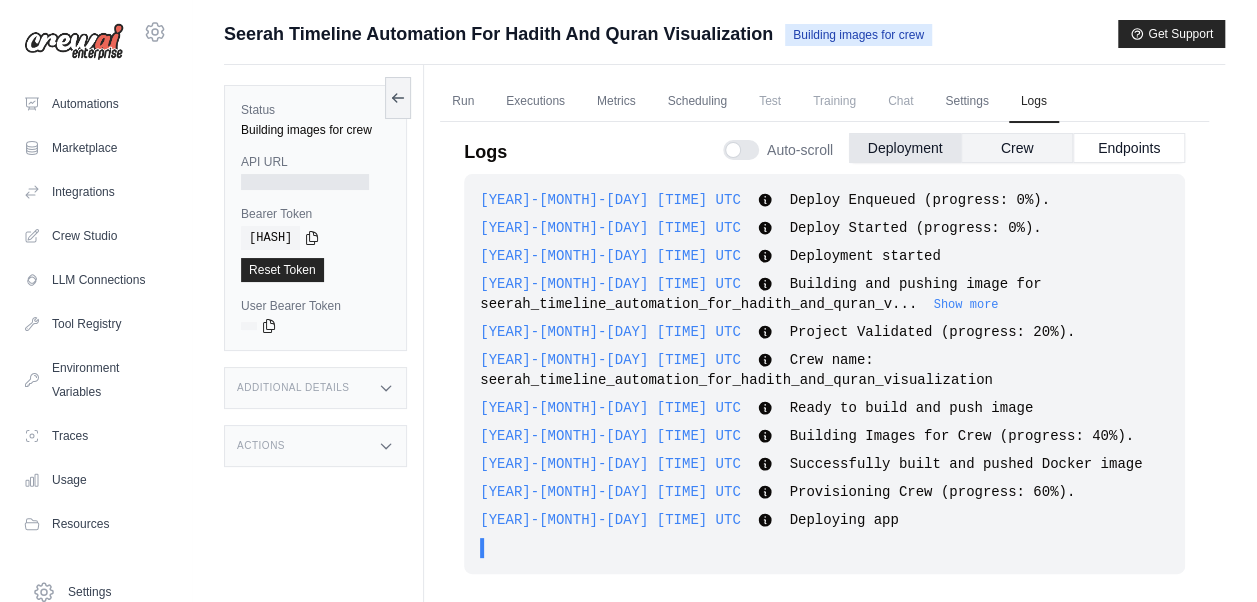 click on "Crew" at bounding box center [1017, 148] 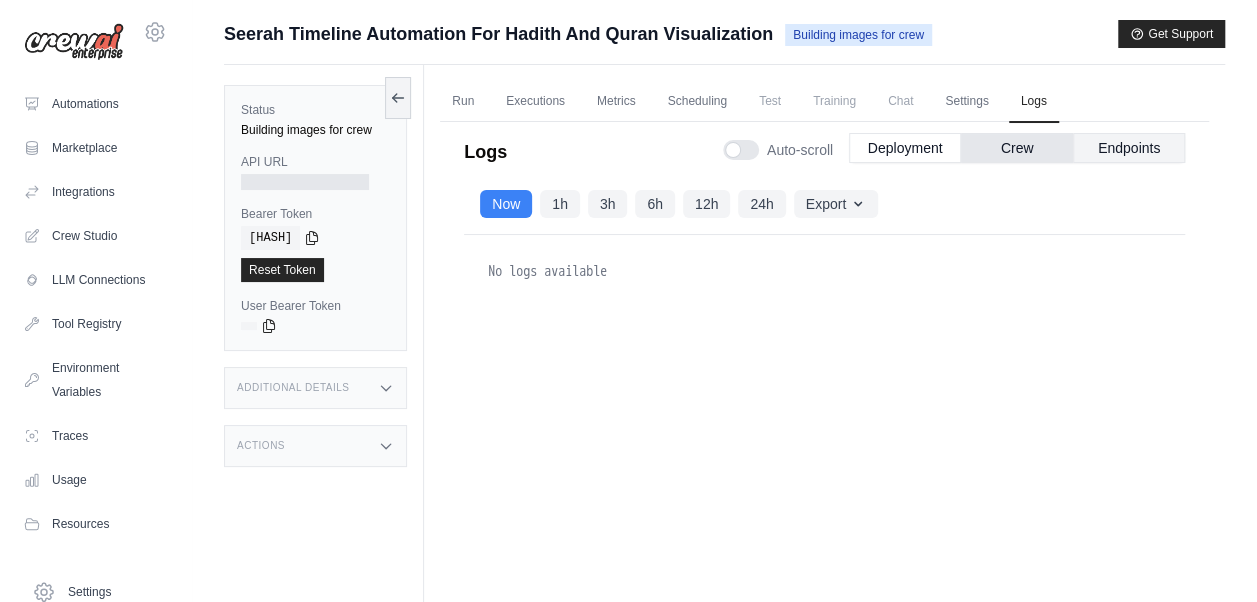 click on "Endpoints" at bounding box center [1129, 148] 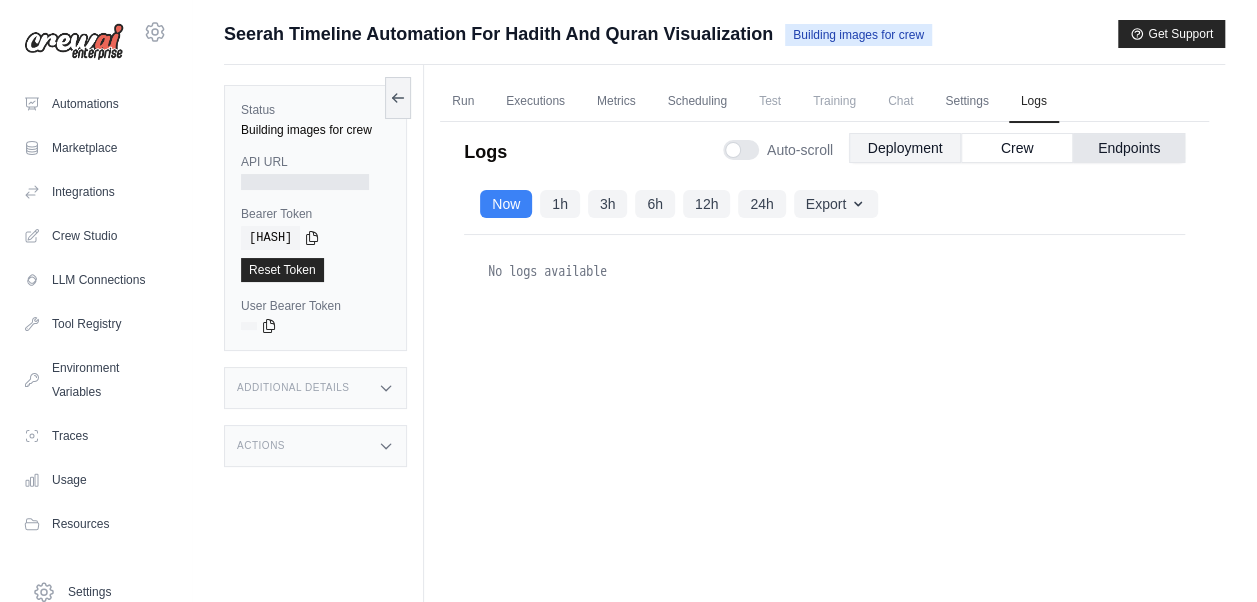 click on "Deployment" at bounding box center (905, 148) 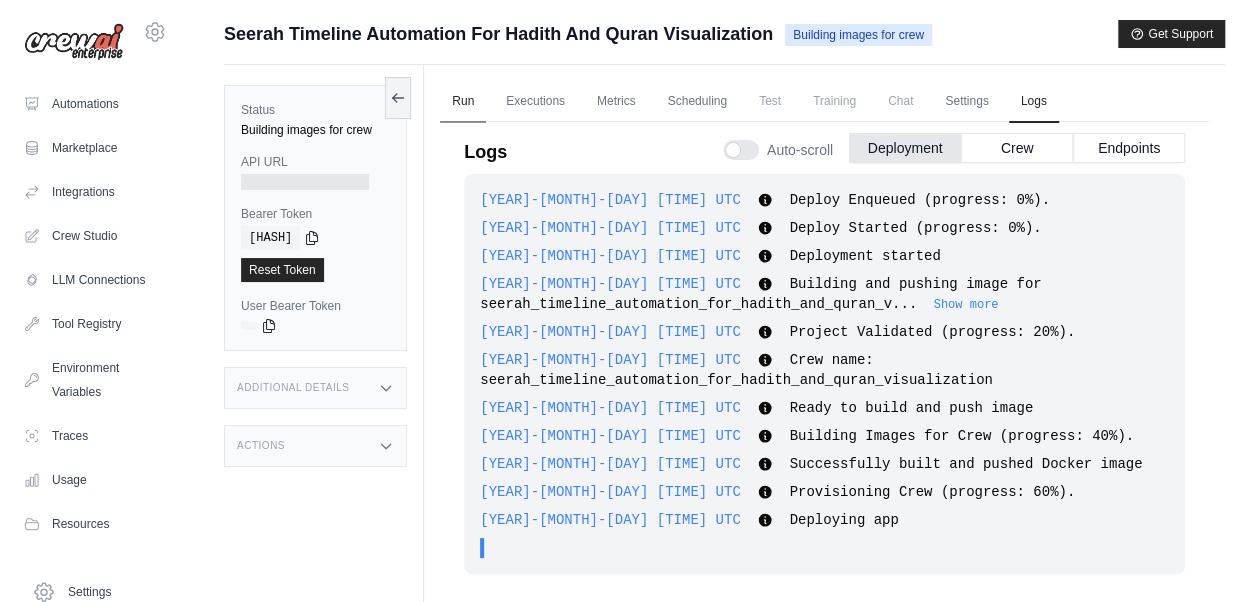 click on "Run" at bounding box center [463, 102] 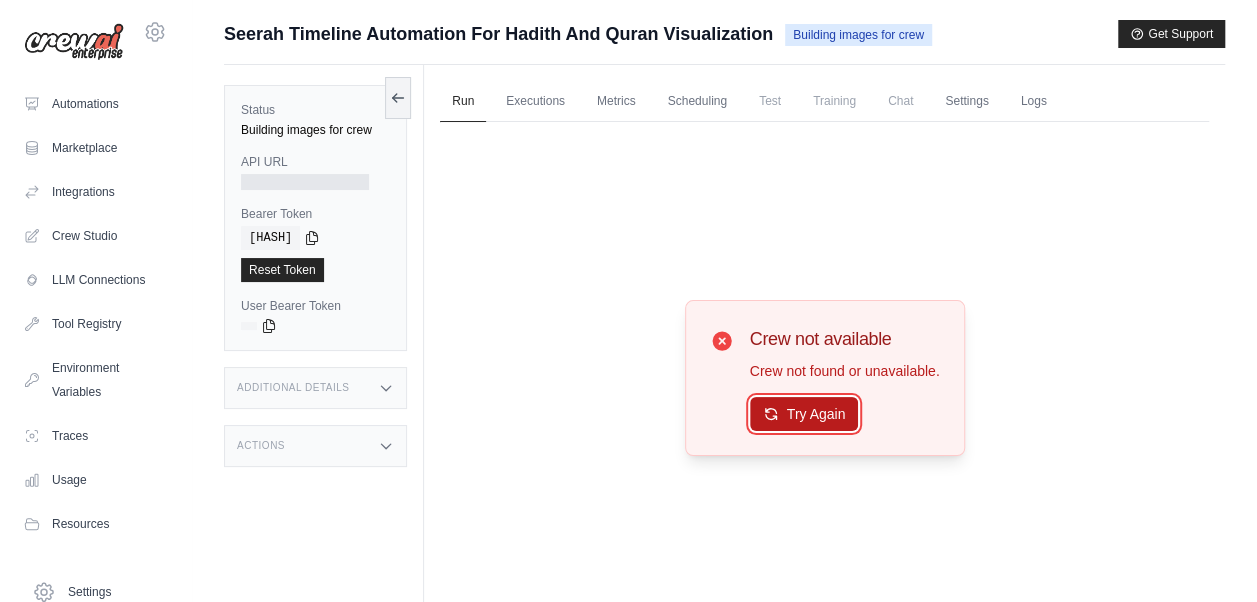 click 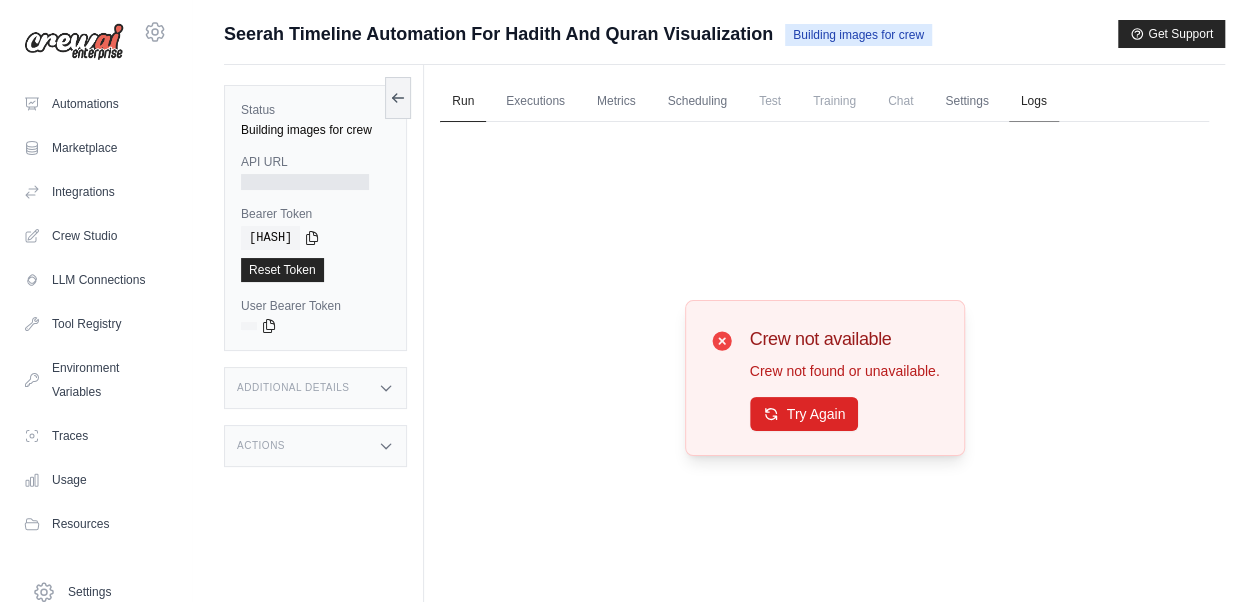 click on "Logs" at bounding box center (1034, 102) 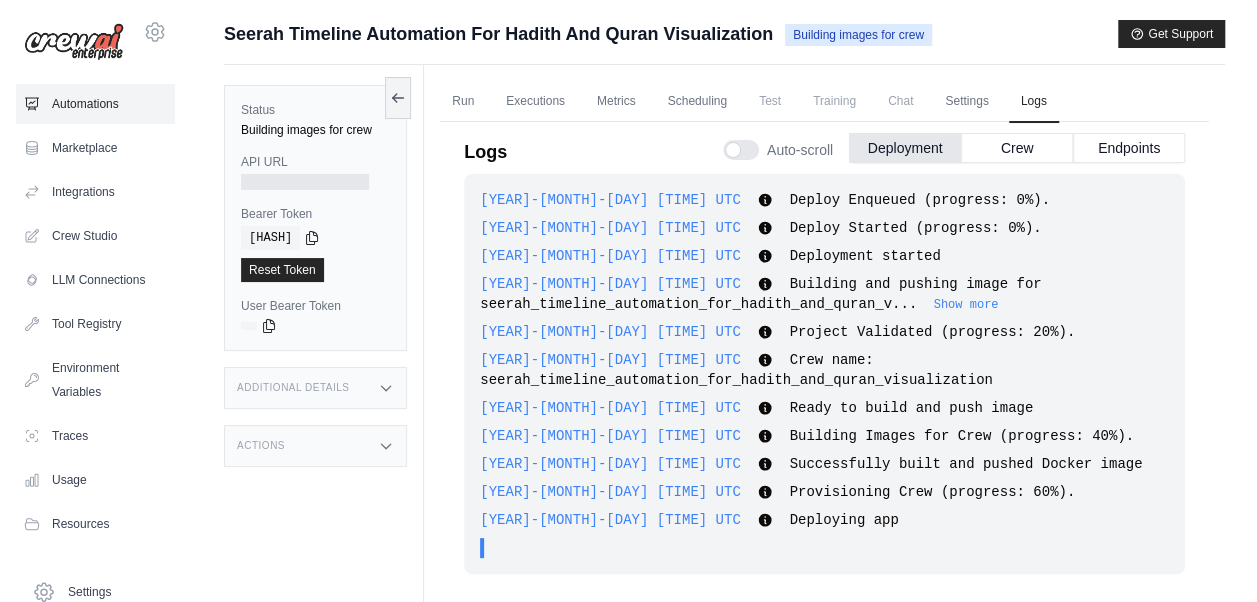 click on "Automations" at bounding box center [95, 104] 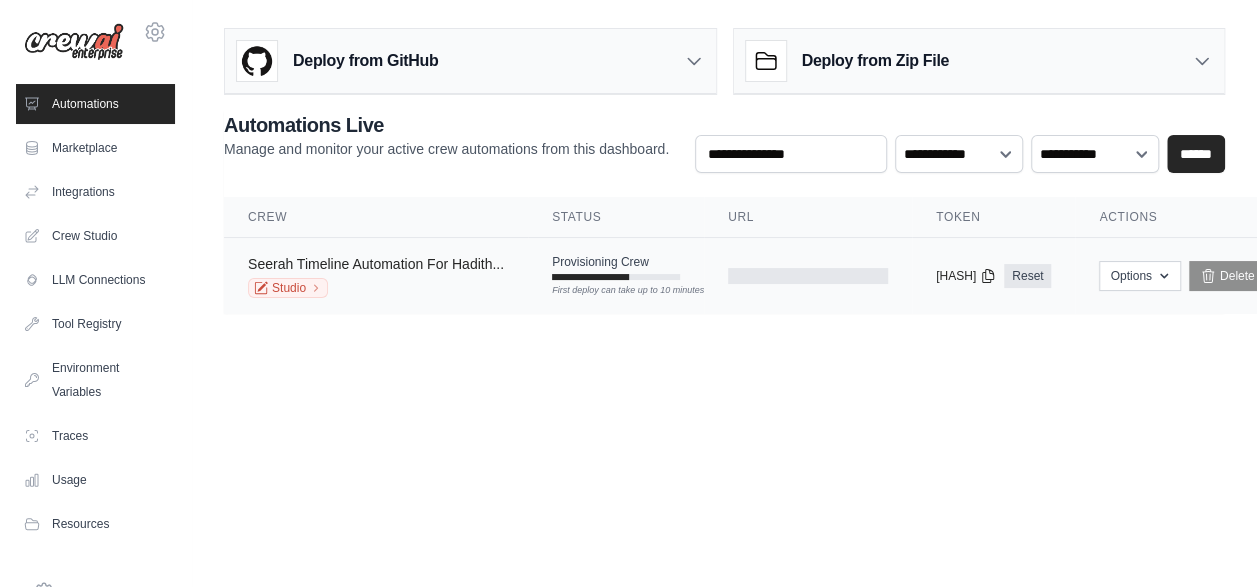 click on "Seerah Timeline Automation For Hadith..." at bounding box center (376, 264) 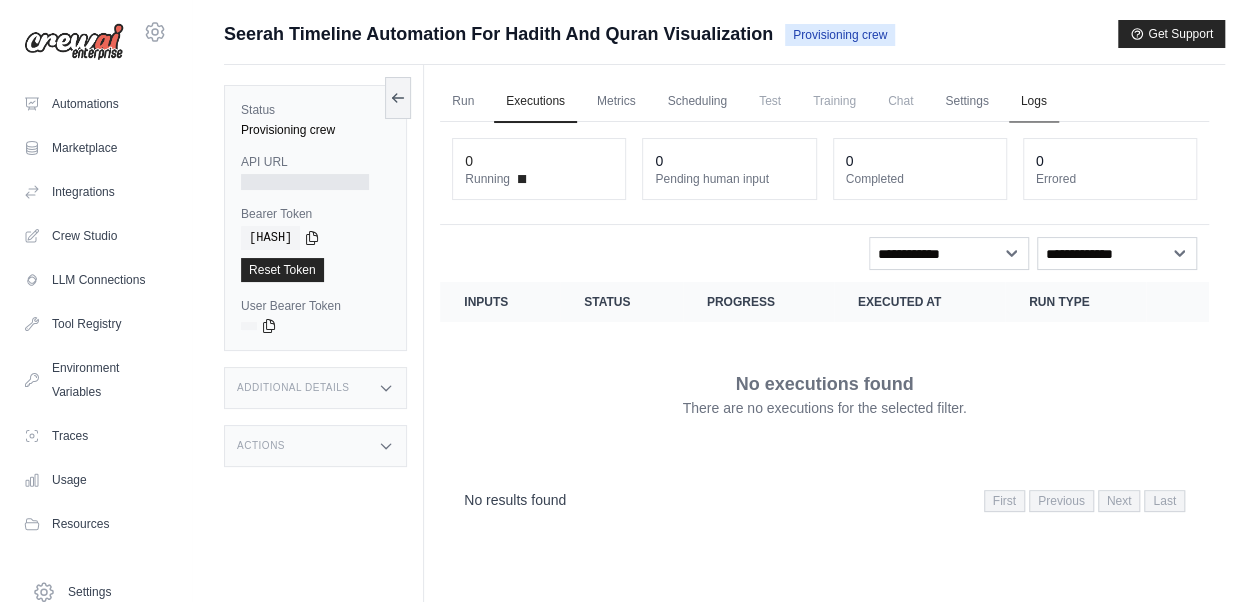 click on "Logs" at bounding box center [1034, 102] 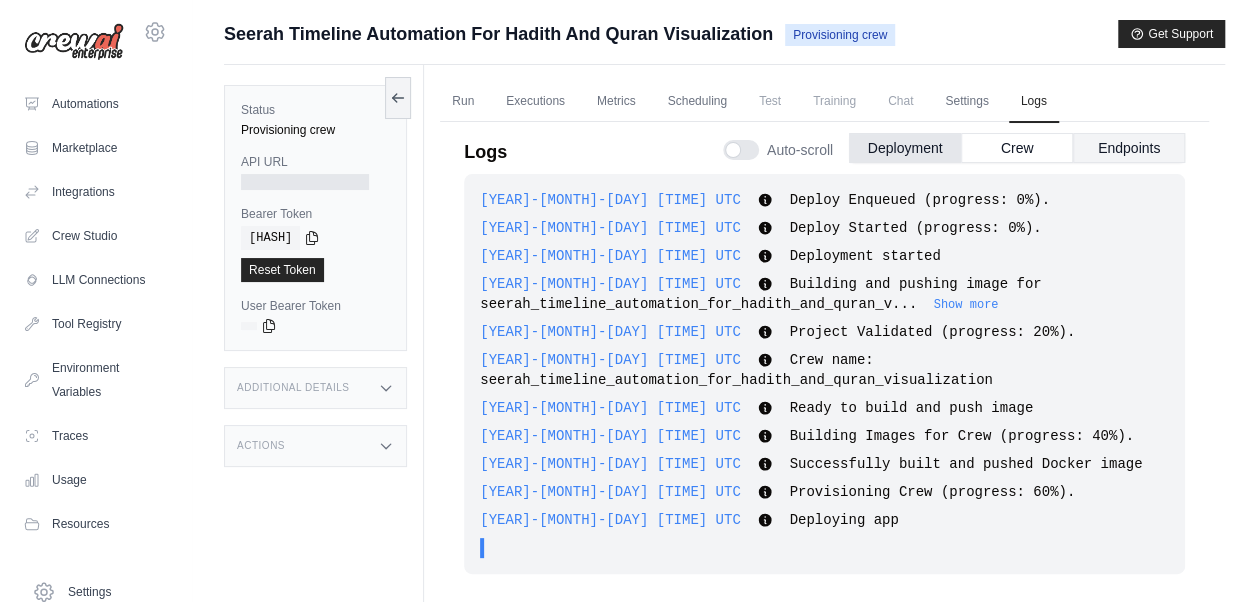 click on "Endpoints" at bounding box center (1129, 148) 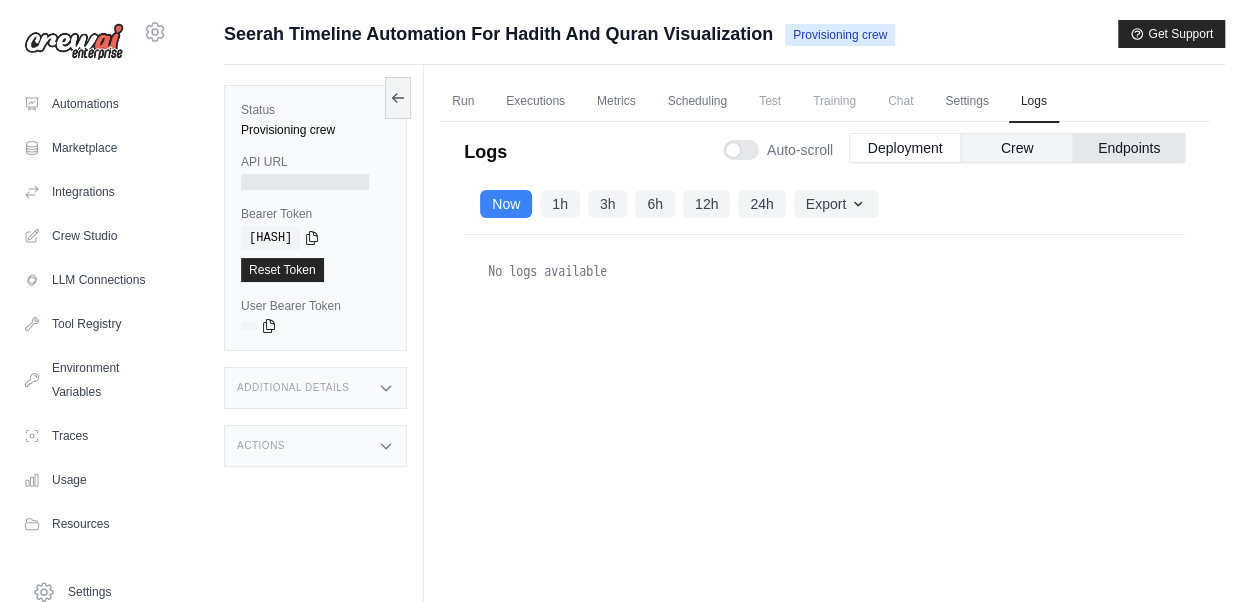 click on "Crew" at bounding box center [1017, 148] 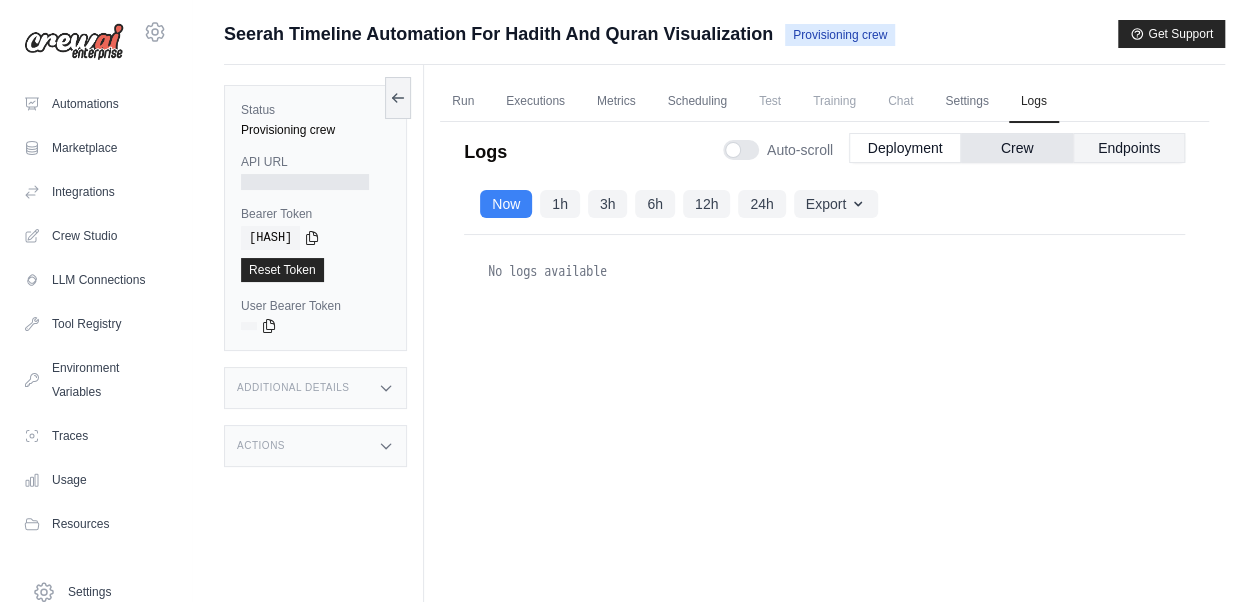 click on "Endpoints" at bounding box center [1129, 148] 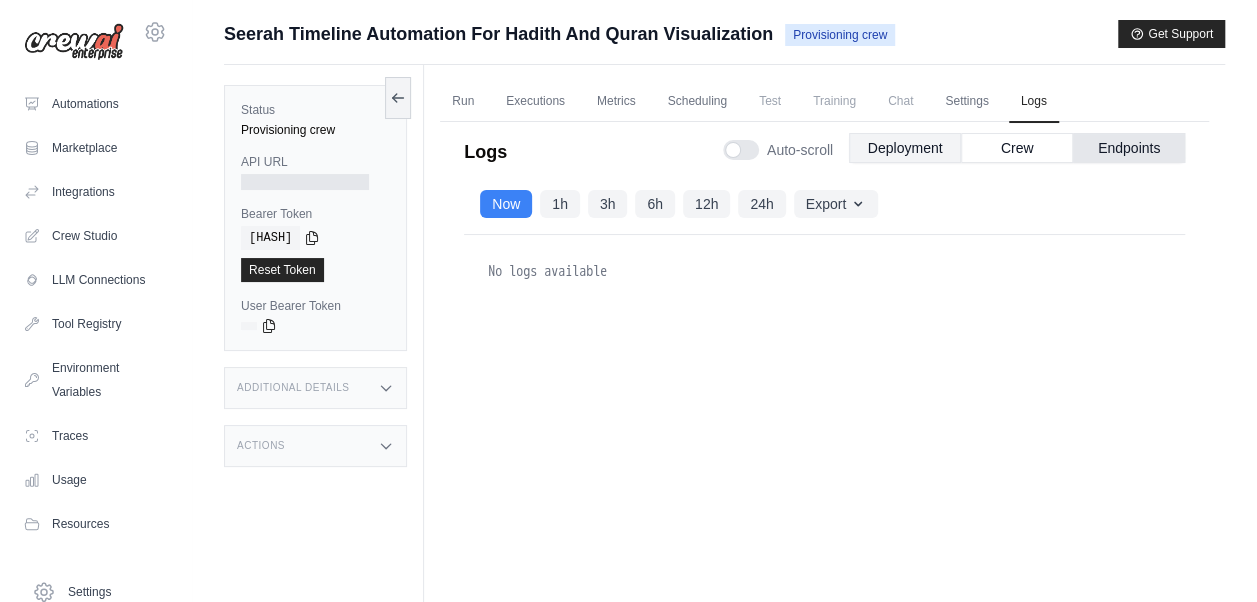 click on "Deployment" at bounding box center (905, 148) 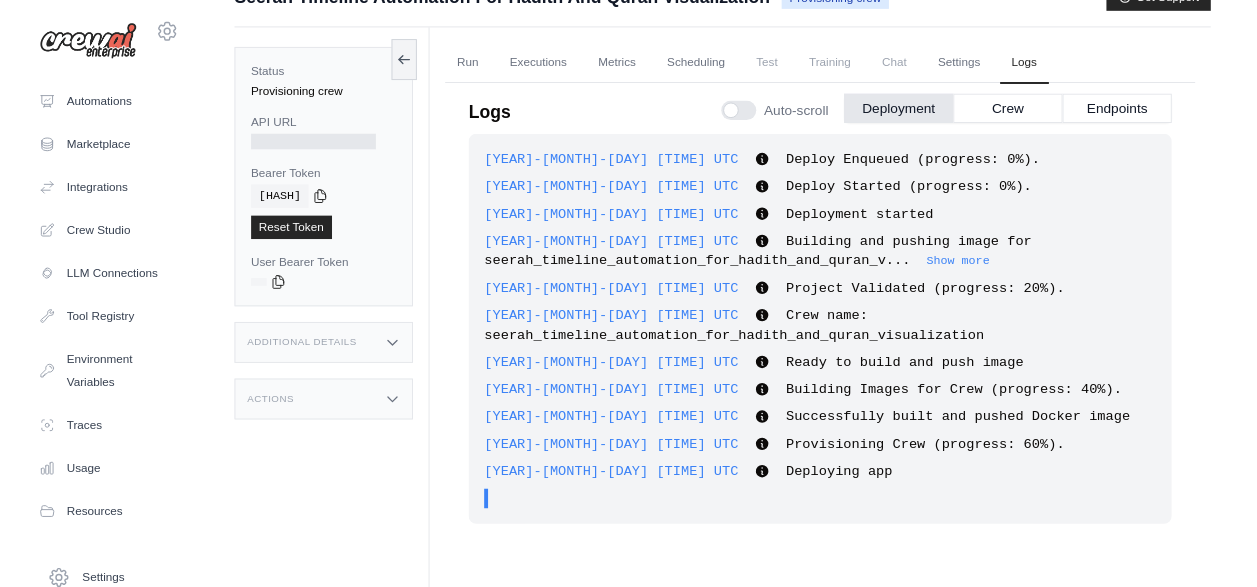 scroll, scrollTop: 0, scrollLeft: 0, axis: both 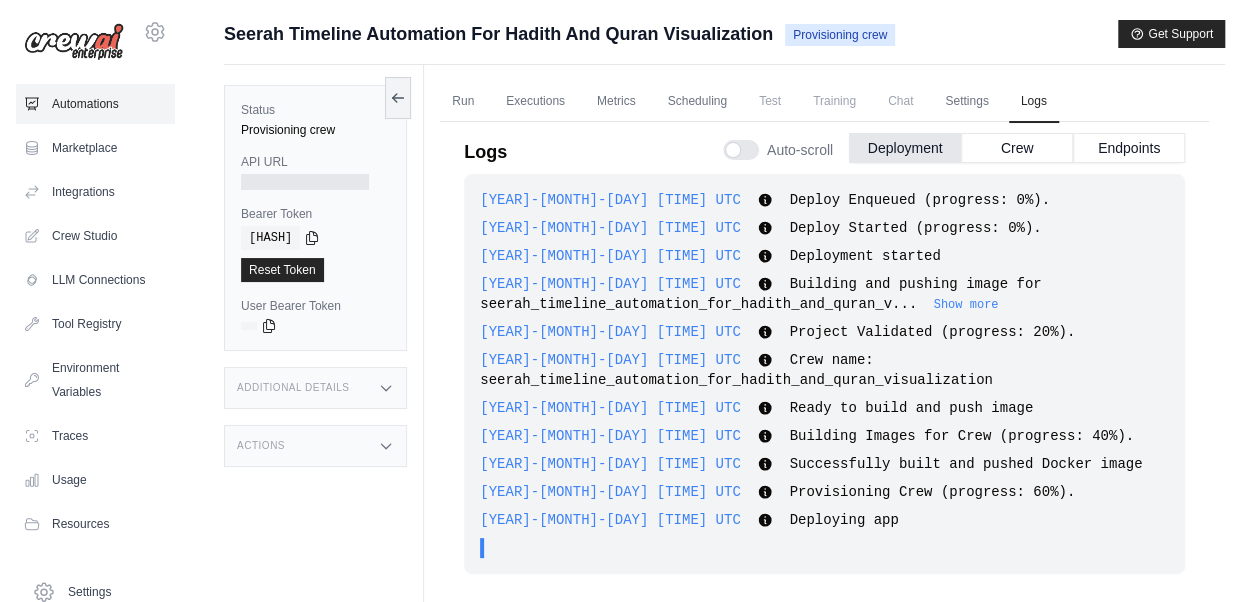 click on "Automations" at bounding box center [95, 104] 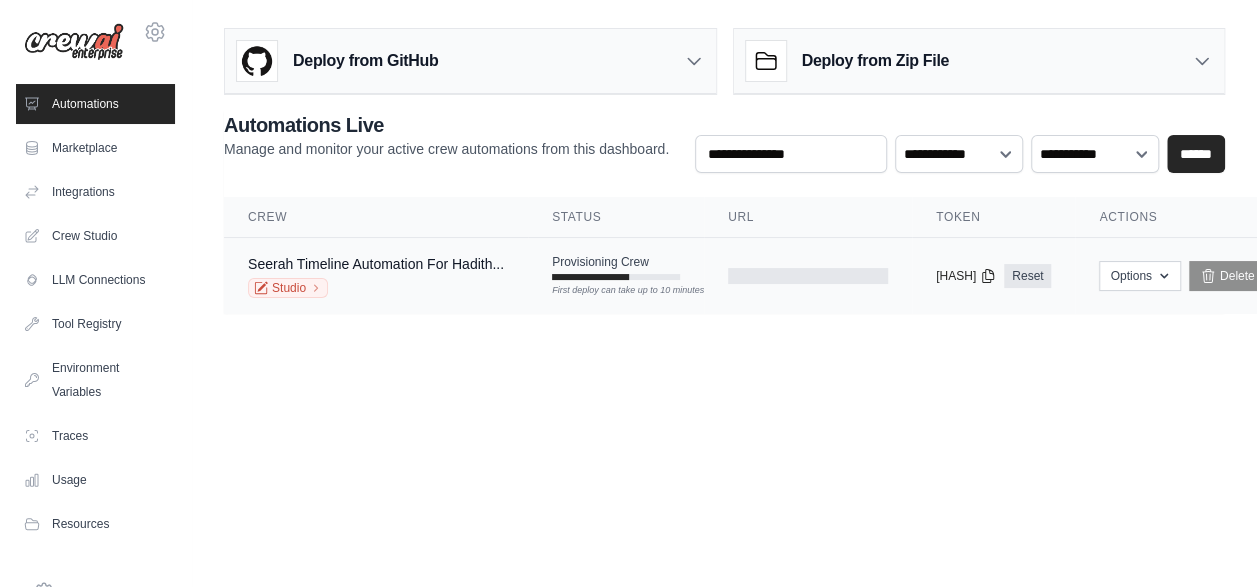 click on "Provisioning Crew" at bounding box center [600, 262] 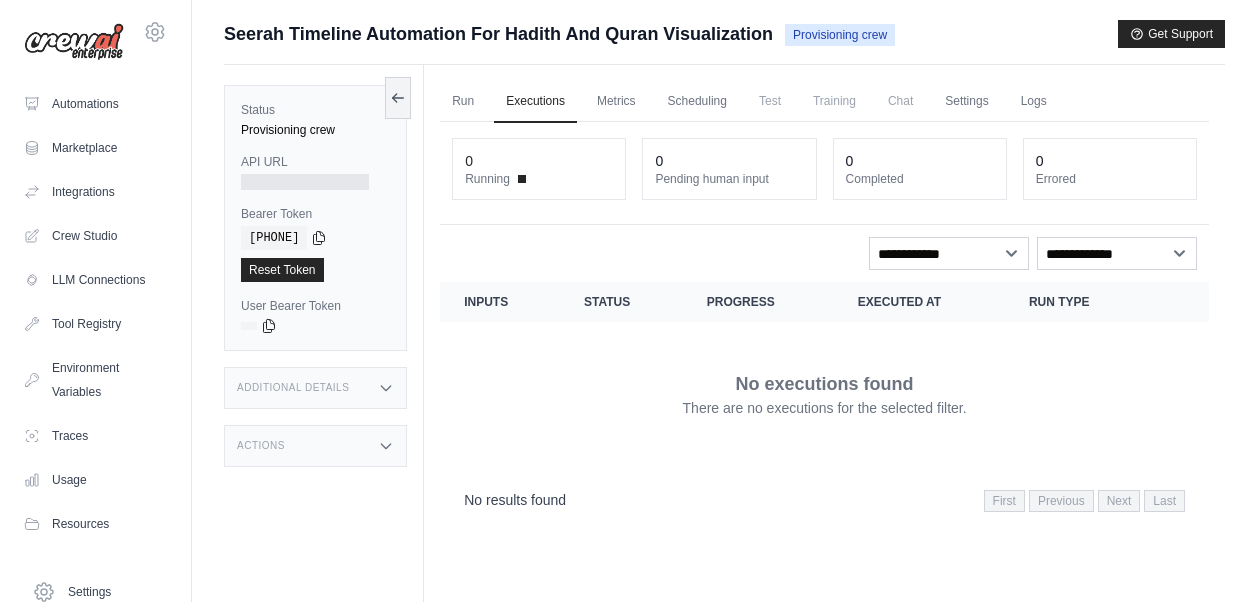 scroll, scrollTop: 0, scrollLeft: 0, axis: both 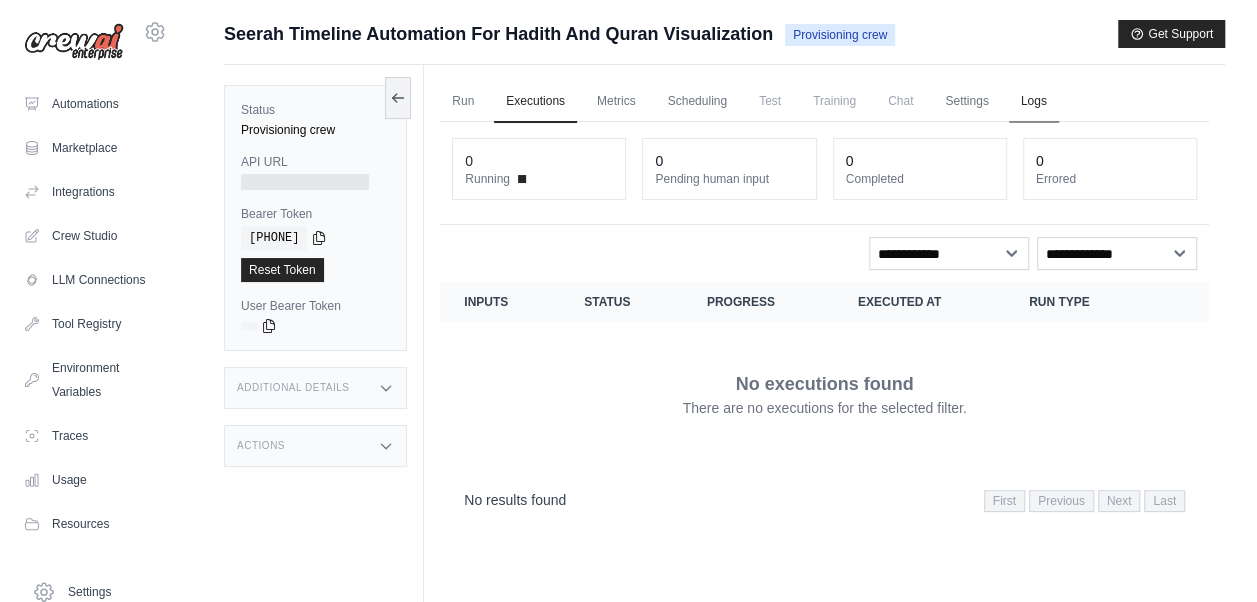 click on "Logs" at bounding box center (1034, 102) 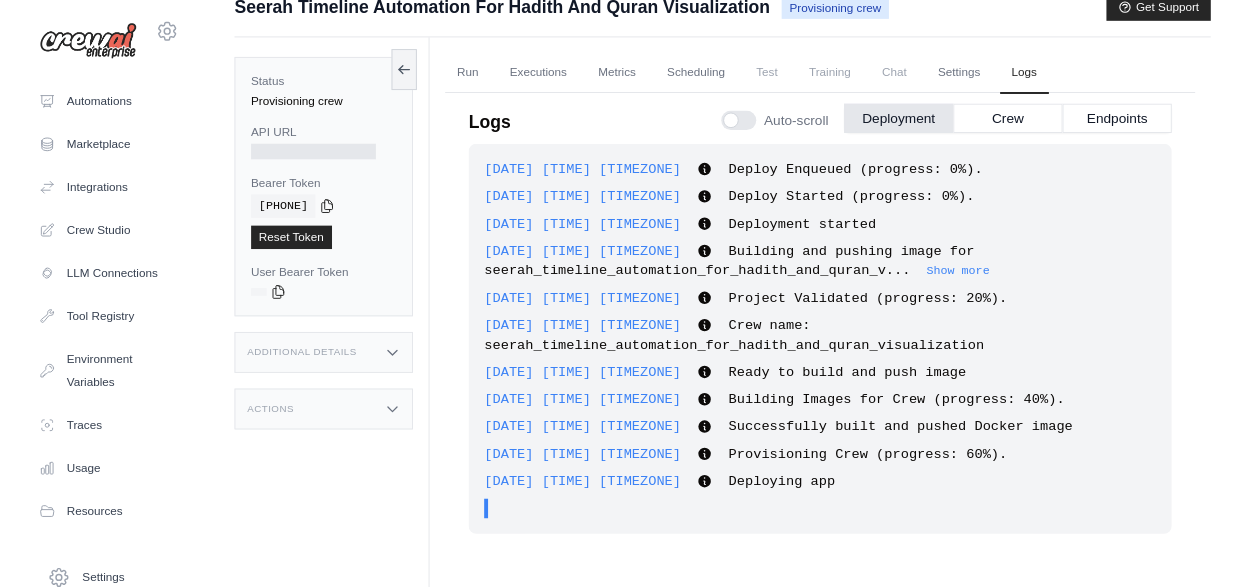 scroll, scrollTop: 0, scrollLeft: 0, axis: both 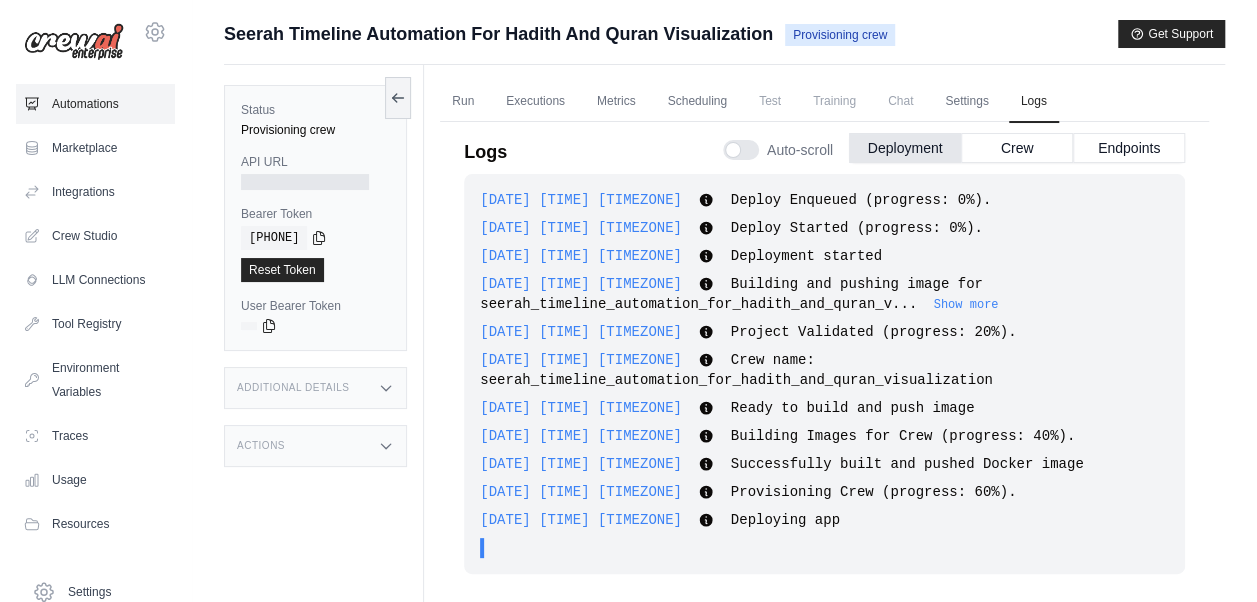 click on "Automations" at bounding box center [95, 104] 